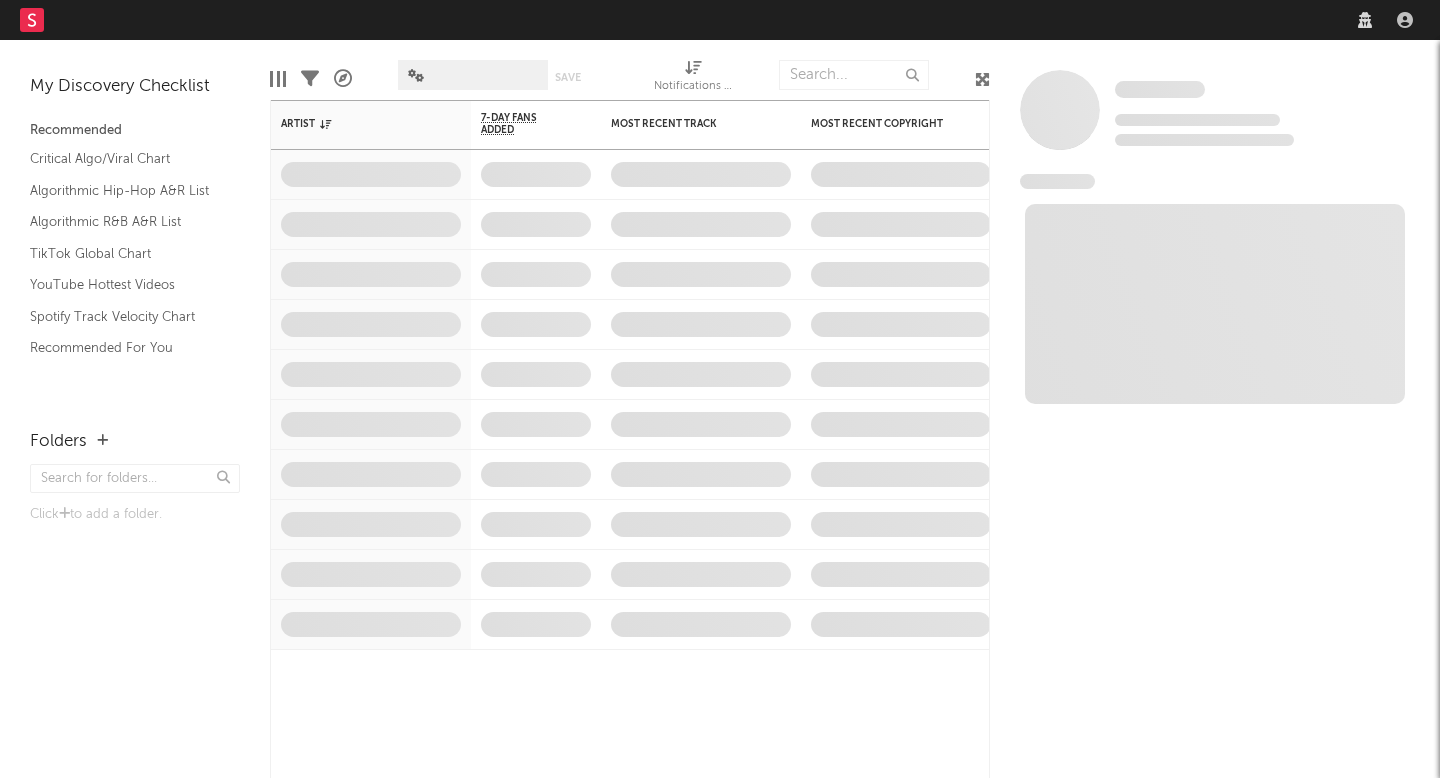 scroll, scrollTop: 0, scrollLeft: 0, axis: both 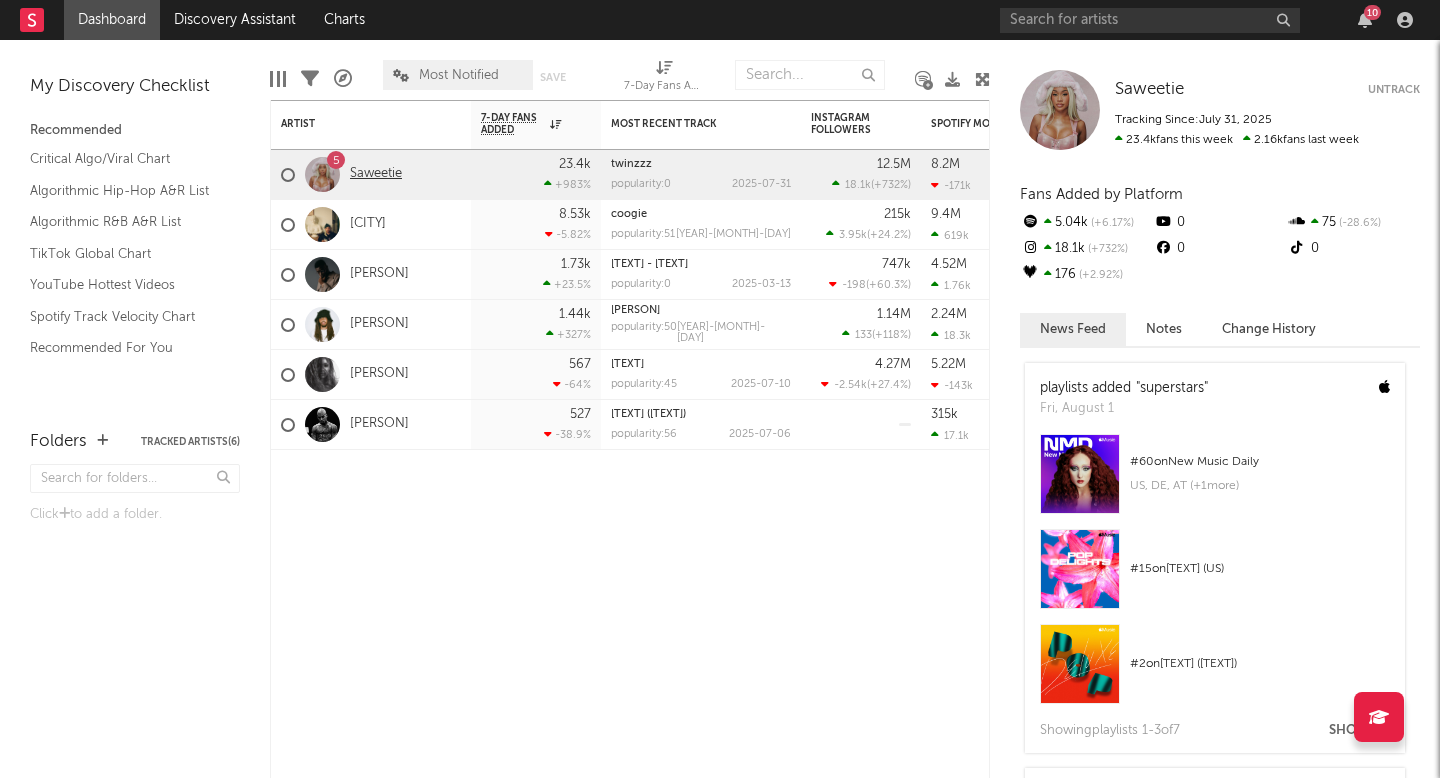 click on "Saweetie" at bounding box center (376, 174) 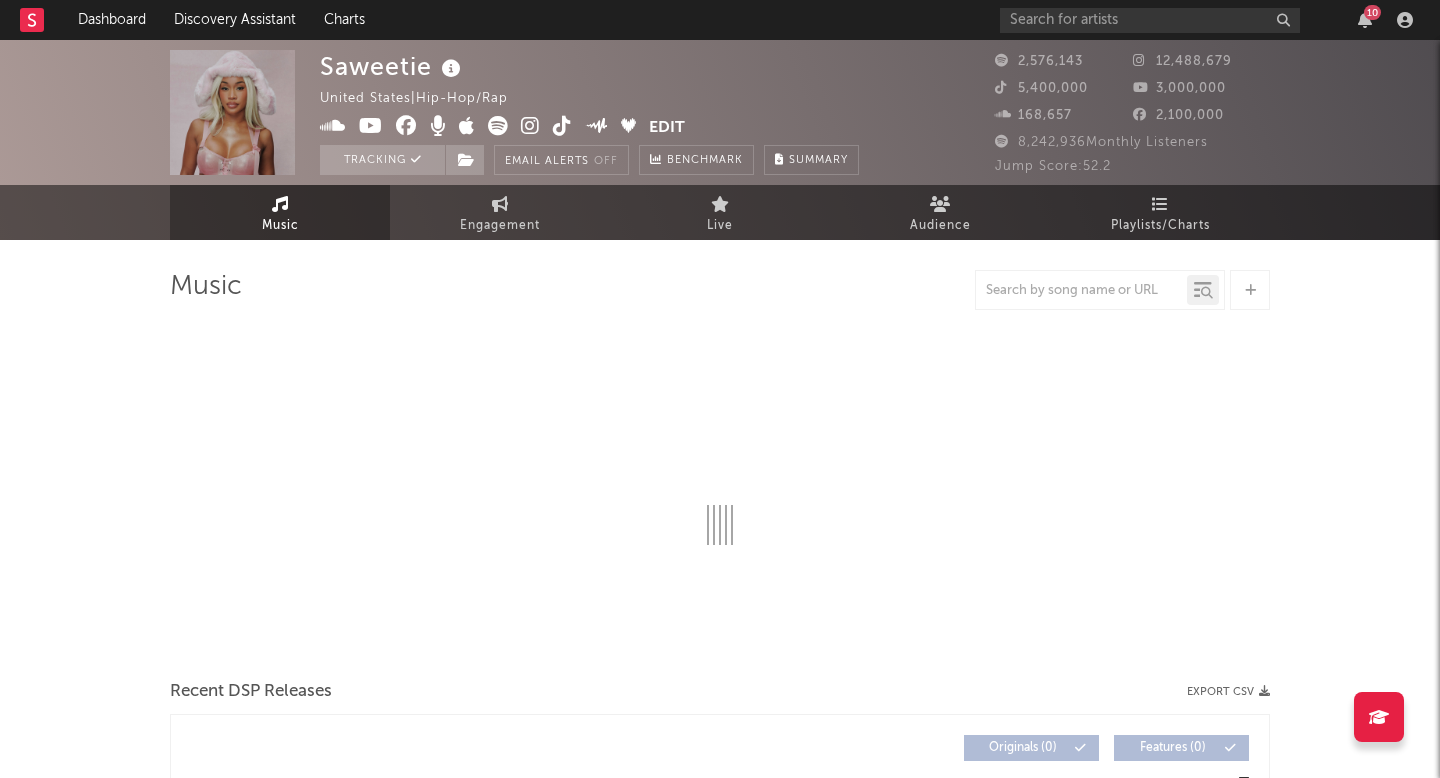select on "6m" 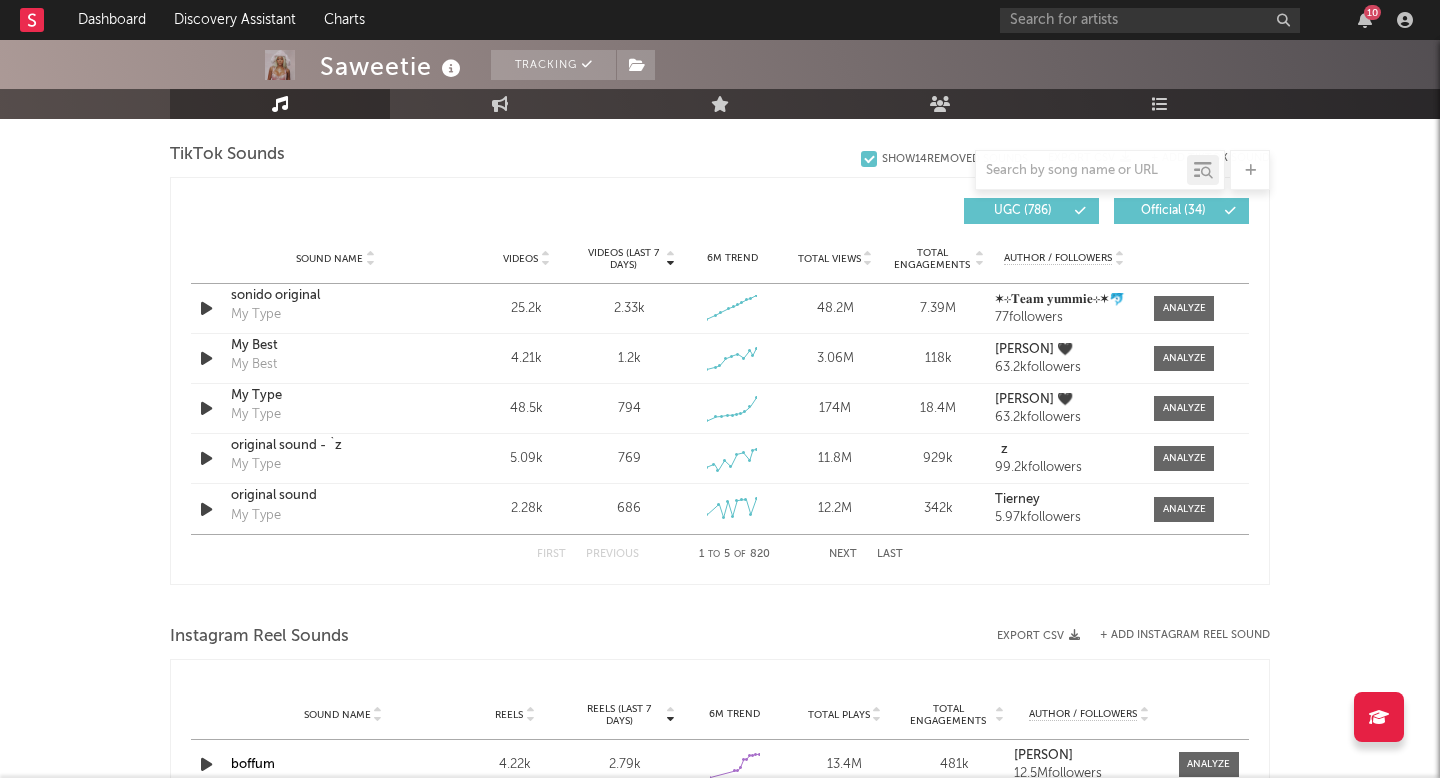 scroll, scrollTop: 1346, scrollLeft: 0, axis: vertical 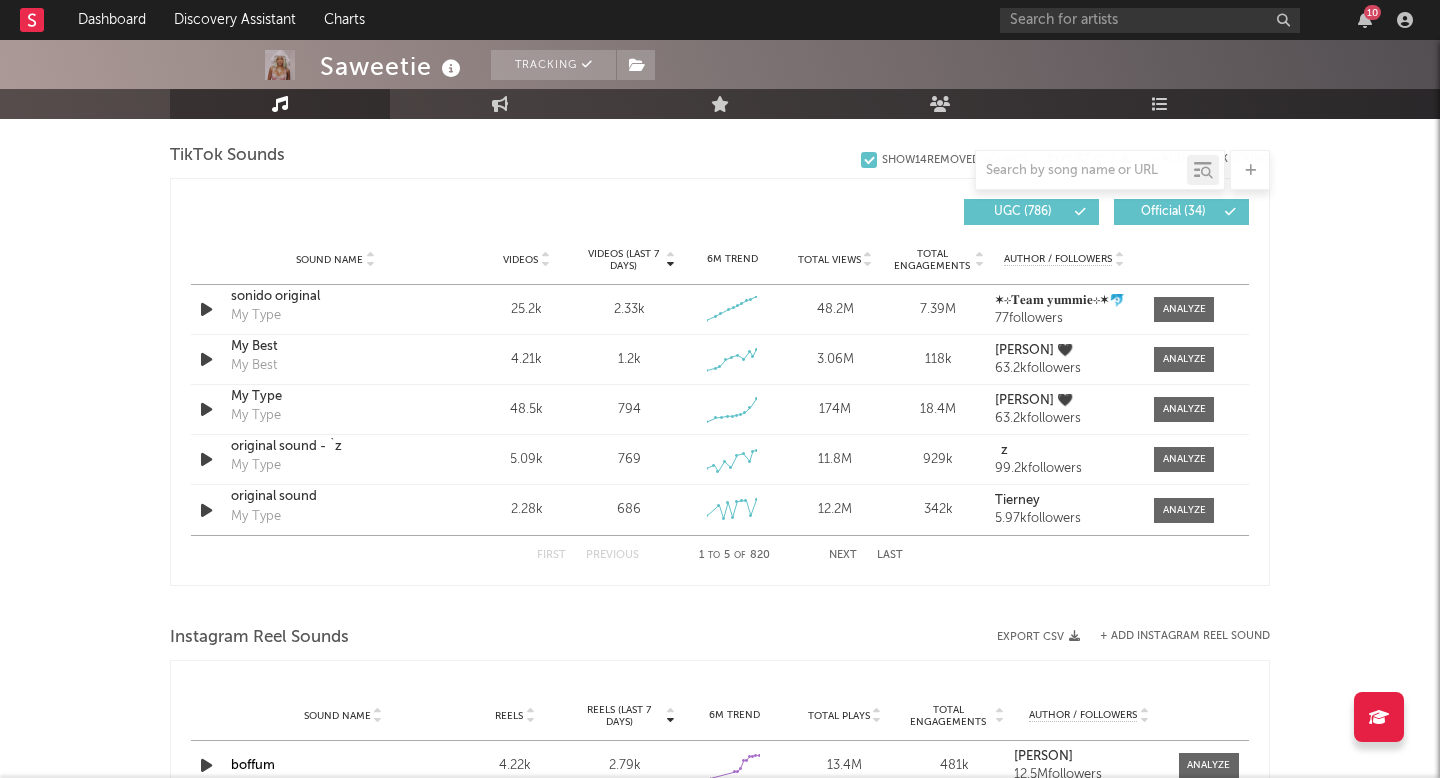 click on "Next" at bounding box center (843, 555) 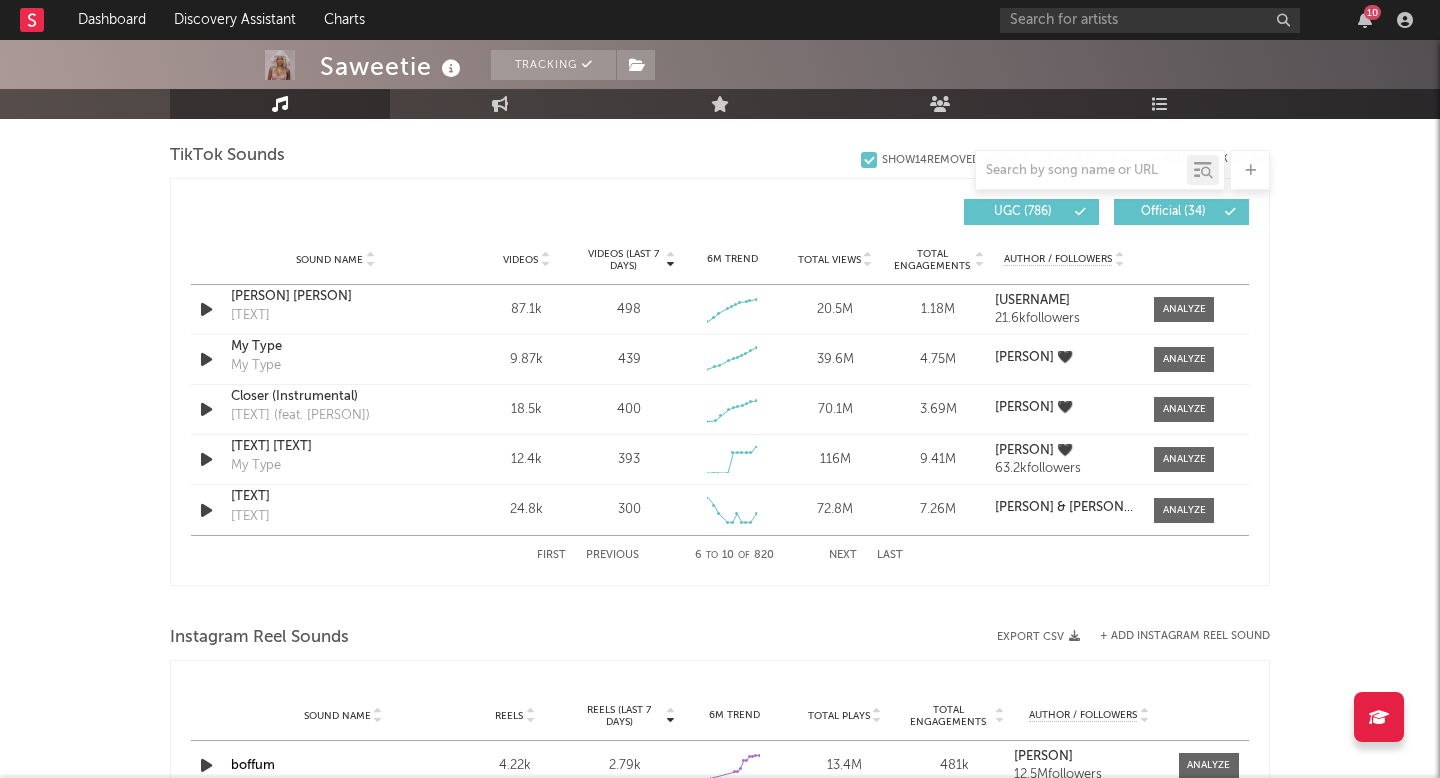 click on "Next" at bounding box center (843, 555) 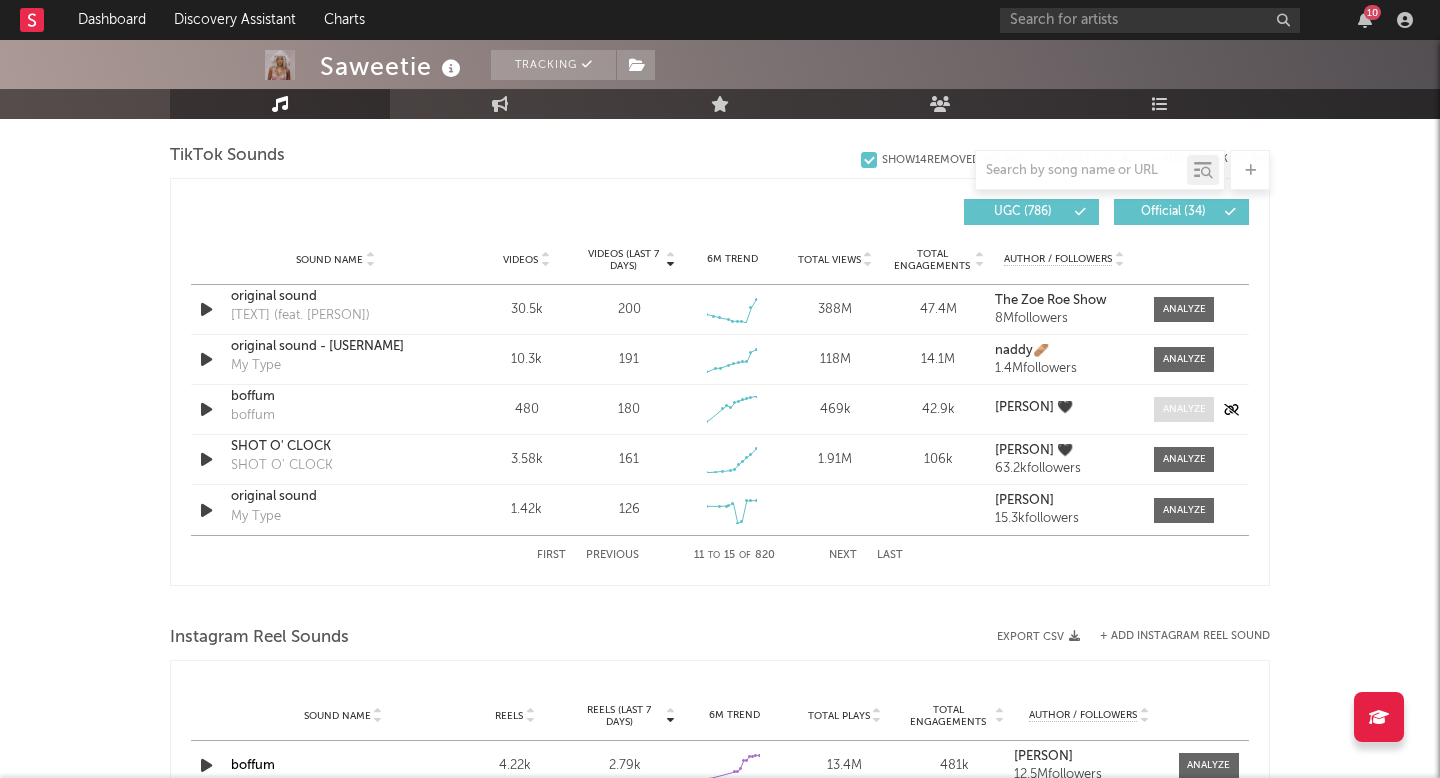 click at bounding box center [1184, 409] 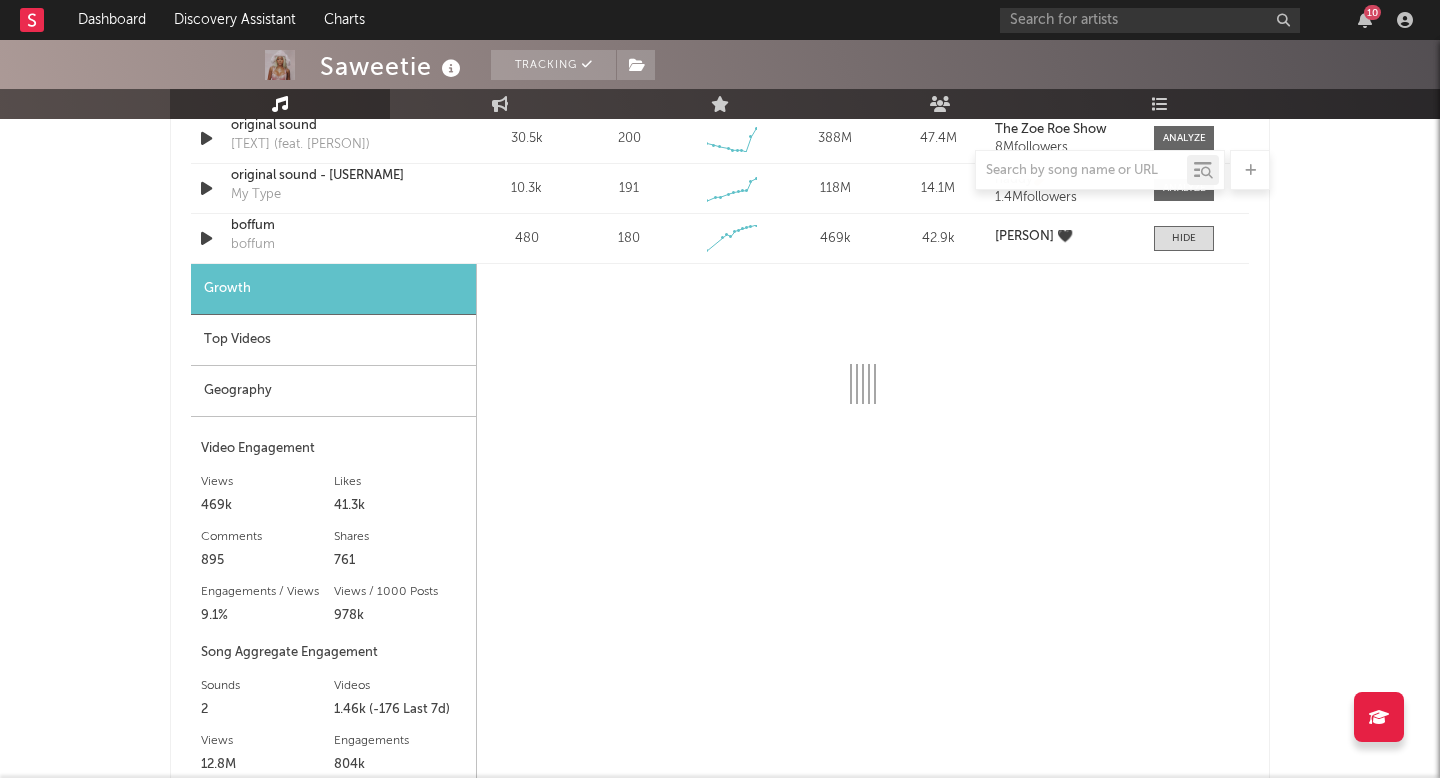select on "1w" 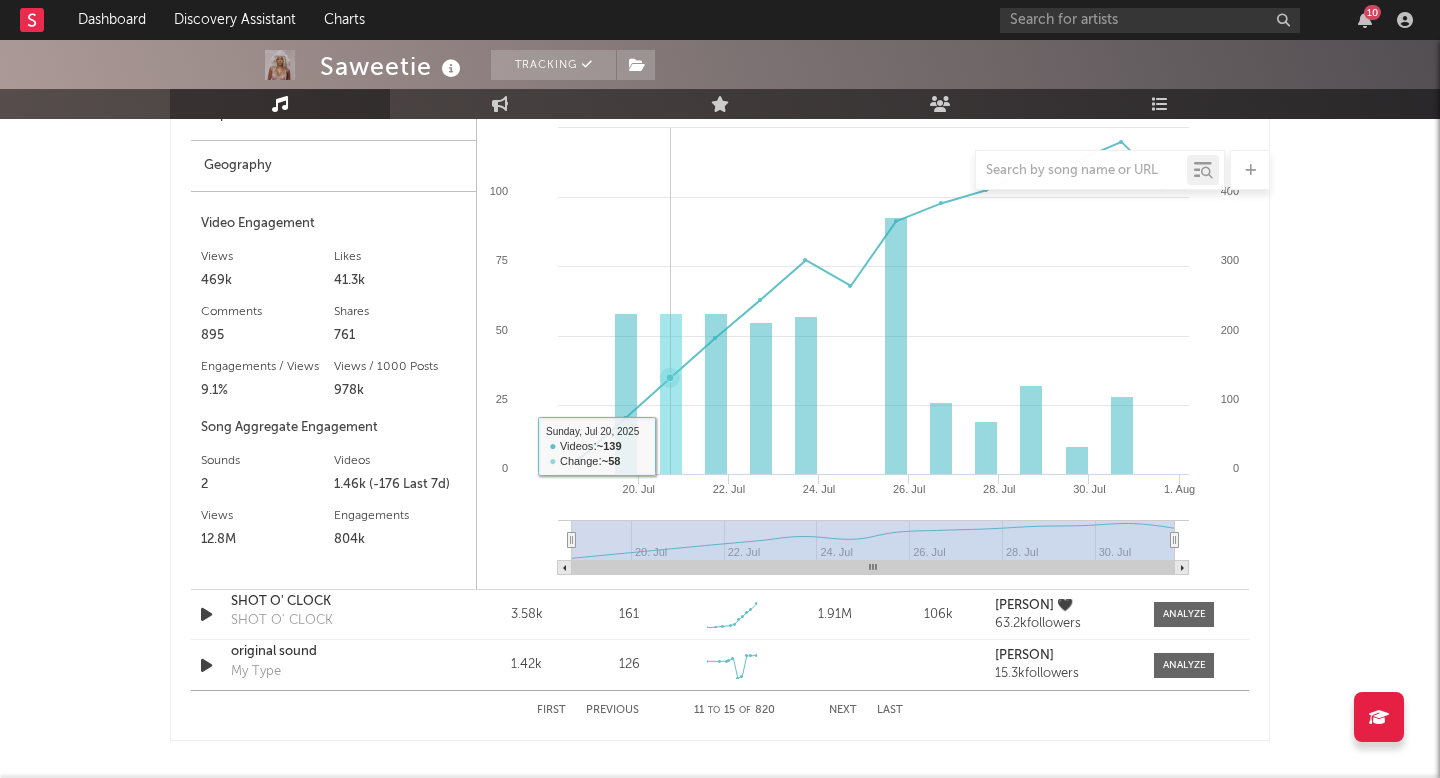 scroll, scrollTop: 1743, scrollLeft: 0, axis: vertical 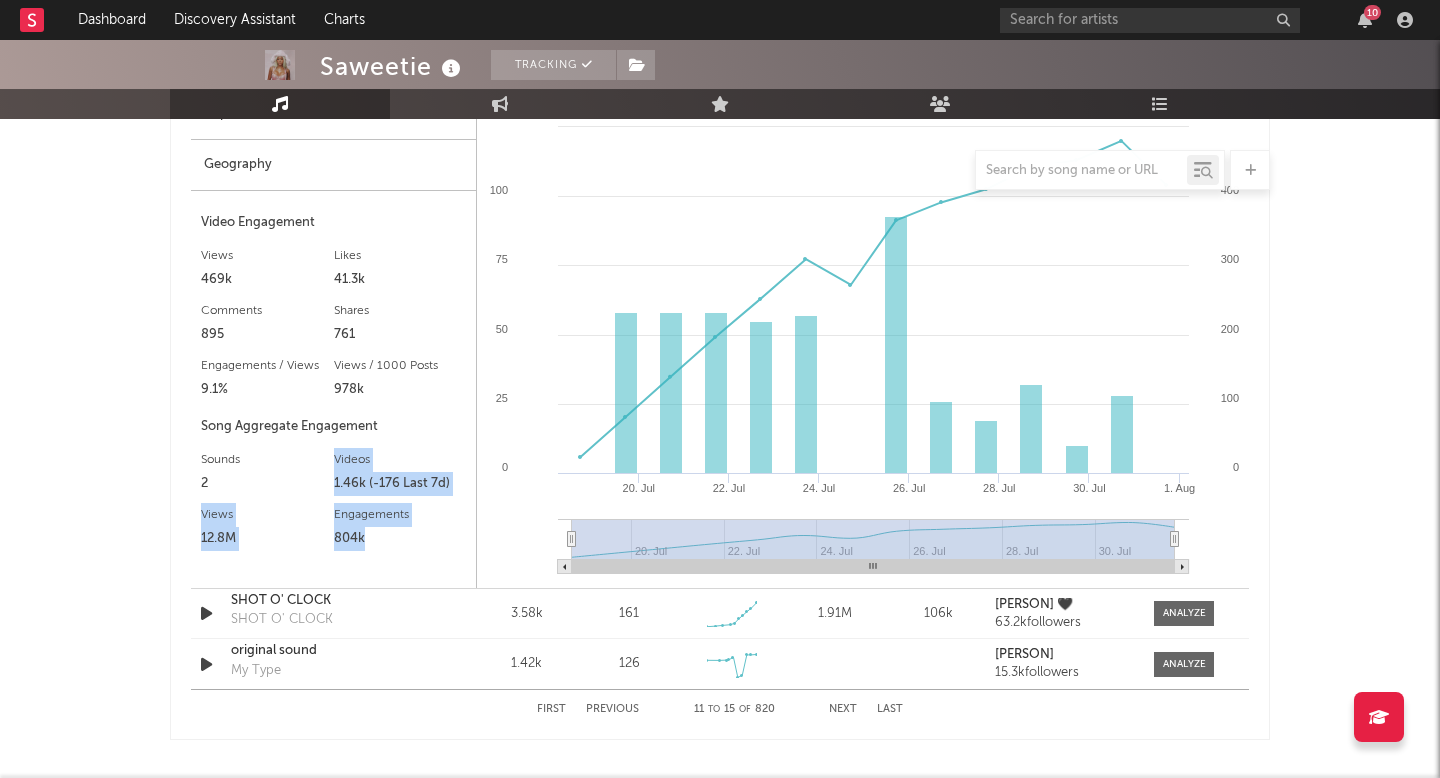 drag, startPoint x: 334, startPoint y: 459, endPoint x: 353, endPoint y: 566, distance: 108.67382 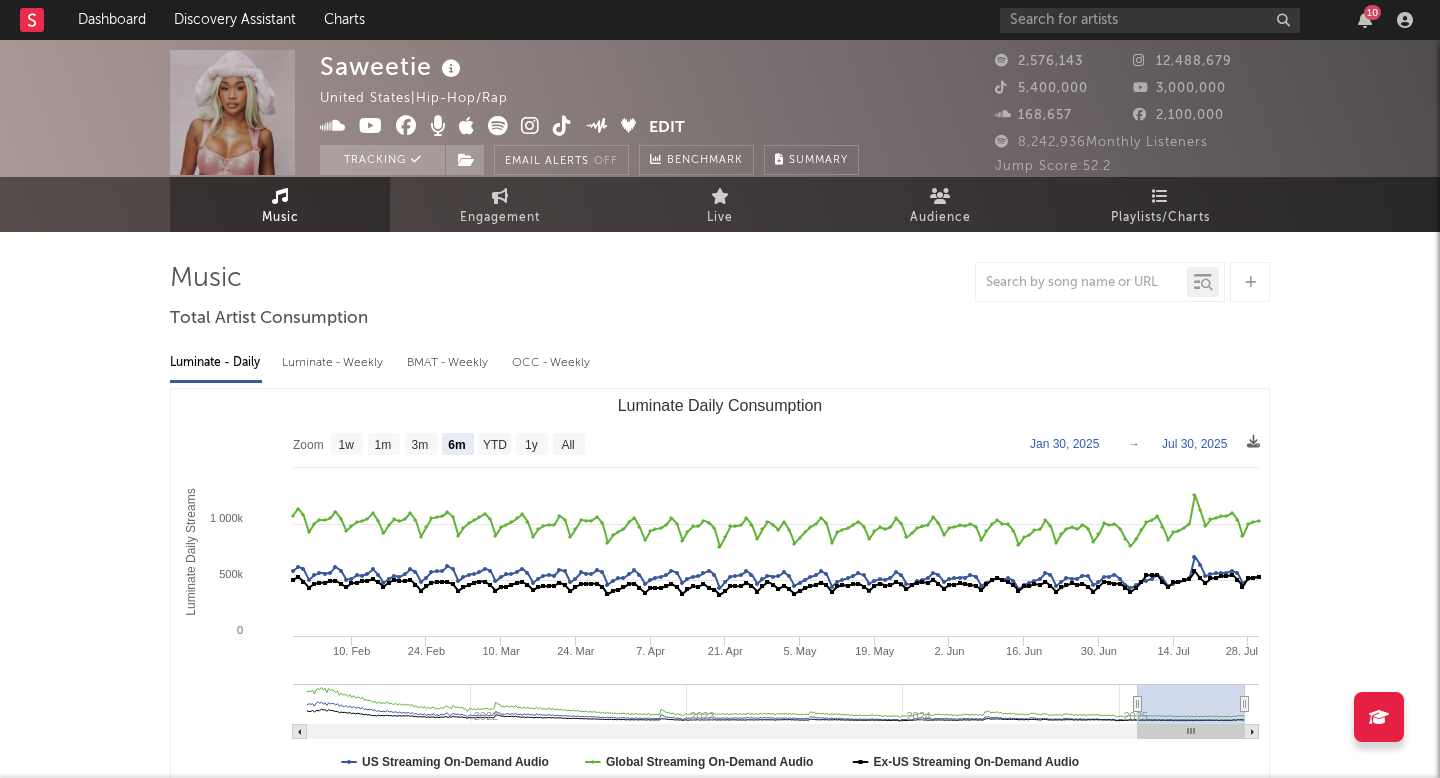 scroll, scrollTop: 0, scrollLeft: 0, axis: both 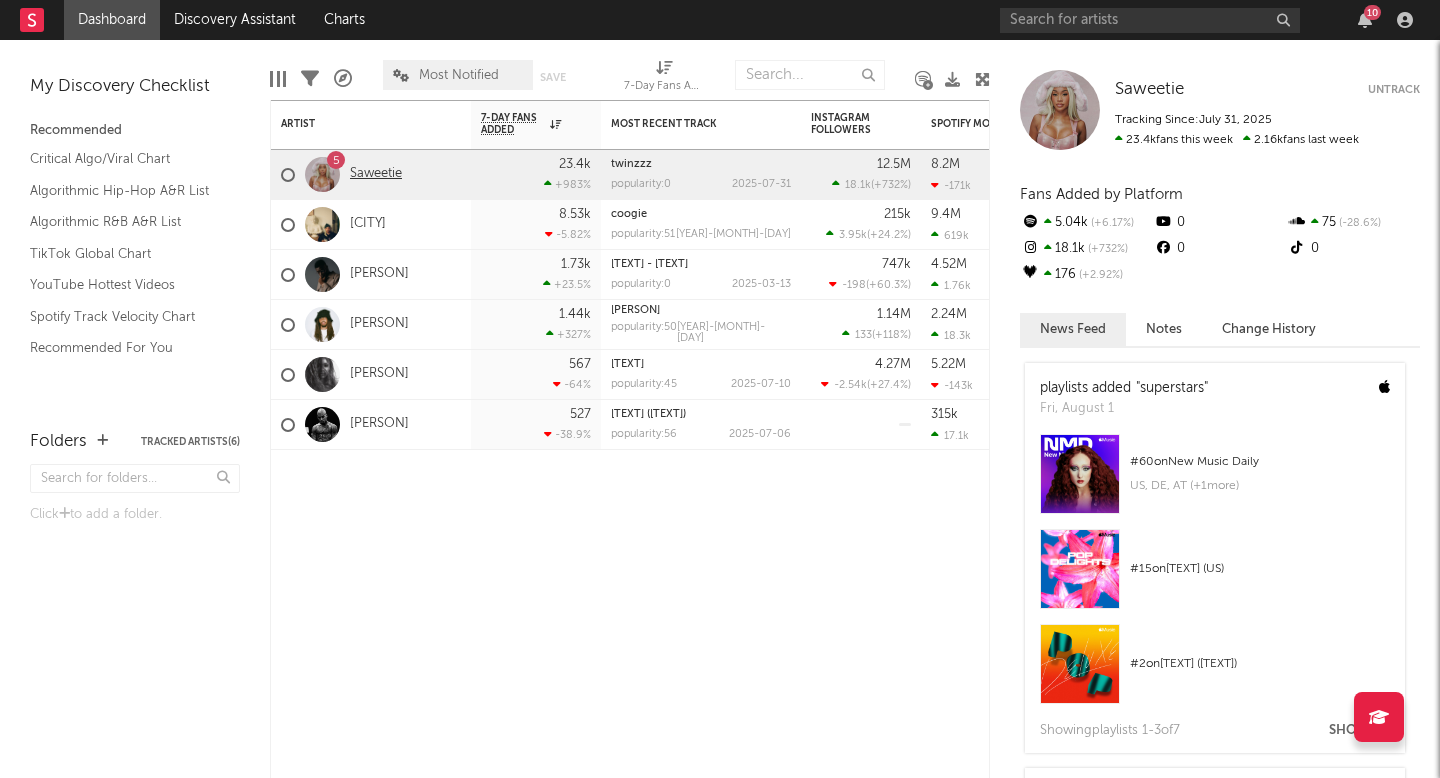 click on "Saweetie" at bounding box center [376, 174] 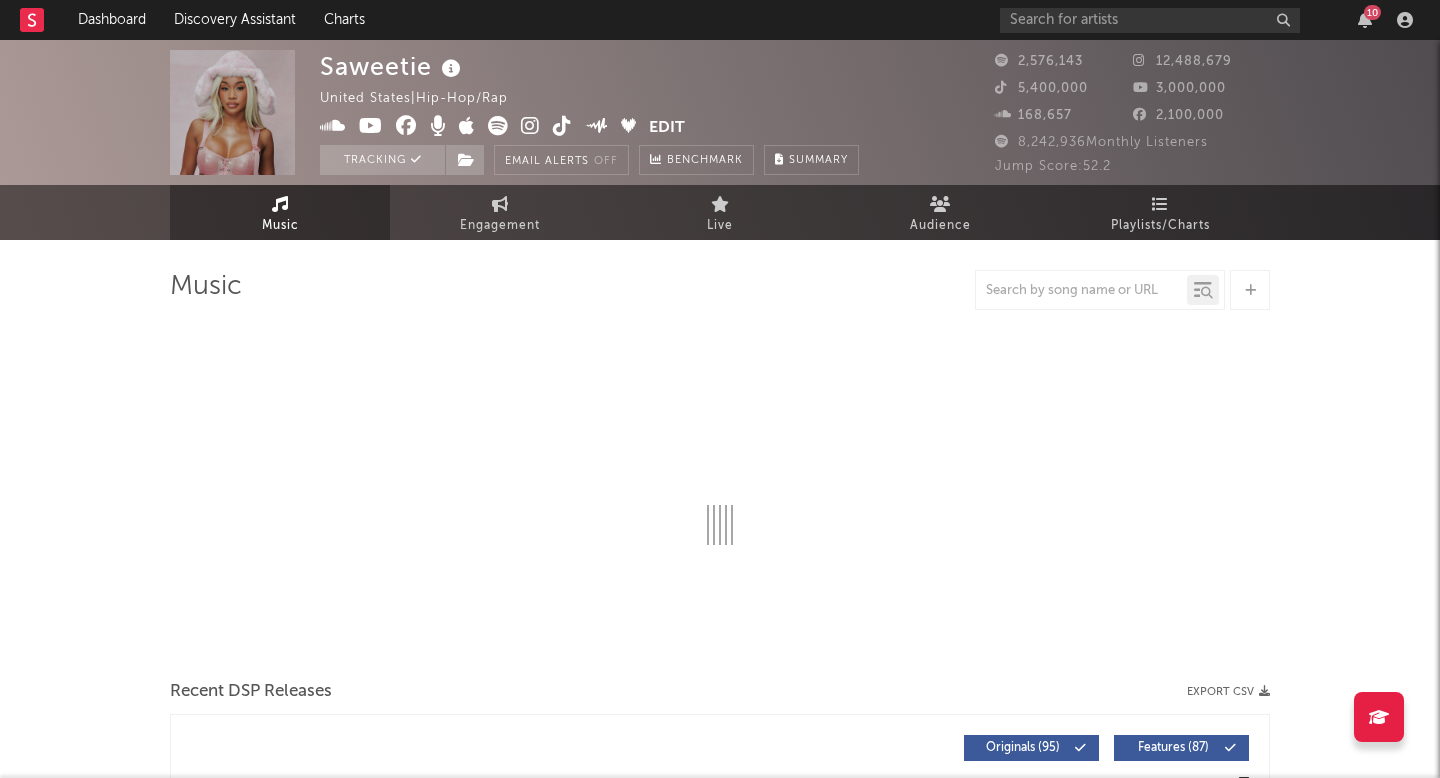 select on "6m" 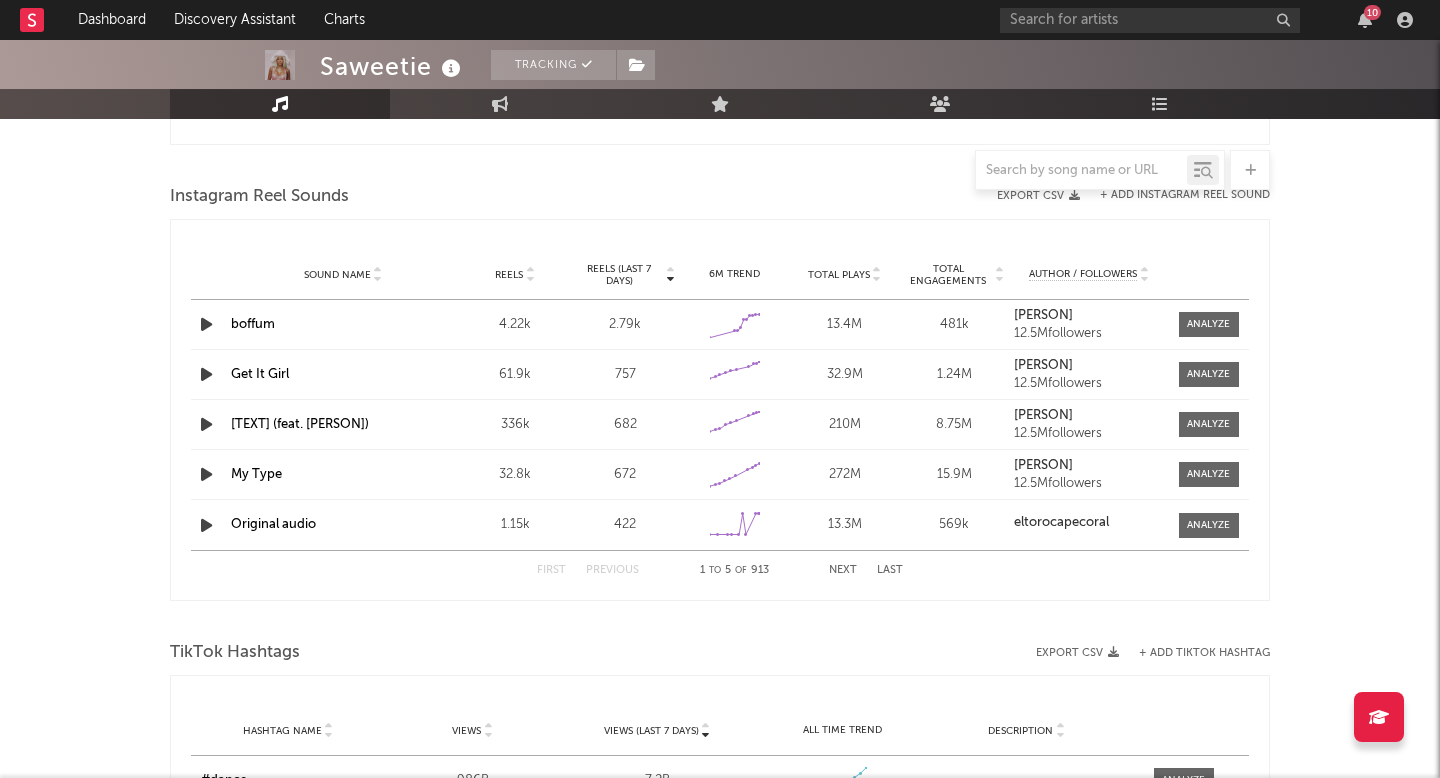 scroll, scrollTop: 1789, scrollLeft: 0, axis: vertical 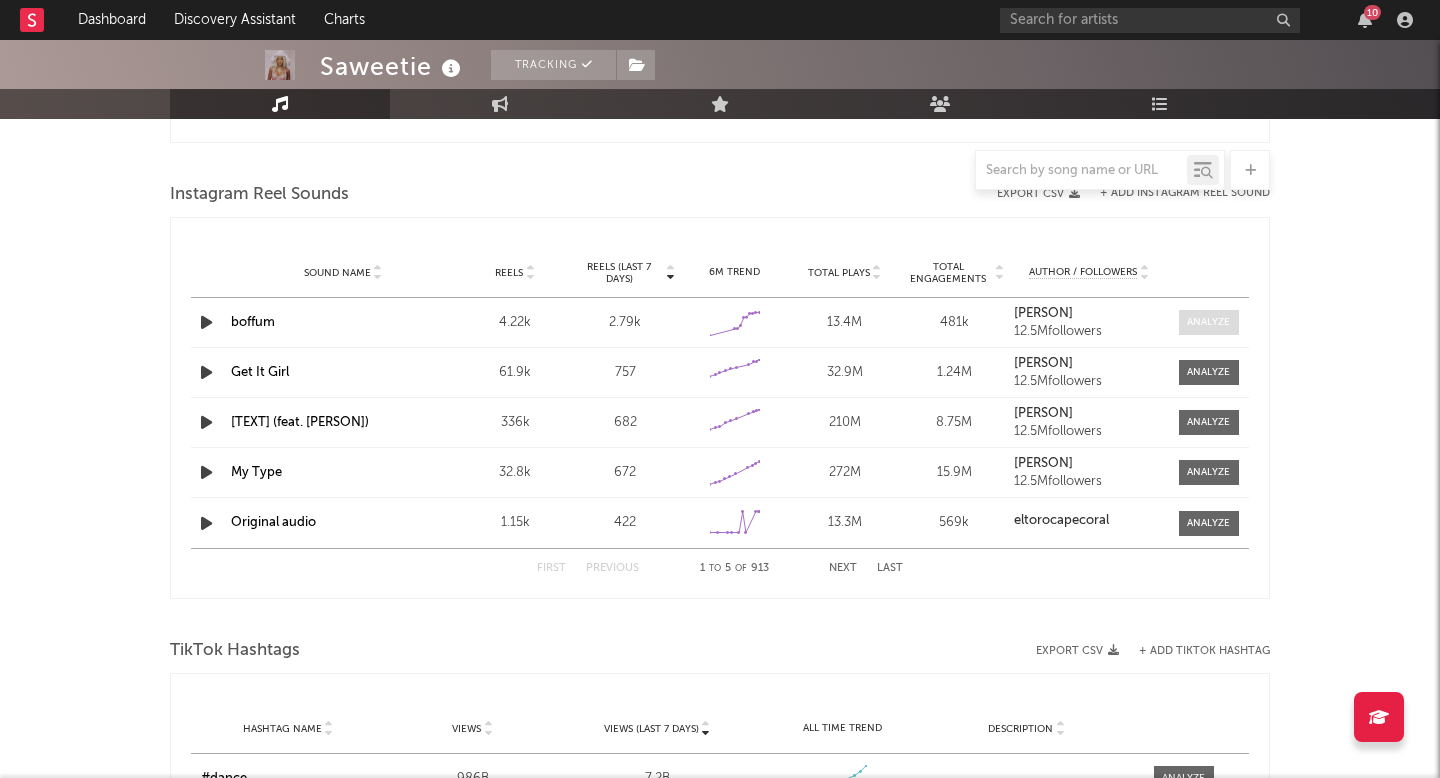 click at bounding box center [1208, 322] 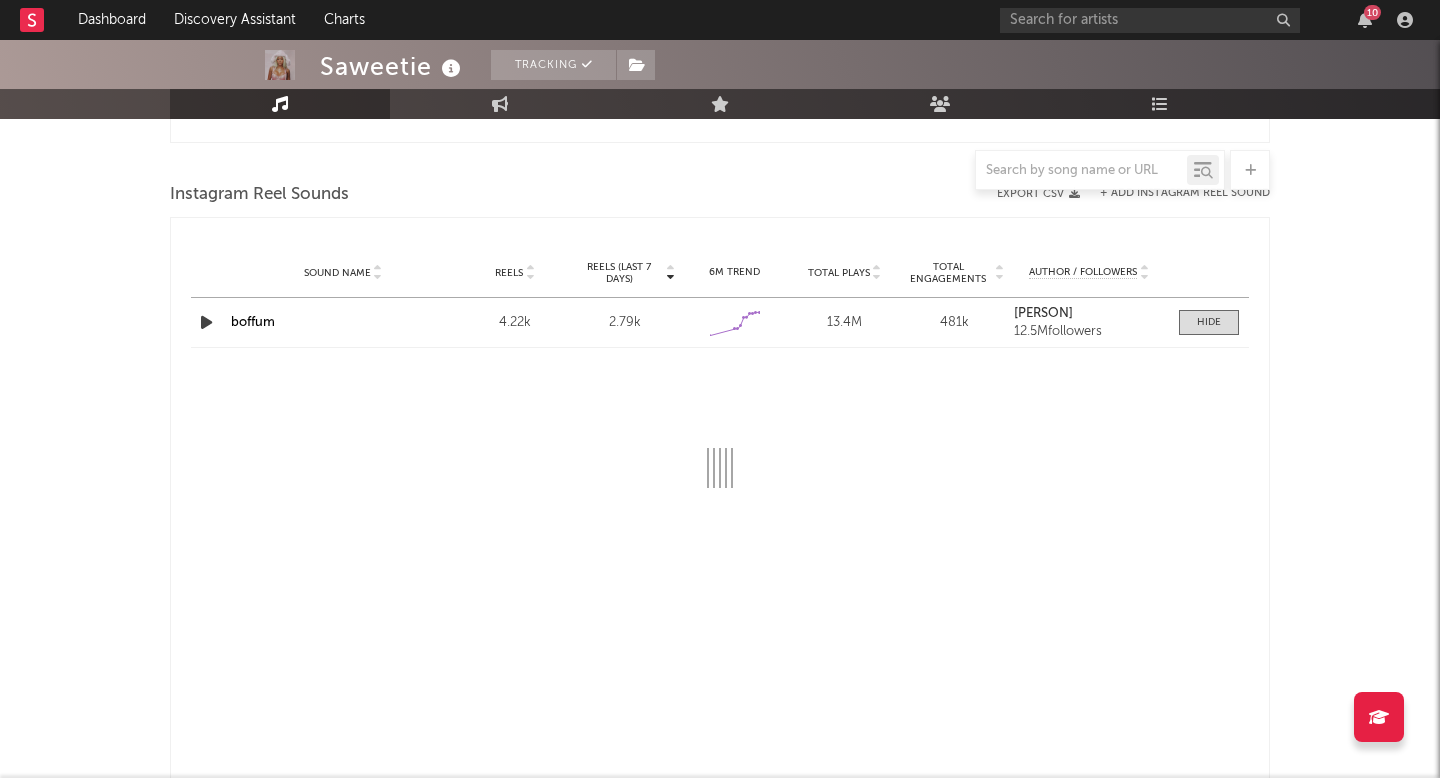 select on "1w" 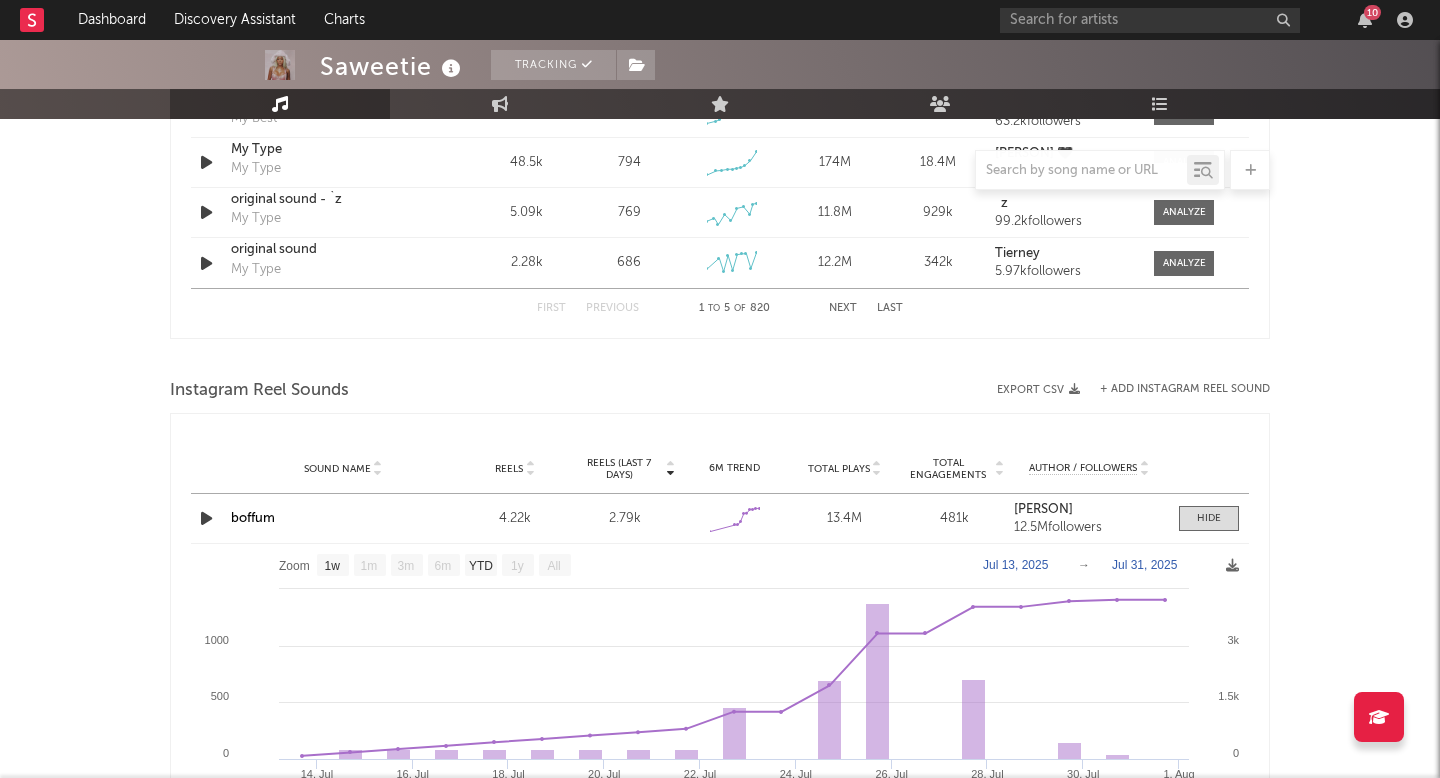 scroll, scrollTop: 1594, scrollLeft: 0, axis: vertical 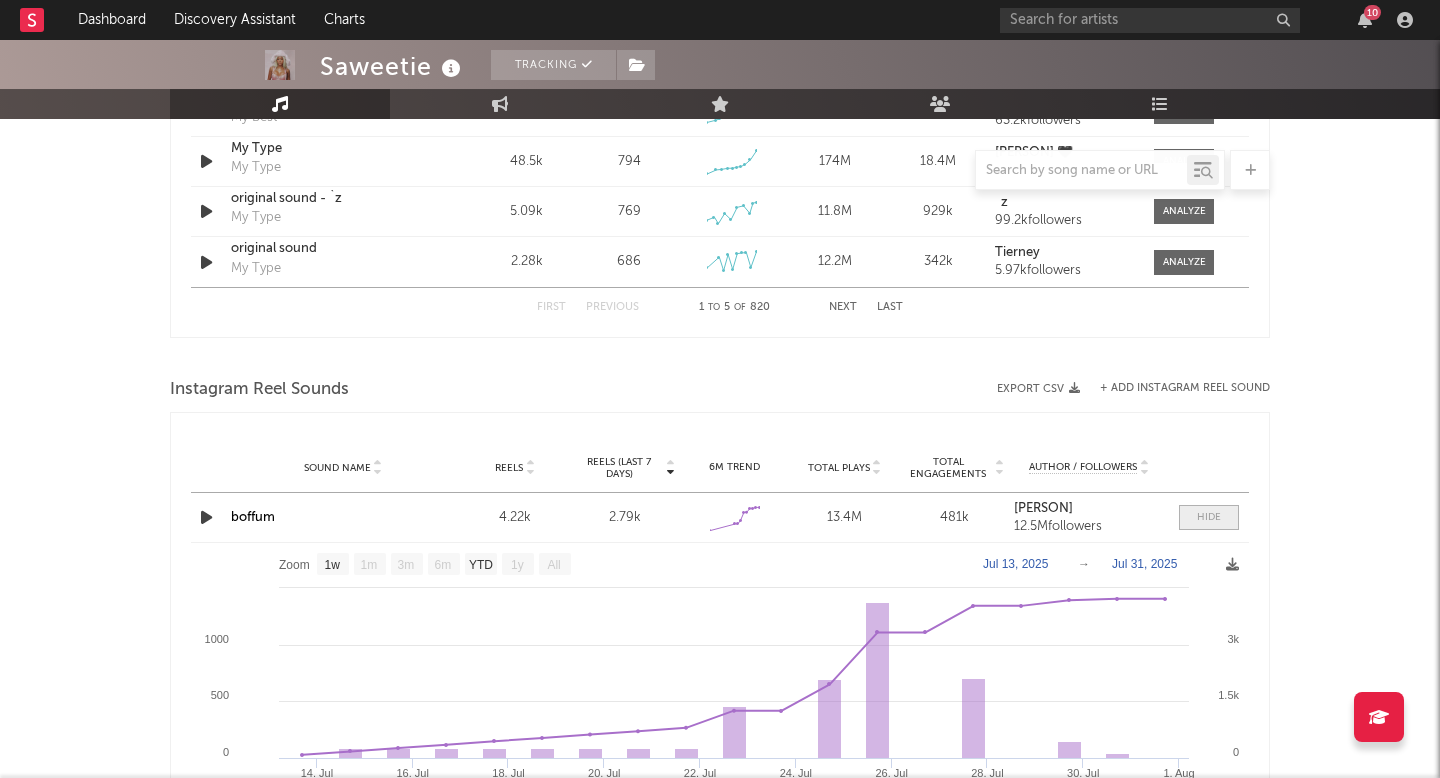 click at bounding box center (1209, 517) 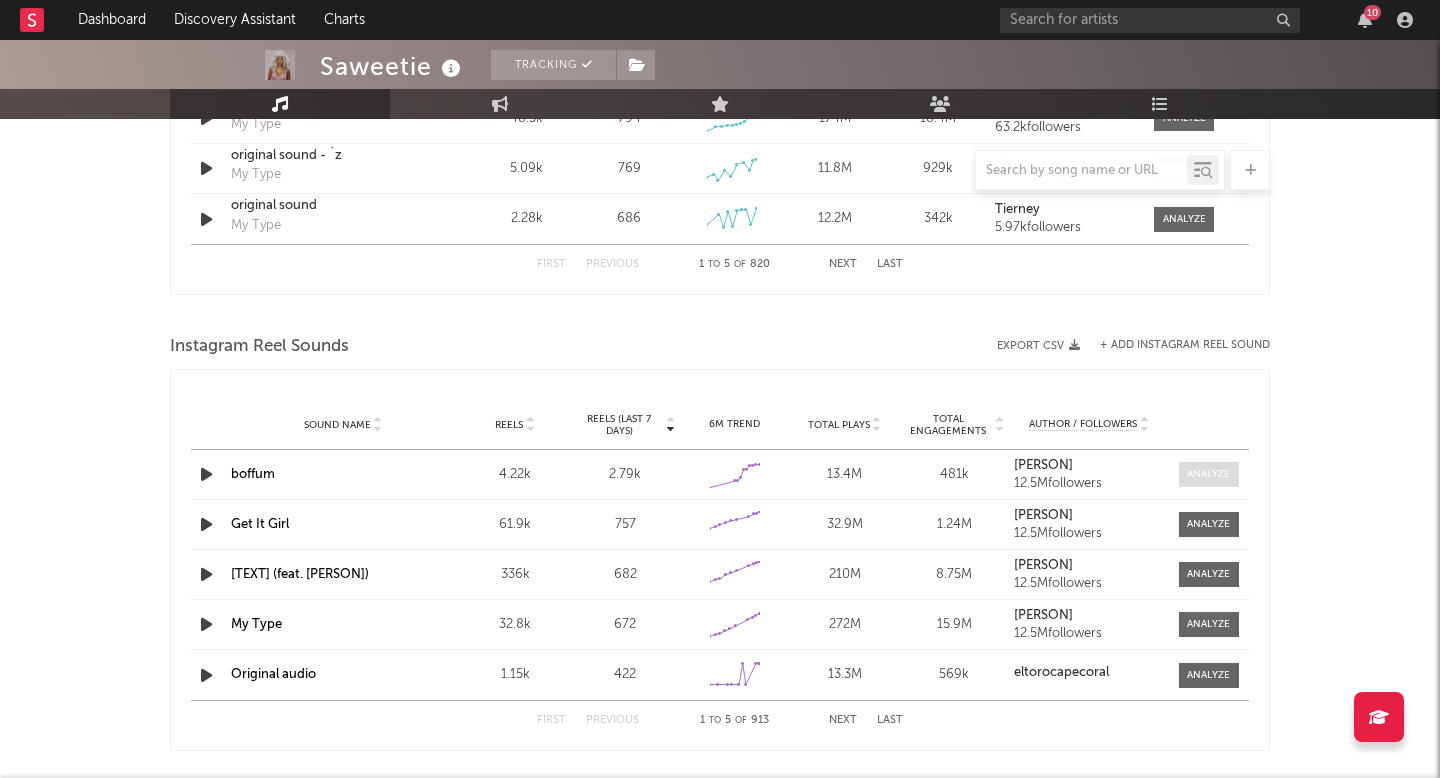 scroll, scrollTop: 1638, scrollLeft: 0, axis: vertical 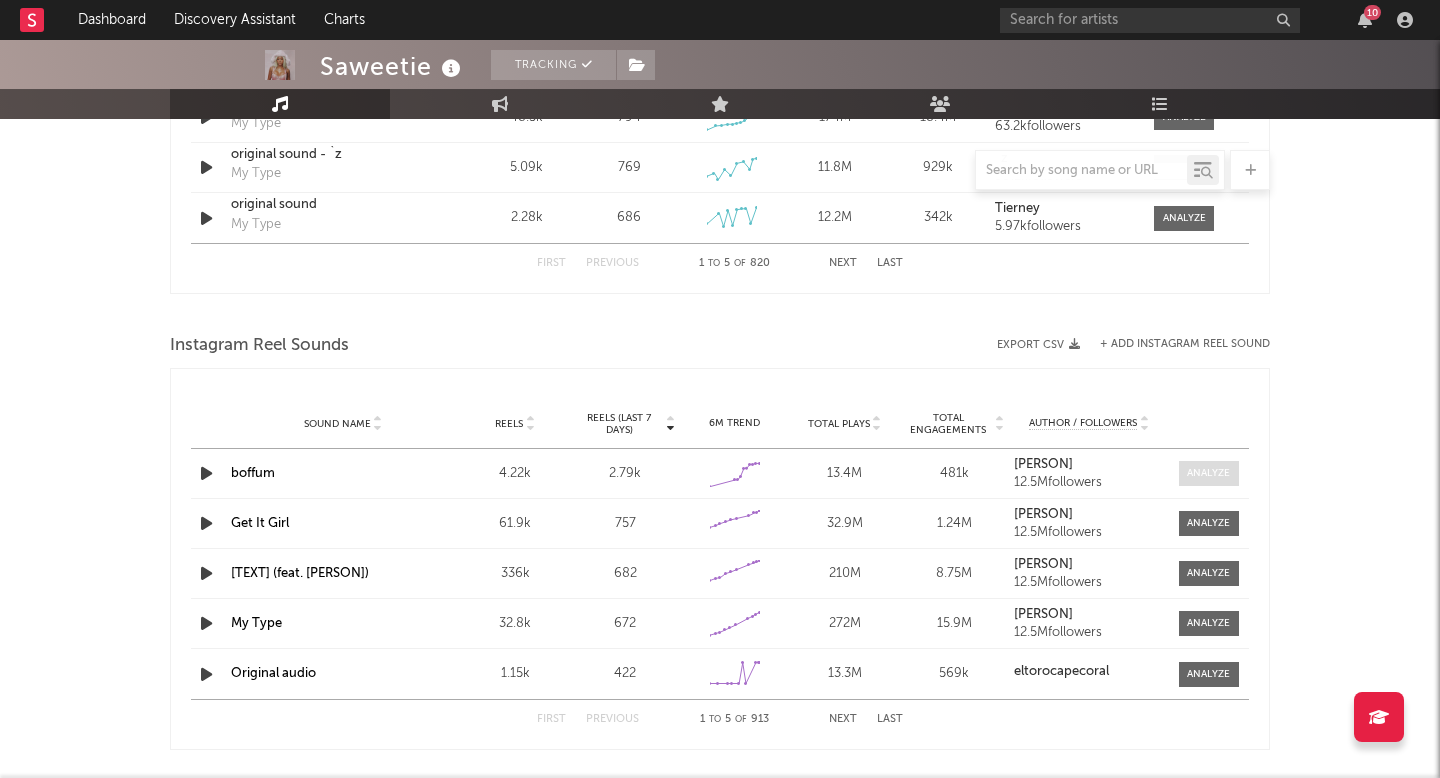 click at bounding box center (1208, 473) 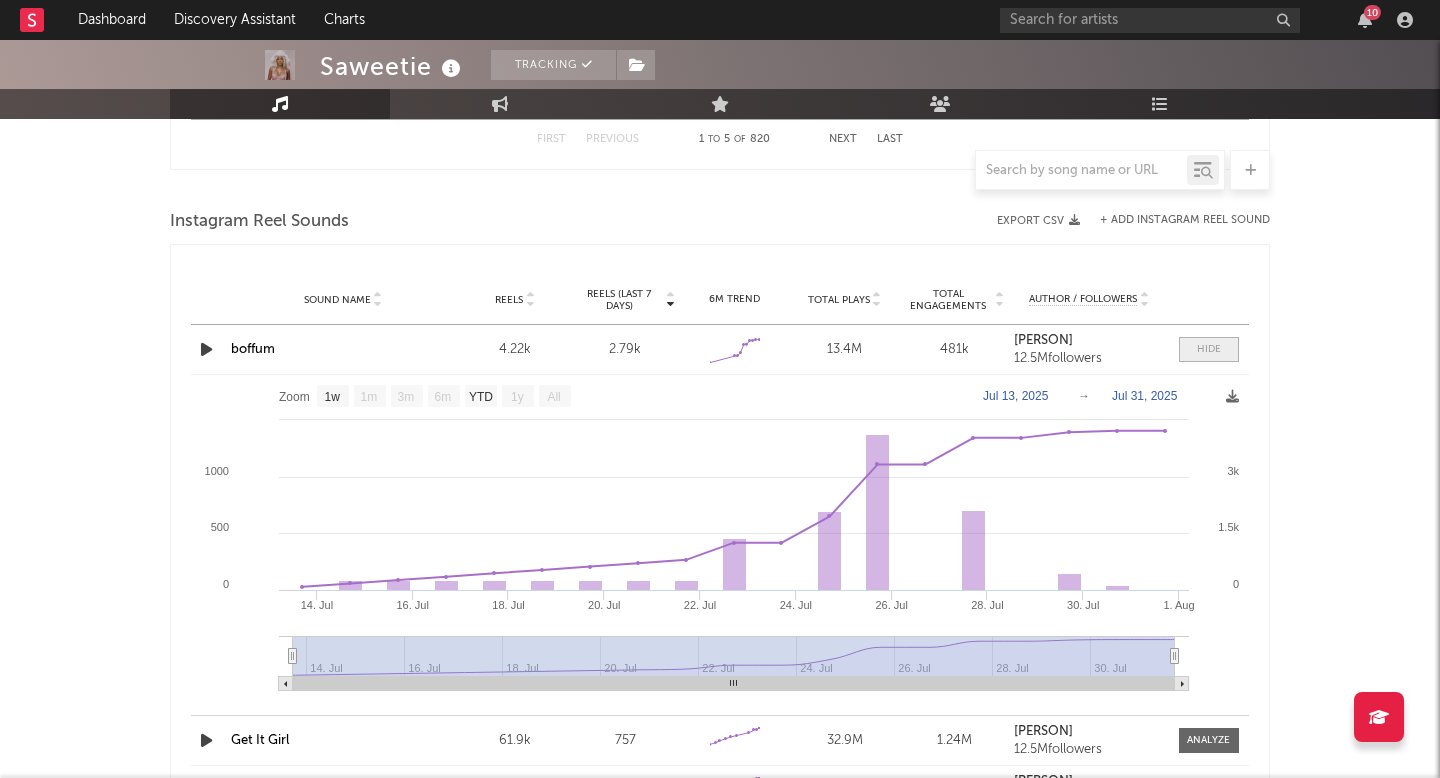 scroll, scrollTop: 1813, scrollLeft: 0, axis: vertical 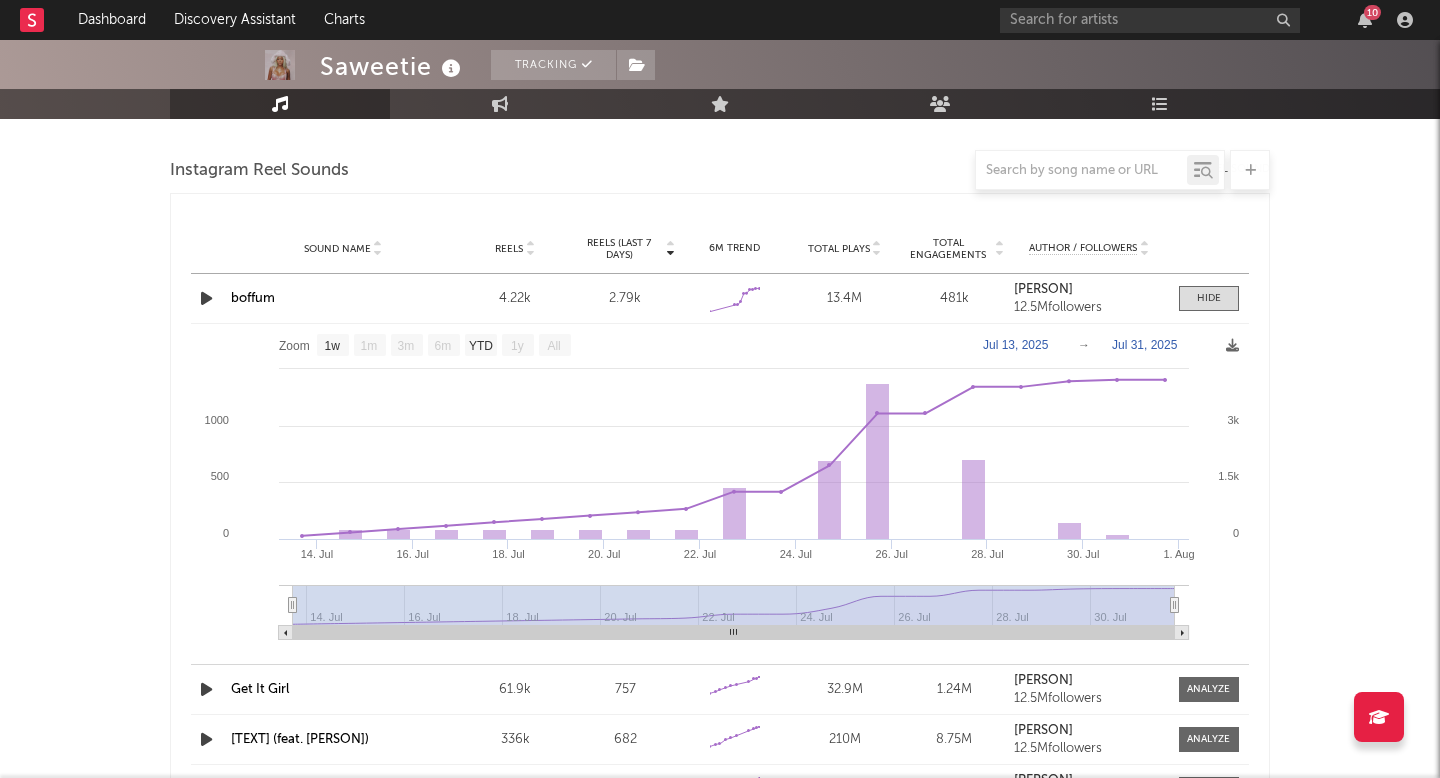 click at bounding box center (206, 298) 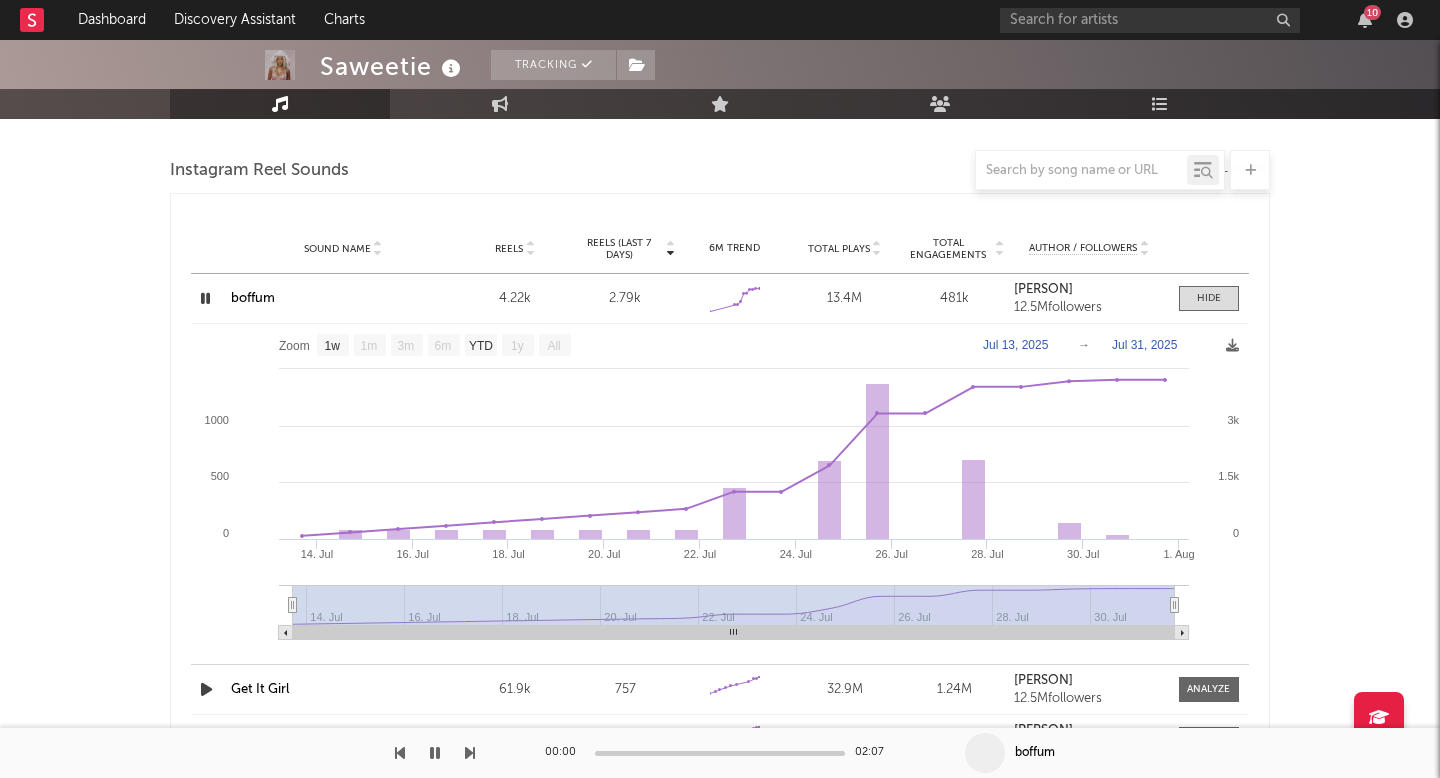 click at bounding box center [205, 298] 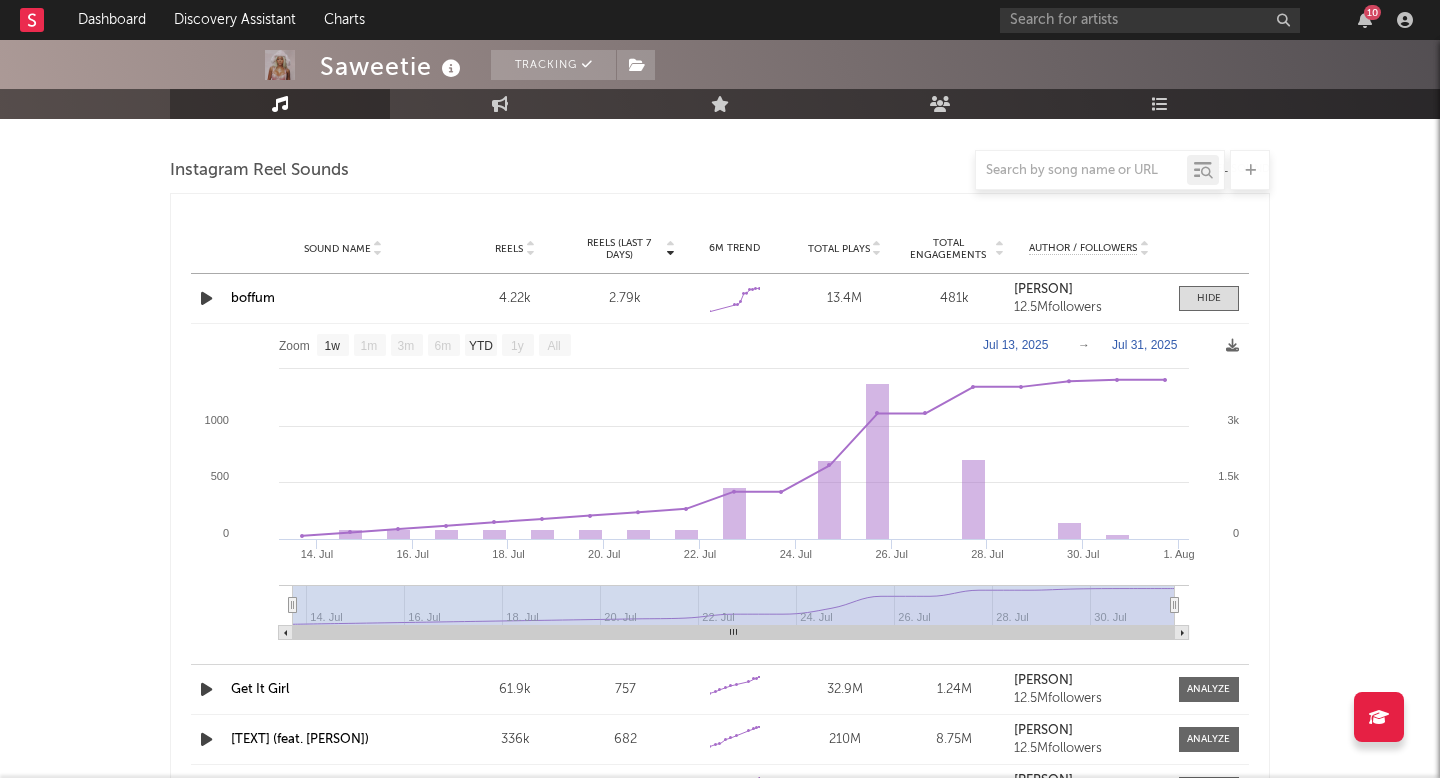 click on "boffum" at bounding box center [253, 298] 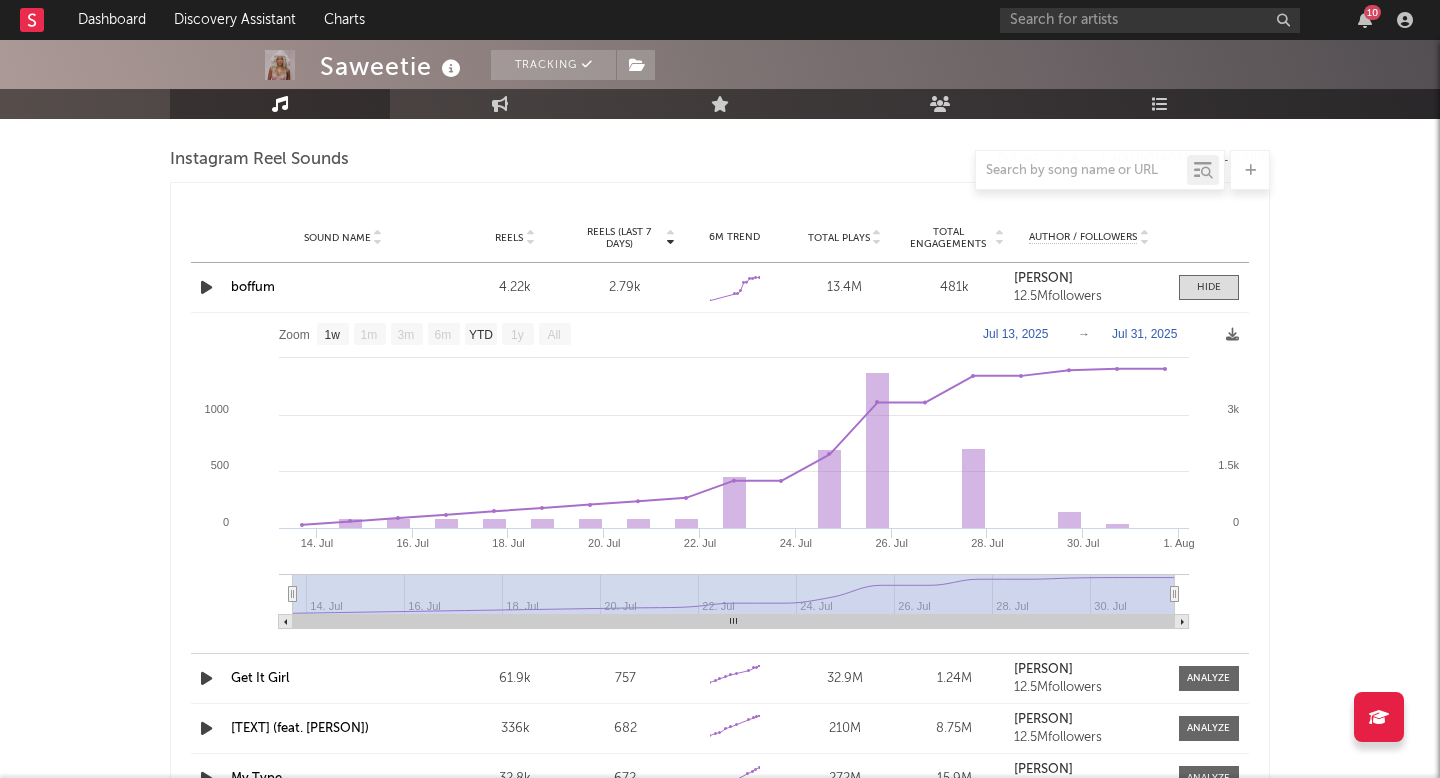 scroll, scrollTop: 1827, scrollLeft: 0, axis: vertical 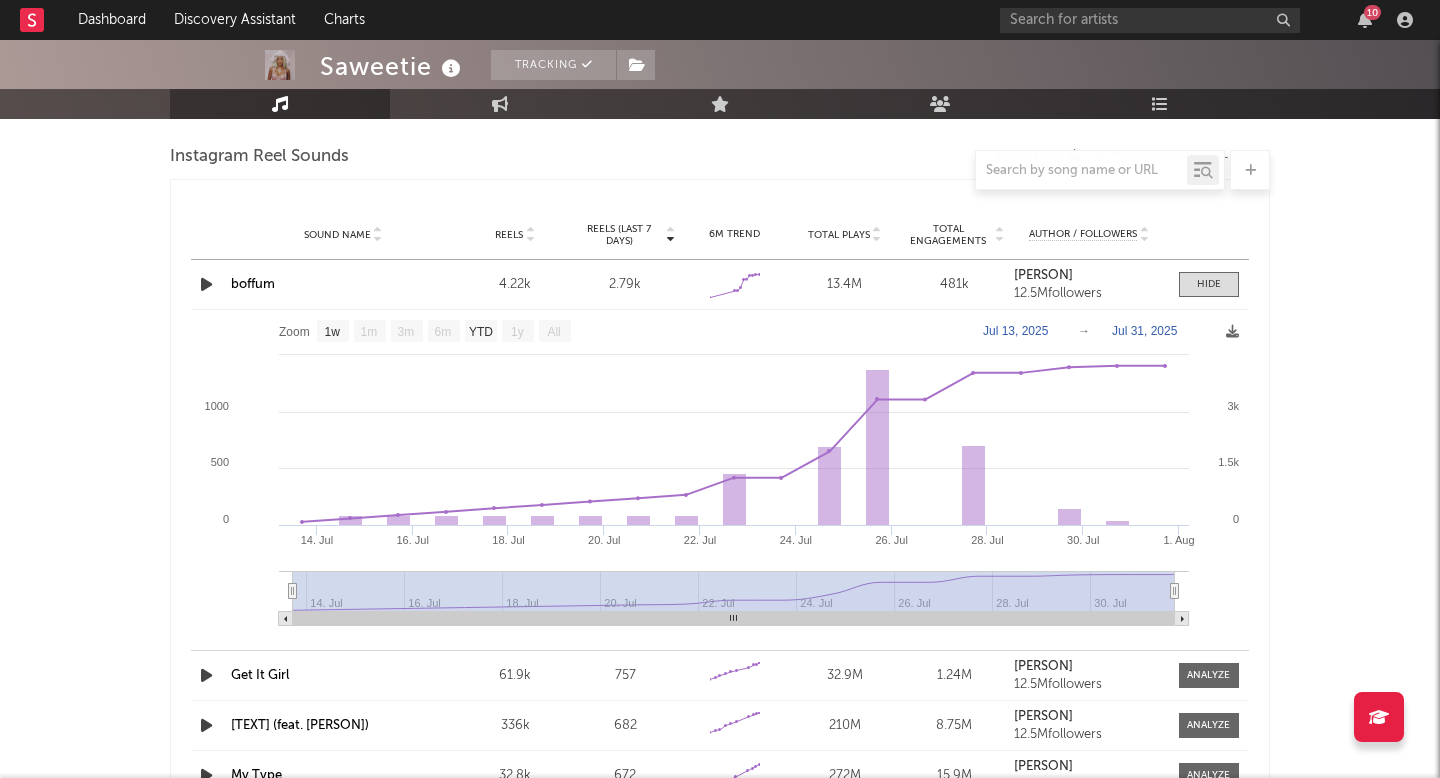 click on "Total Plays" at bounding box center [839, 235] 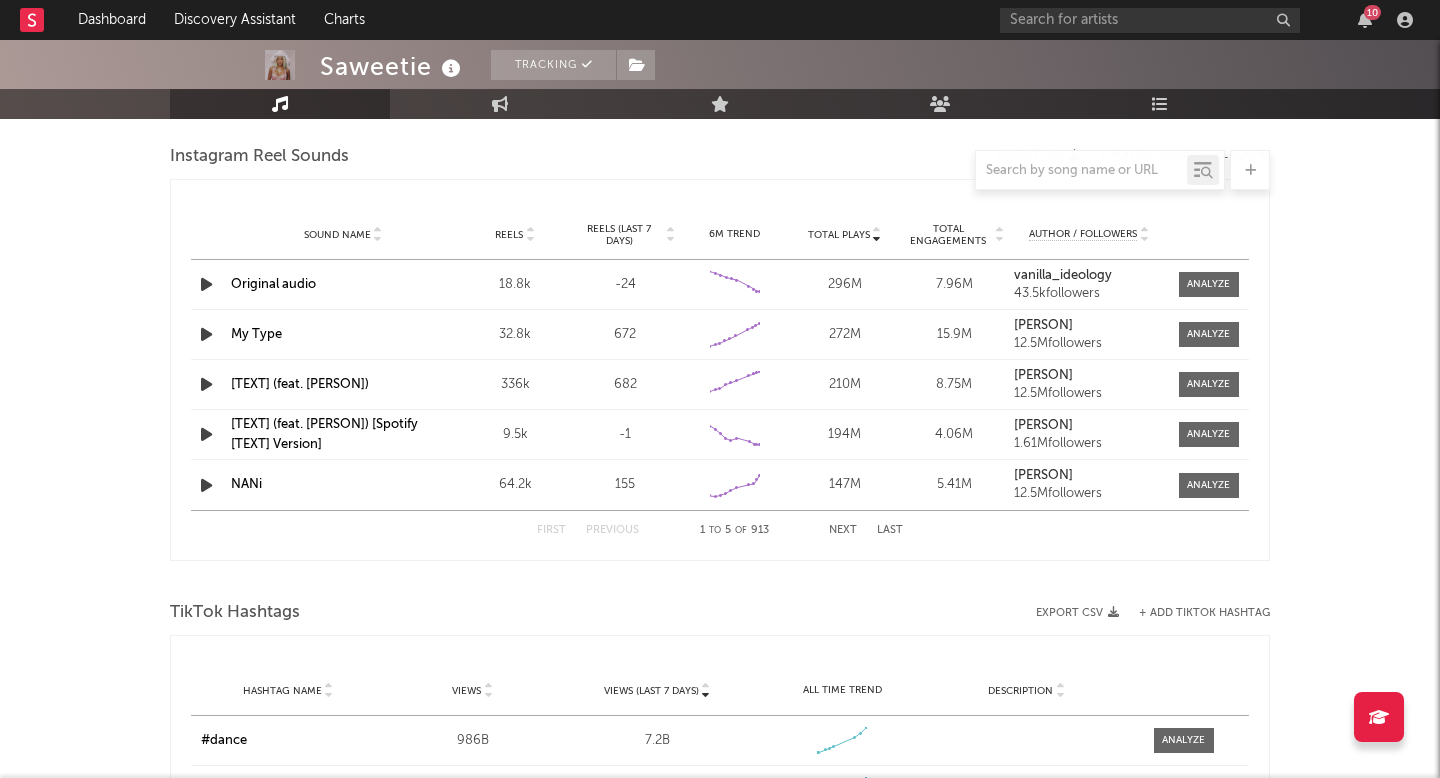 click on "Total Plays" at bounding box center [839, 235] 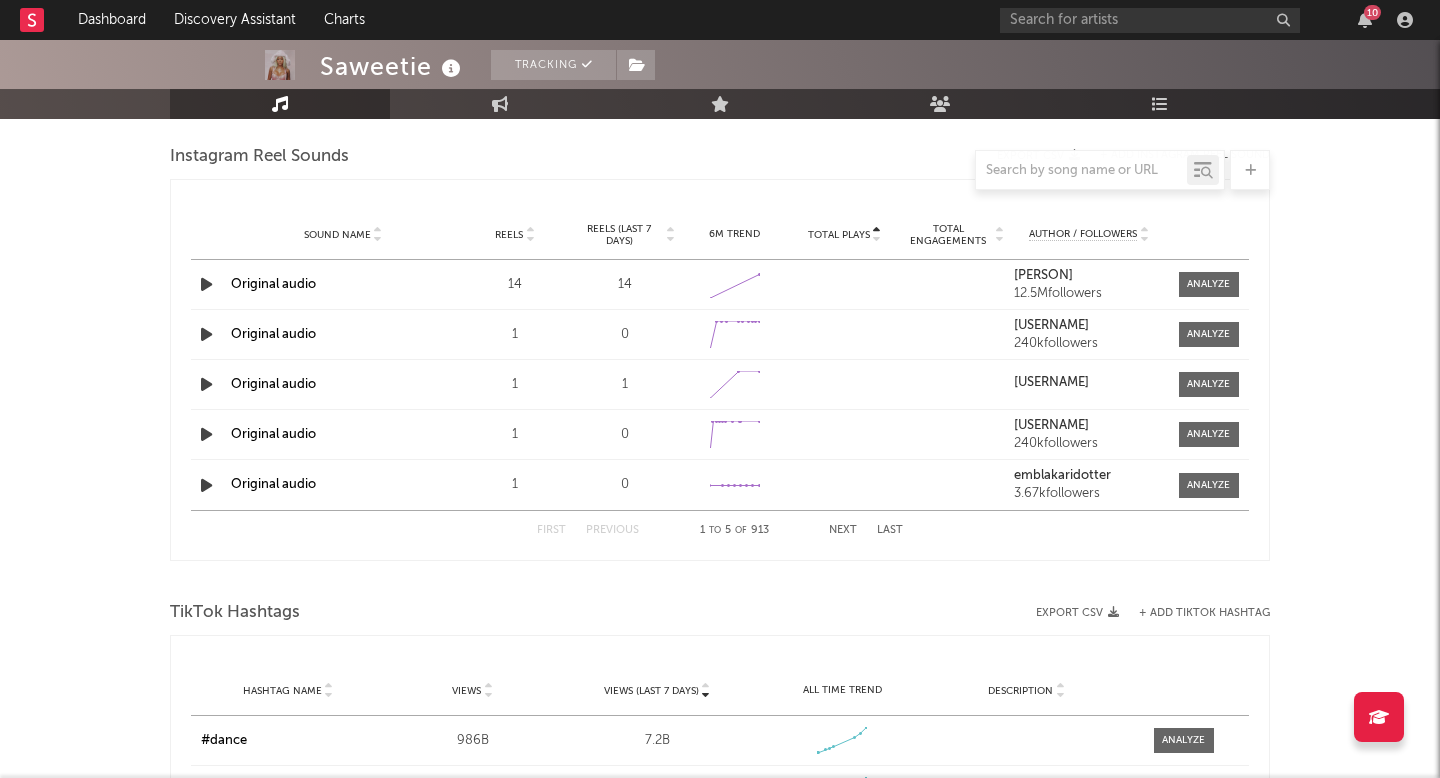 click on "Total Plays" at bounding box center (839, 235) 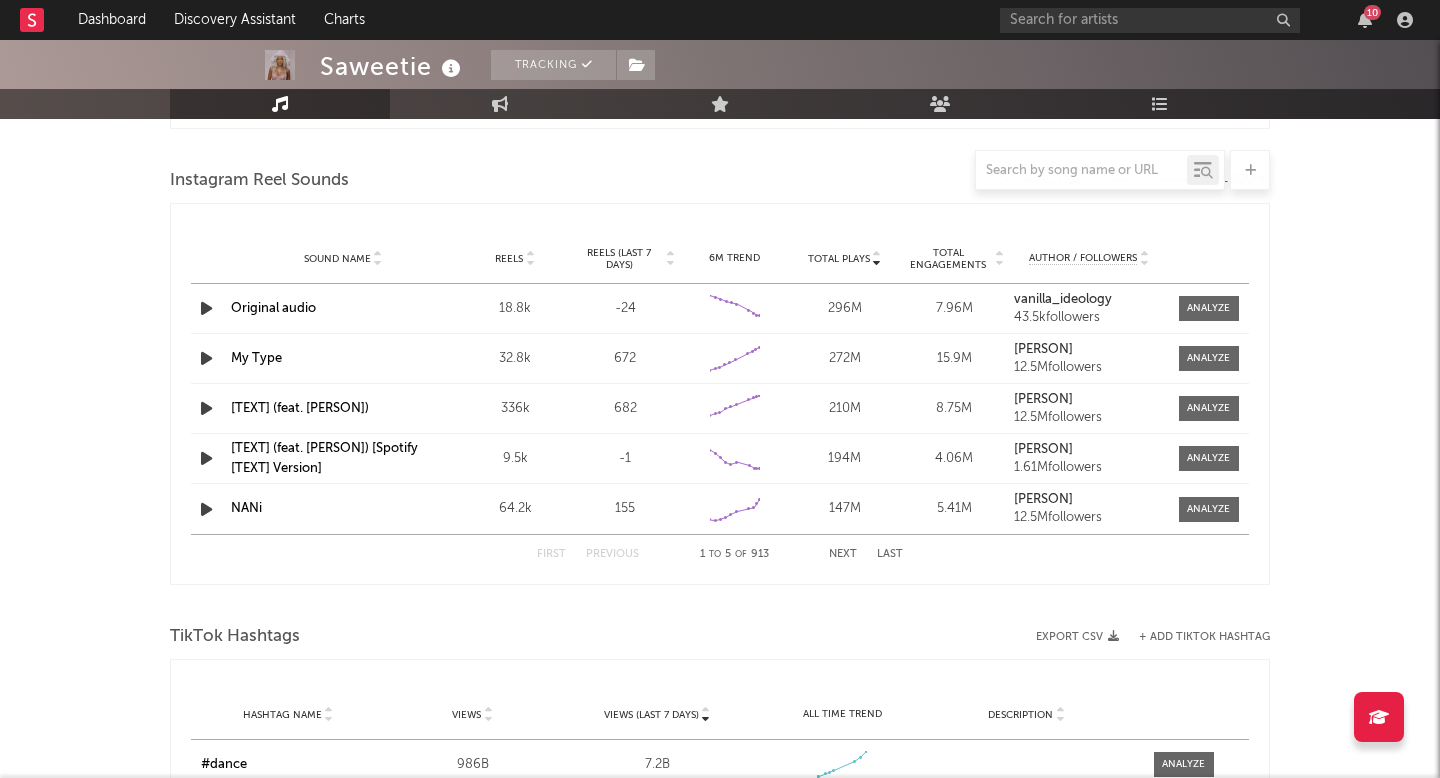 scroll, scrollTop: 1794, scrollLeft: 0, axis: vertical 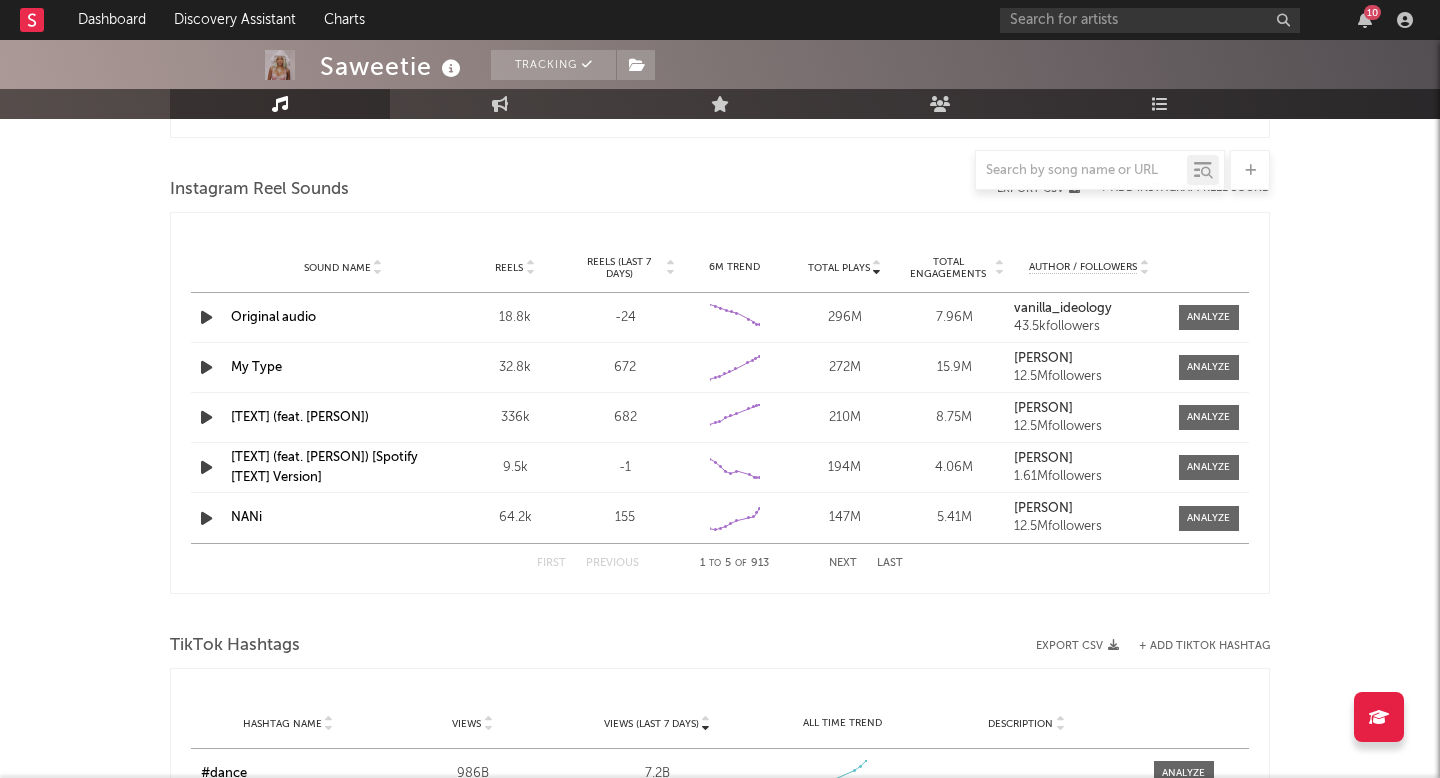 click at bounding box center (877, 272) 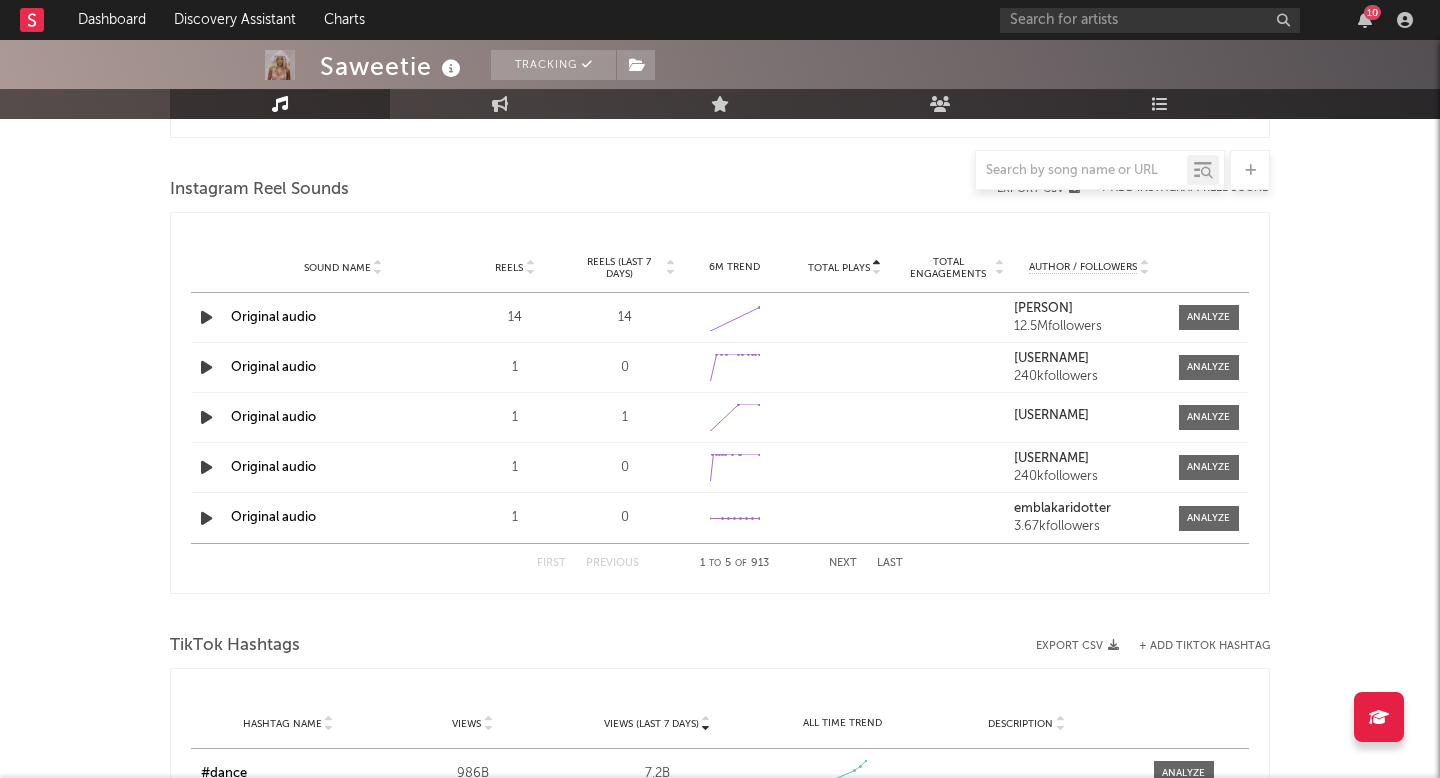 click at bounding box center (877, 272) 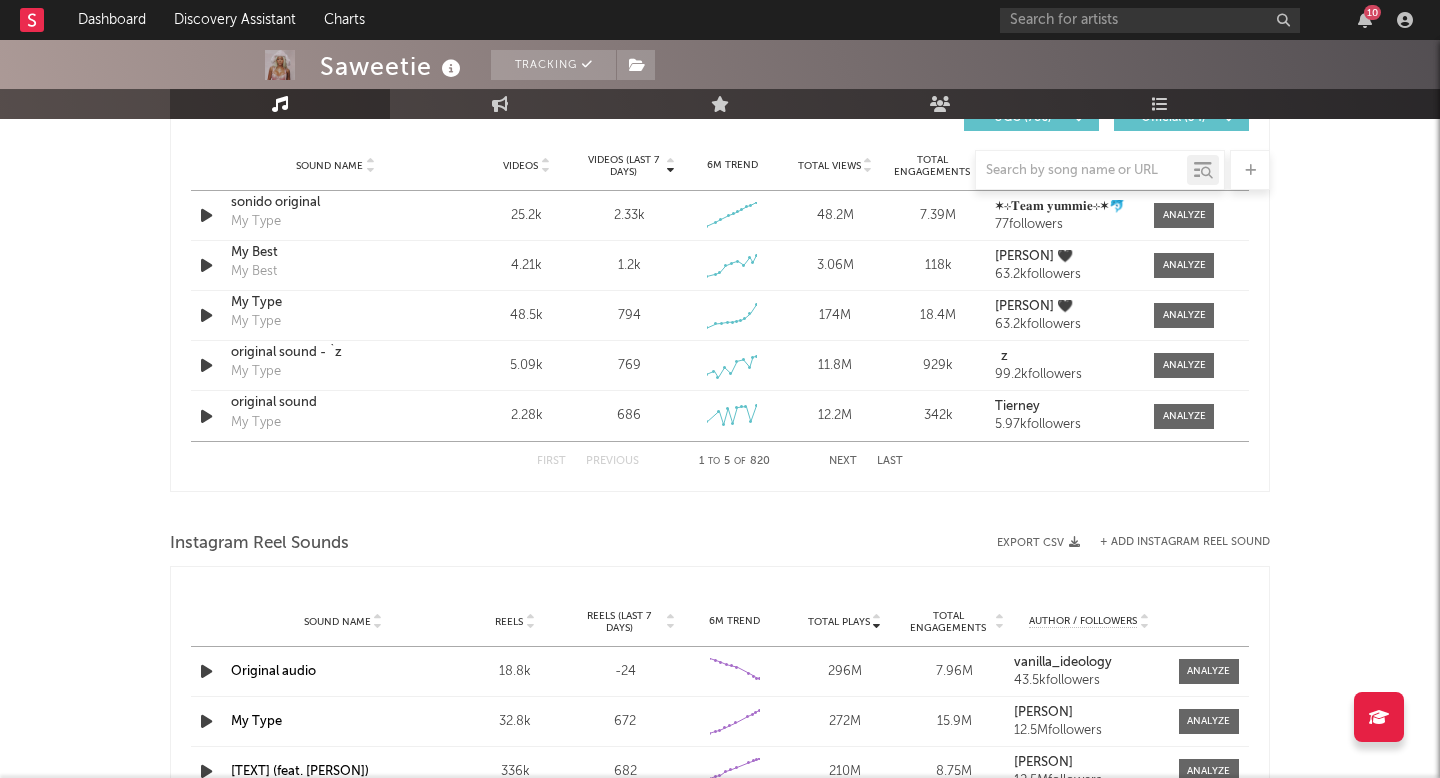 scroll, scrollTop: 1422, scrollLeft: 0, axis: vertical 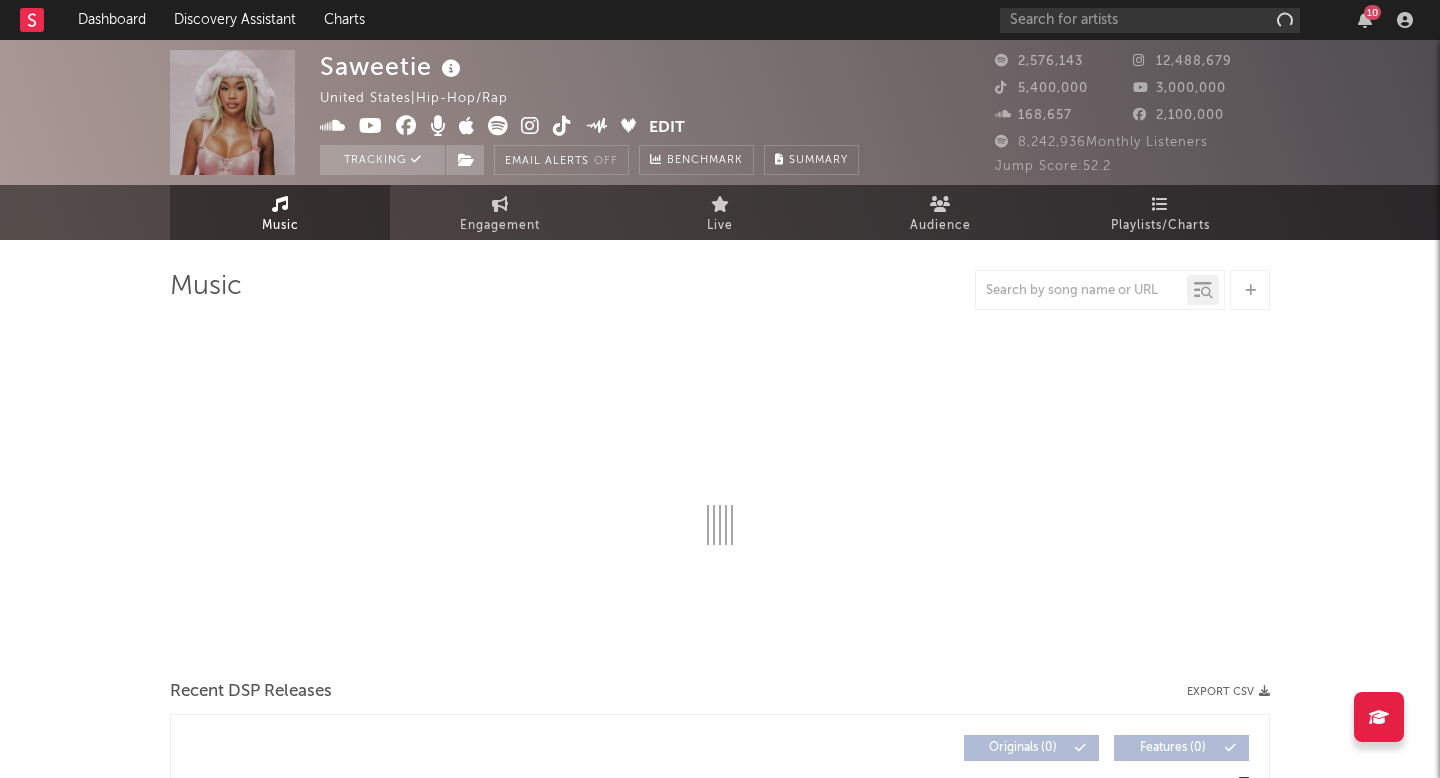 select on "6m" 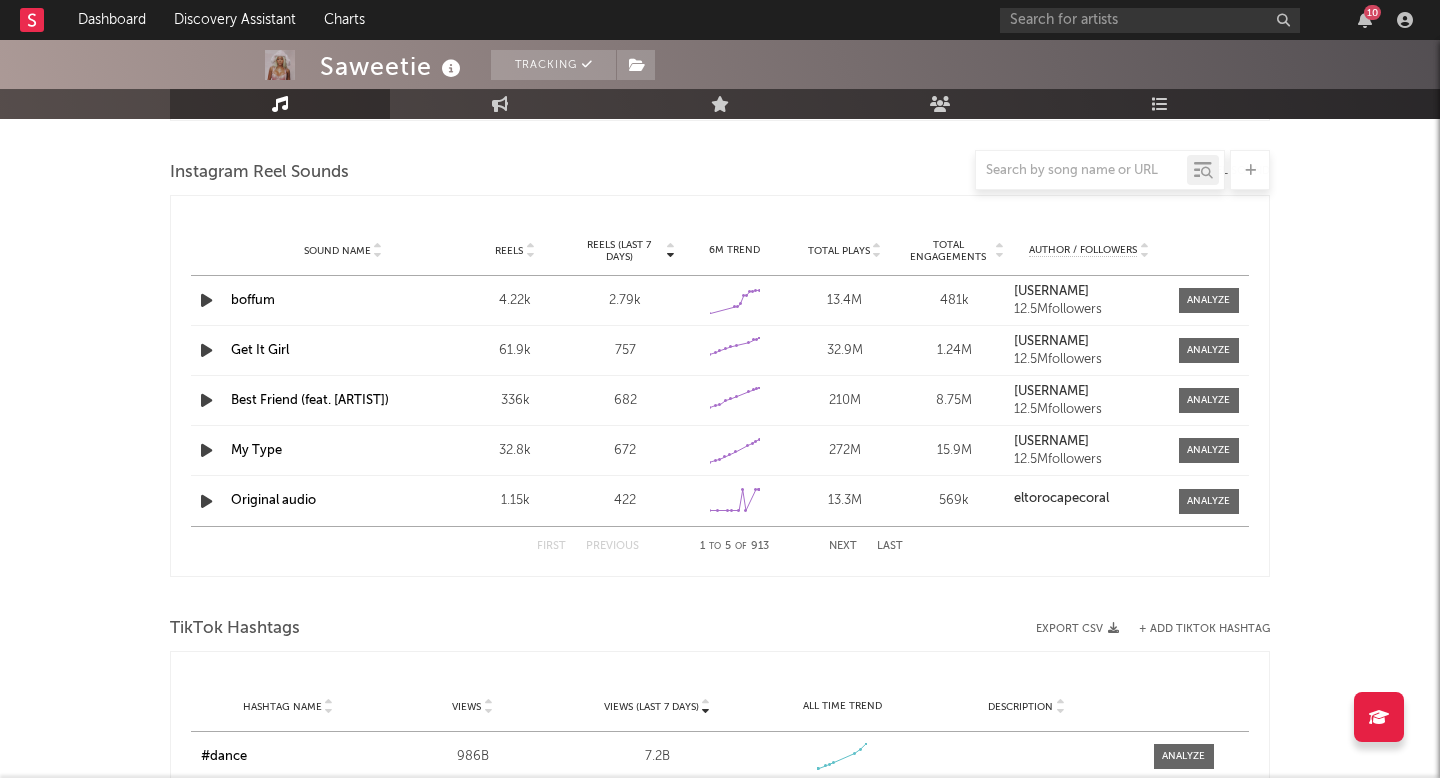 scroll, scrollTop: 1812, scrollLeft: 0, axis: vertical 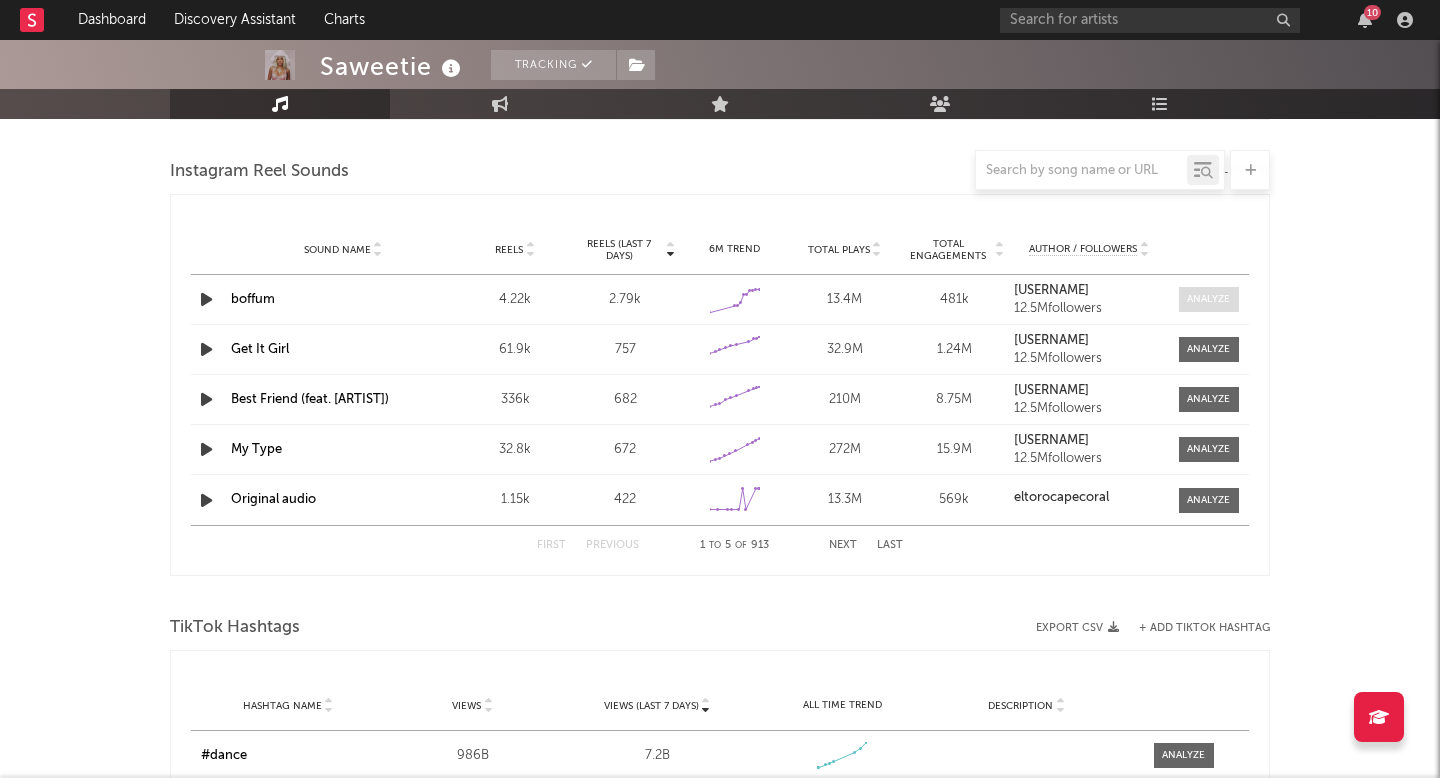 click at bounding box center (1208, 299) 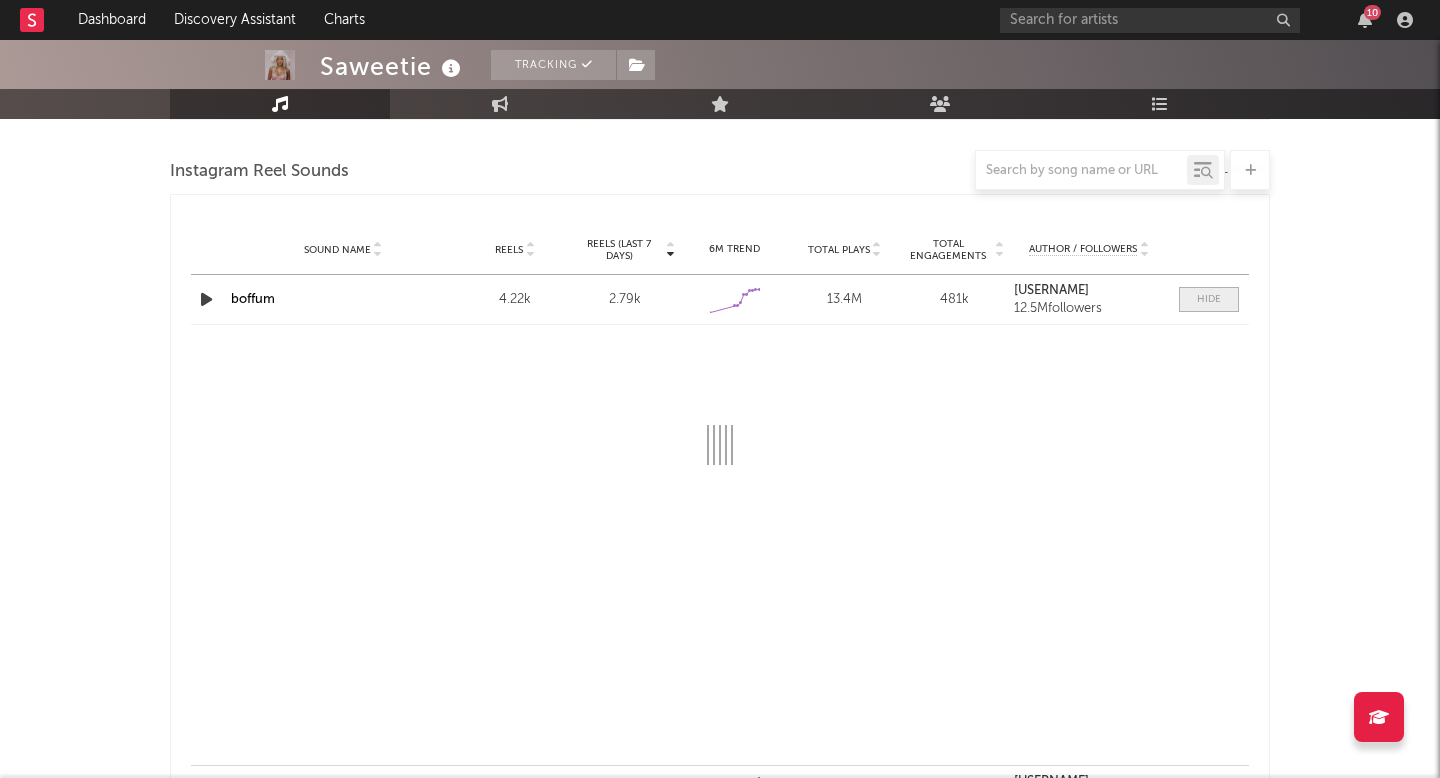 select on "1w" 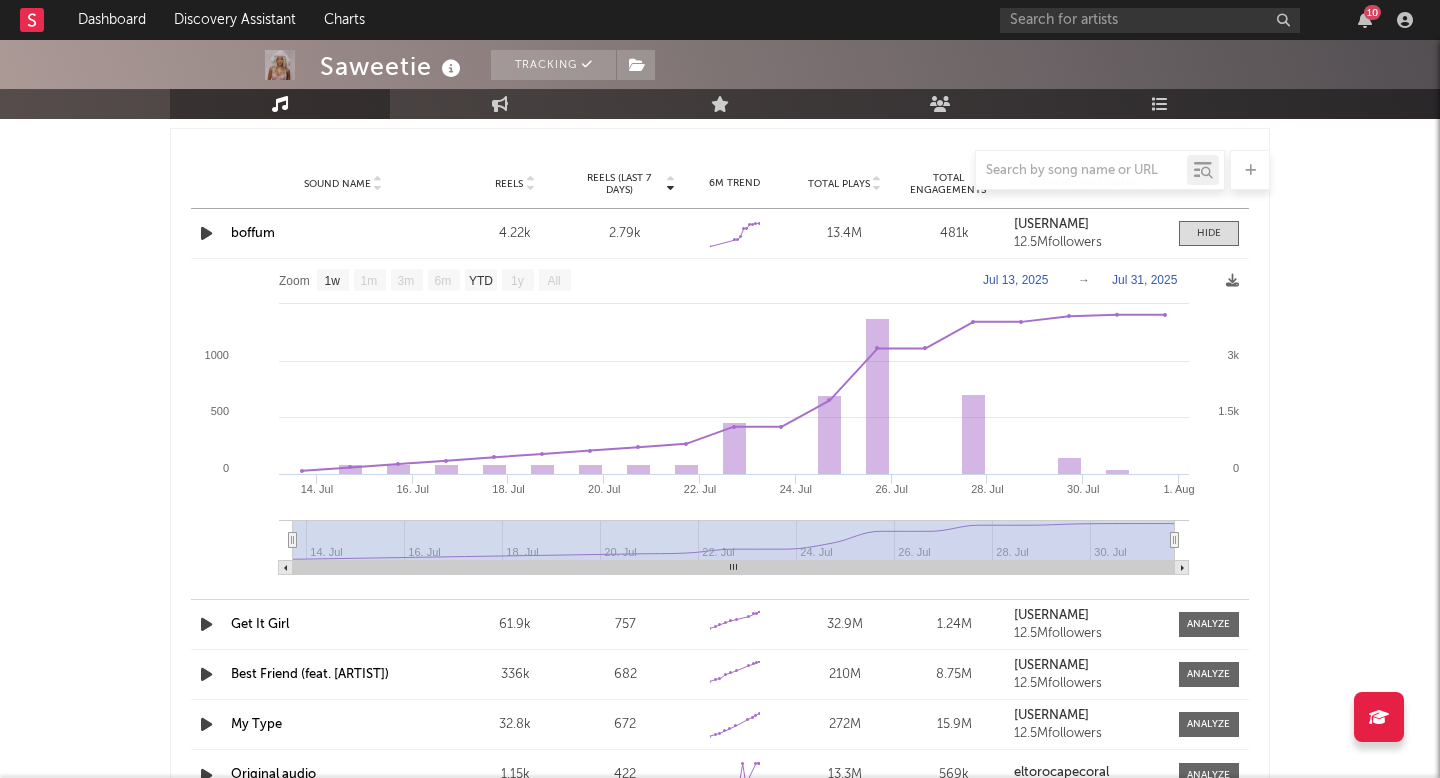 scroll, scrollTop: 1884, scrollLeft: 0, axis: vertical 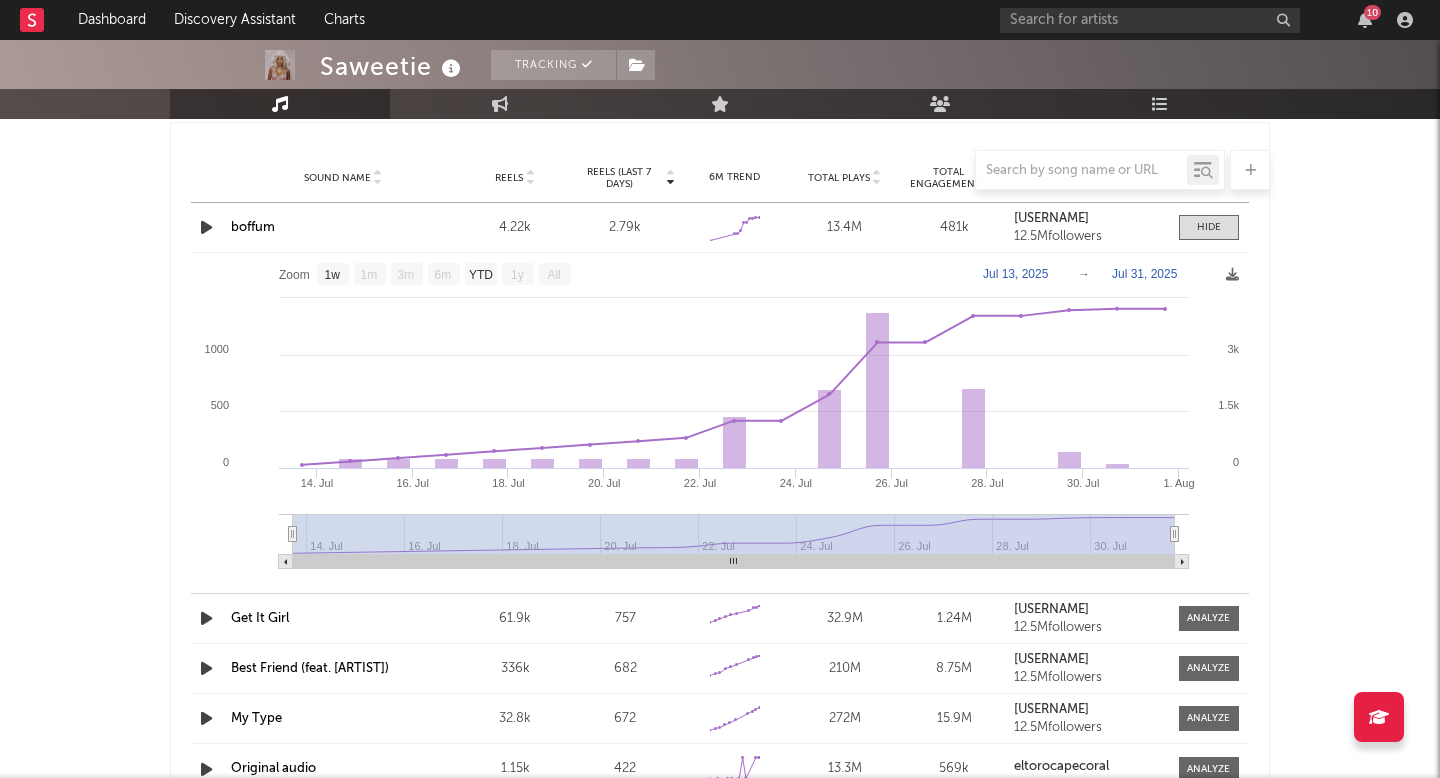 click on "Saweetie Tracking United States  |  Hip-Hop/Rap Edit Tracking Email Alerts  Off Benchmark Summary 2,576,143 12,488,679 5,400,000 3,000,000 168,657 2,100,000 8,242,936  Monthly Listeners Jump Score:  52.2 Music Engagement Live Audience Playlists/Charts Music Total Artist Consumption Luminate - Daily Luminate - Weekly BMAT - Weekly OCC - Weekly Zoom 1w 1m 3m 6m YTD 1y All 2025-01-30 2025-07-30 Created with Highcharts 10.3.3 Luminate Daily Streams Luminate Daily Consumption 10. Feb 24. Feb 10. Mar 24. Mar 7. Apr 21. Apr 5. May 19. May 2. Jun 16. Jun 30. Jun 14. Jul 28. Jul 2022 2023 2024 2025 1 000k 0 500k 1 500k Zoom 1w 1m 3m 6m YTD 1y All Jan 30, 2025 → Jul 30, 2025 US Streaming On-Demand Audio Global Streaming On-Demand Audio Ex-US Streaming On-Demand Audio Recent DSP Releases Export CSV  Last Day Spotify Plays Copyright 7 Day Spotify Plays Last Day Spotify Plays ATD Spotify Plays Spotify Popularity Released Global ATD Audio Streams Global Rolling 7D Audio Streams Estimated % Playlist Streams Last Day   (" at bounding box center [720, 65] 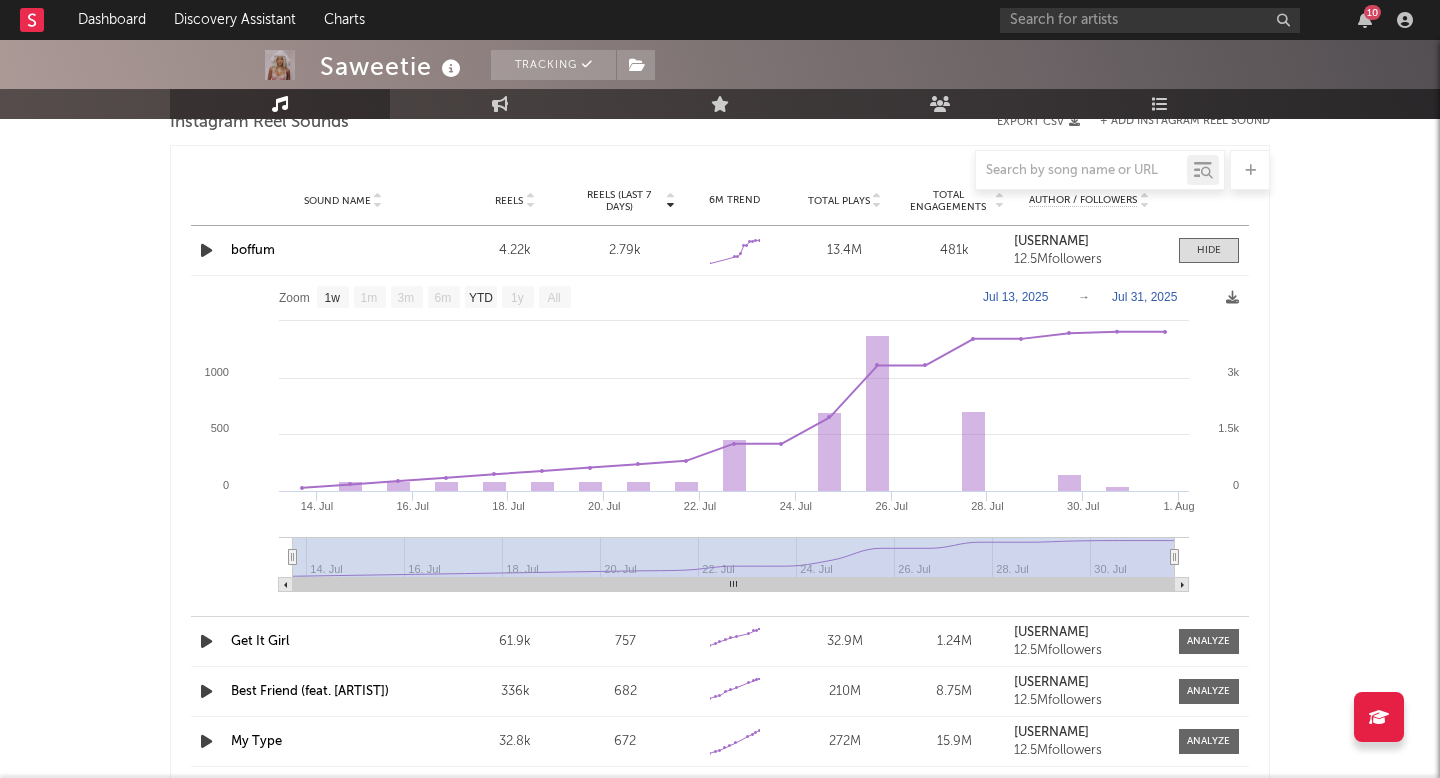 scroll, scrollTop: 1868, scrollLeft: 0, axis: vertical 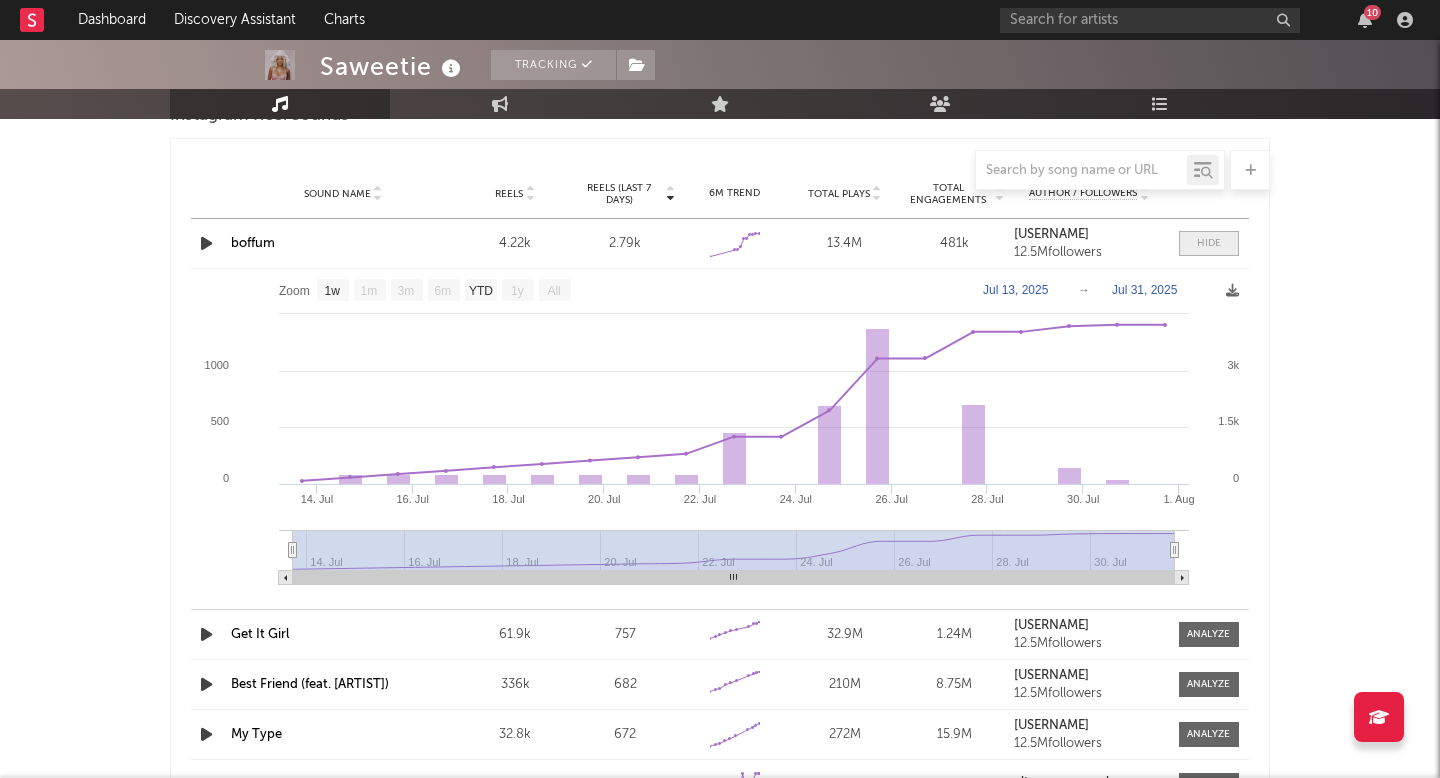 click at bounding box center (1209, 243) 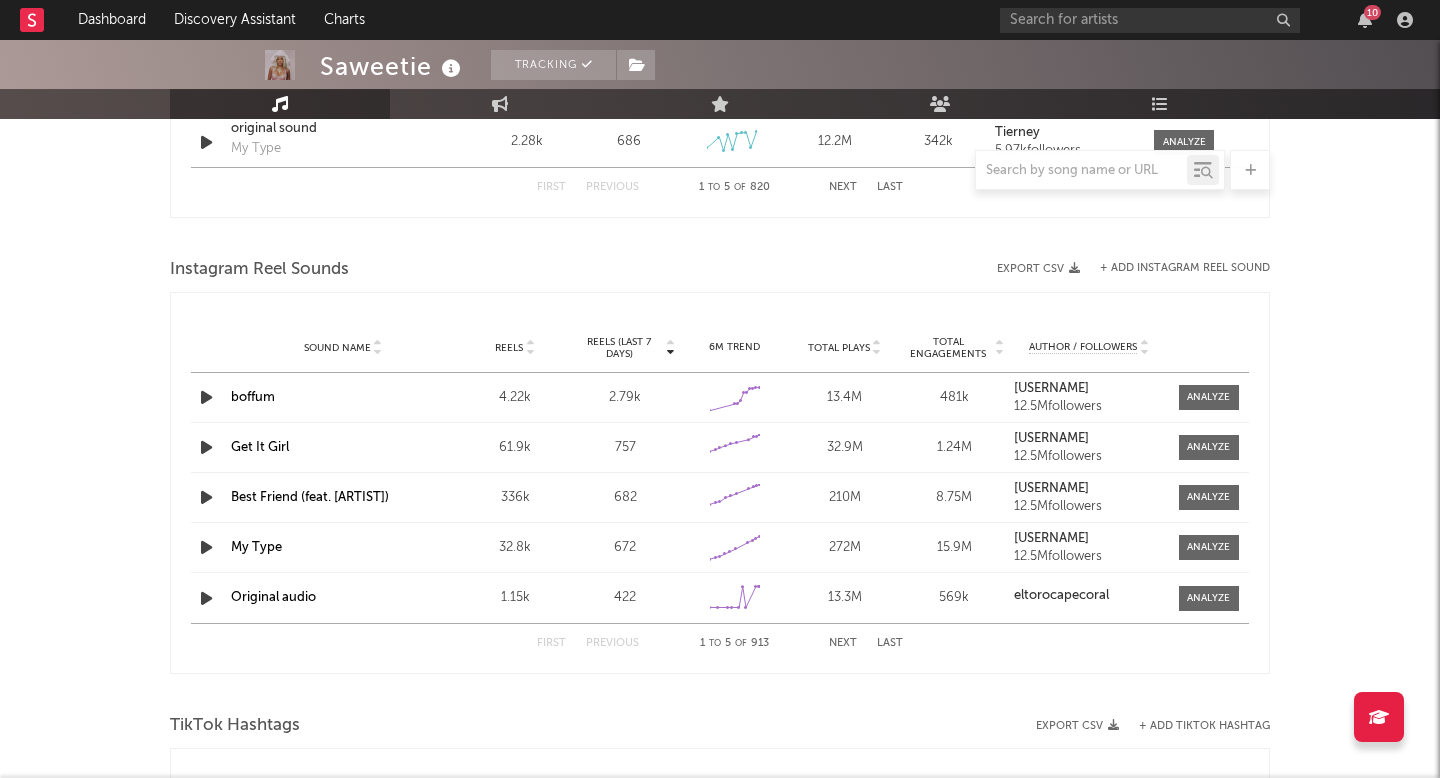 scroll, scrollTop: 1716, scrollLeft: 0, axis: vertical 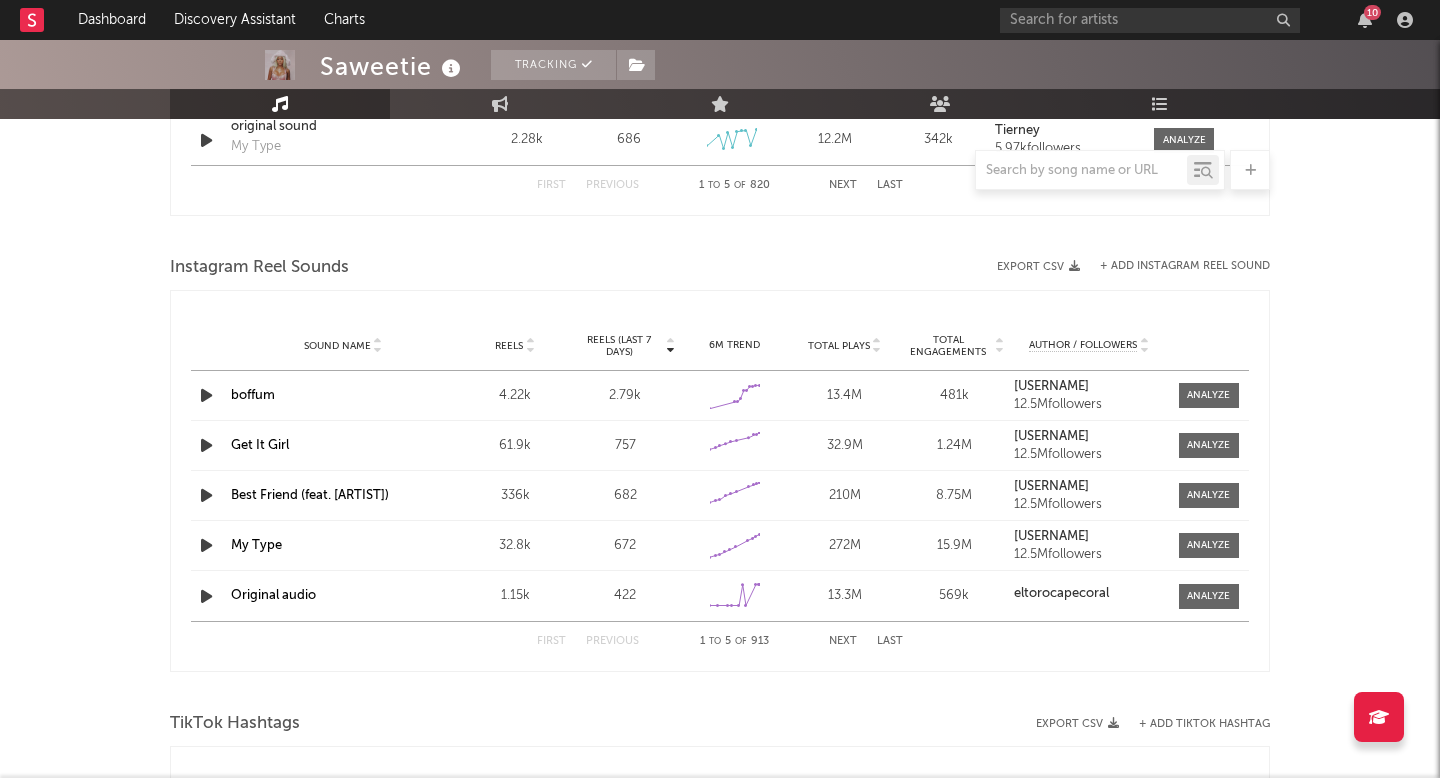 click on "First Previous 1   to   5   of   913 Next Last" at bounding box center (720, 641) 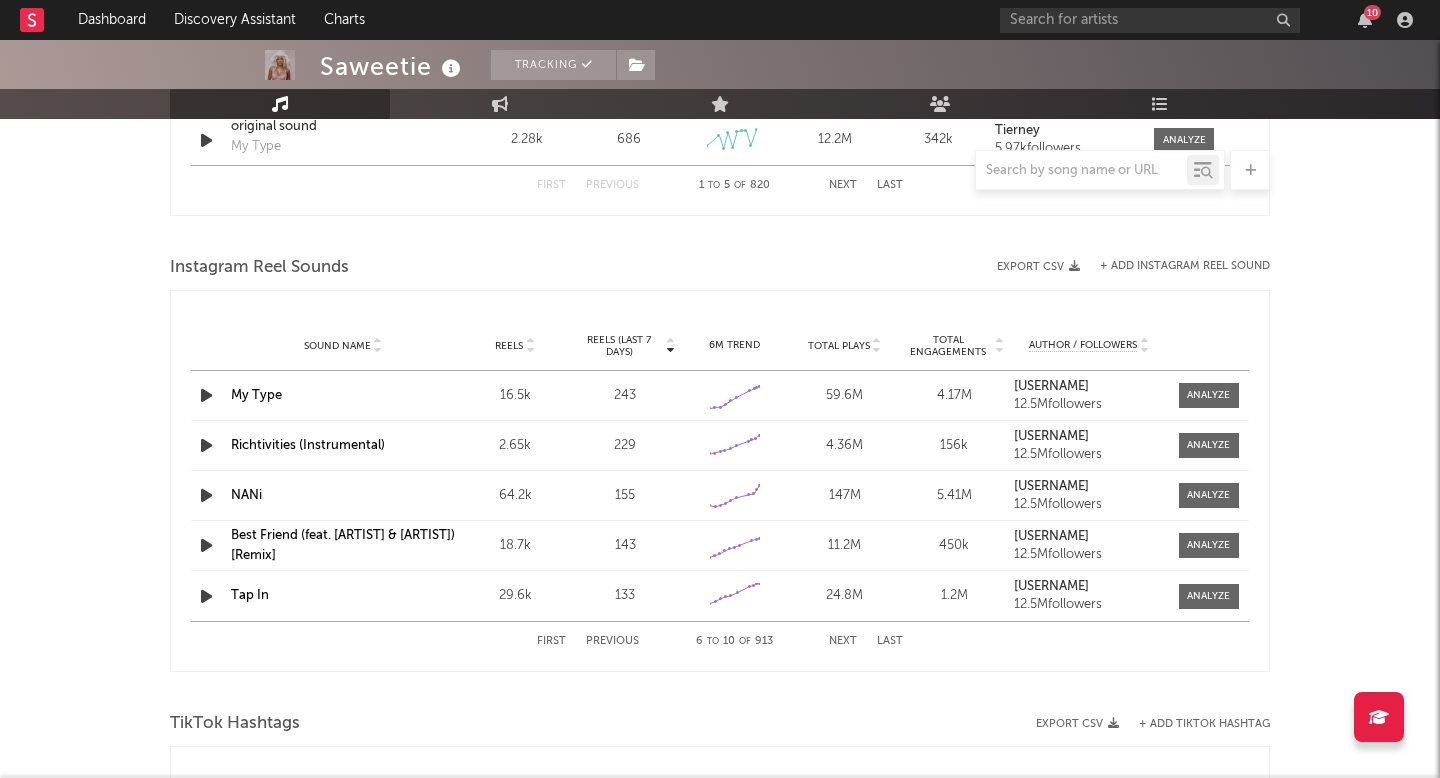 click on "Next" at bounding box center [843, 641] 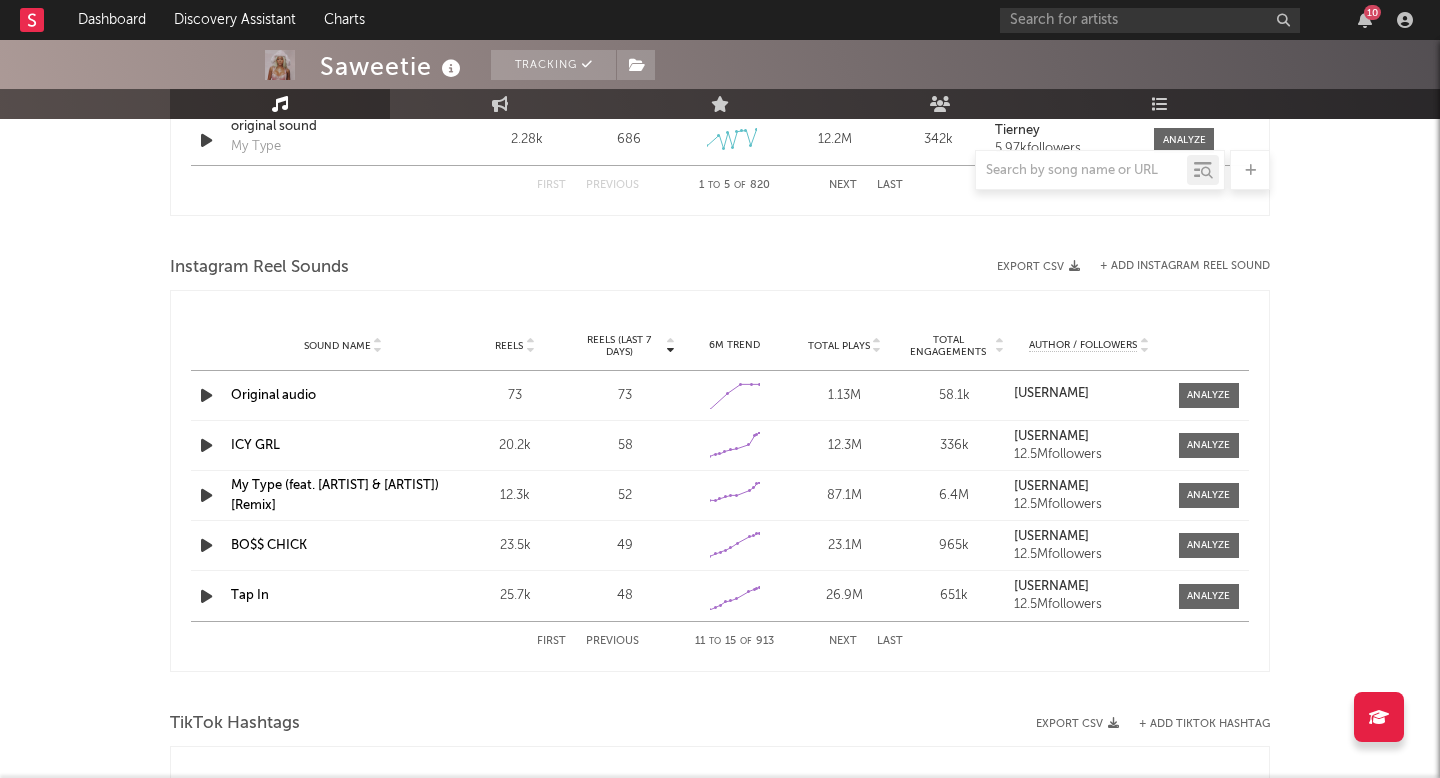 click on "Next" at bounding box center (843, 641) 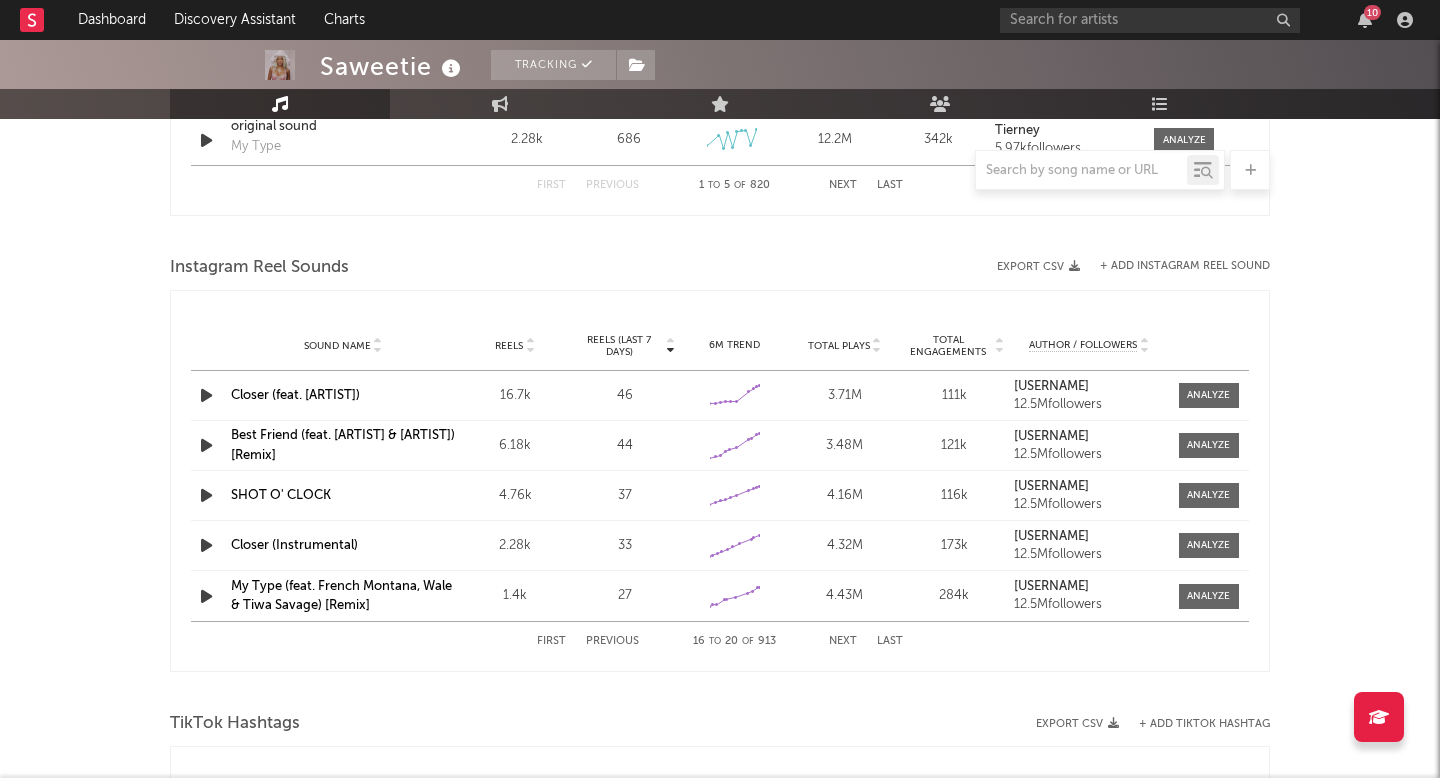 click on "Next" at bounding box center [843, 641] 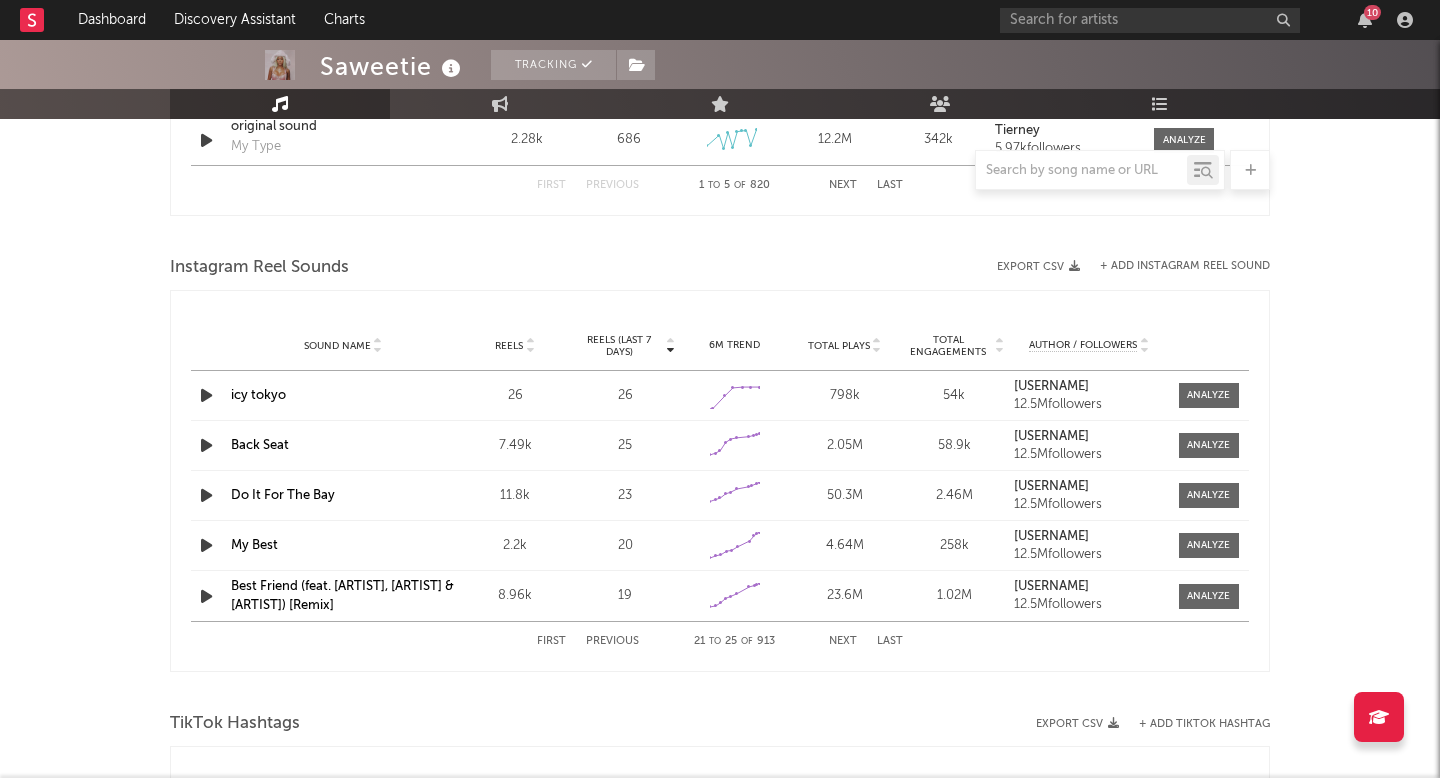 click on "Next" at bounding box center [843, 641] 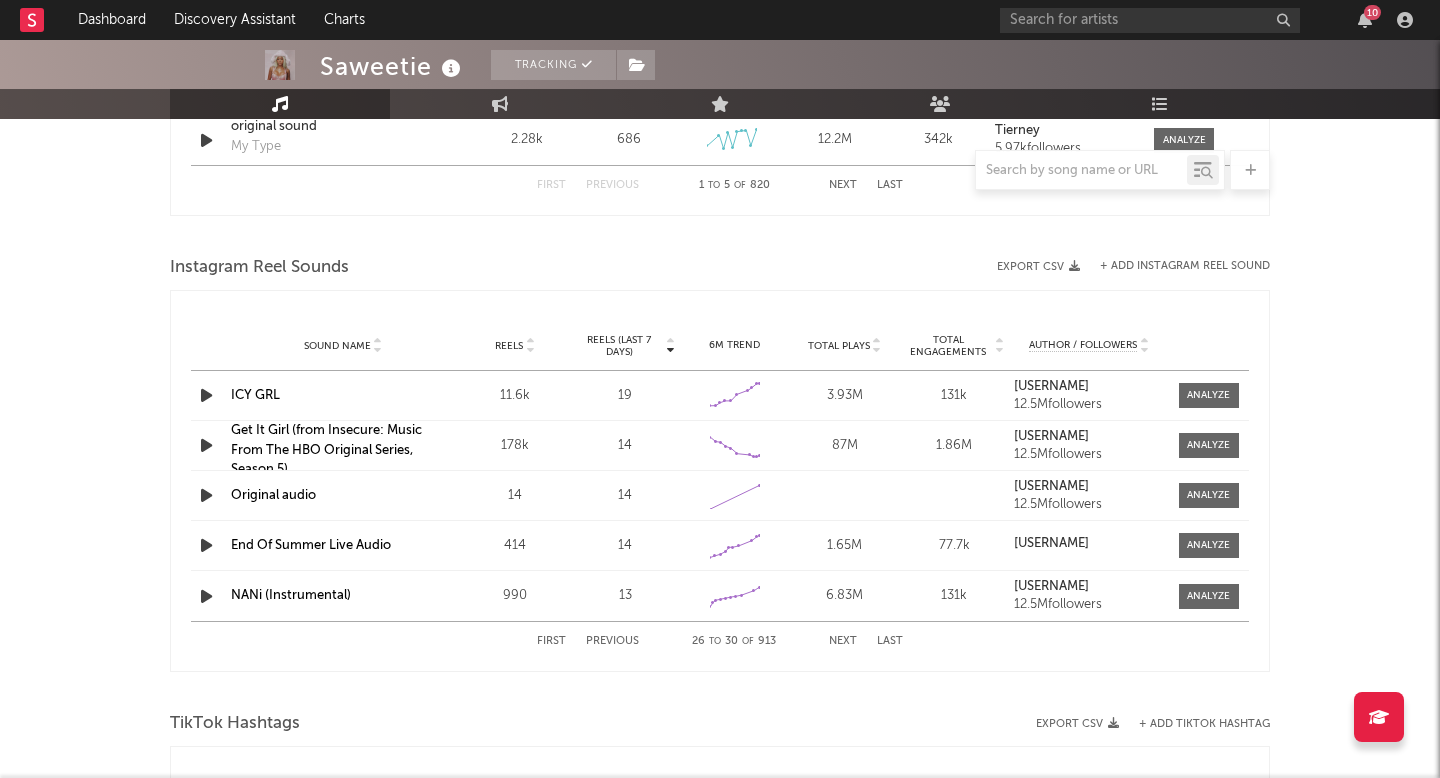click on "Next" at bounding box center (843, 641) 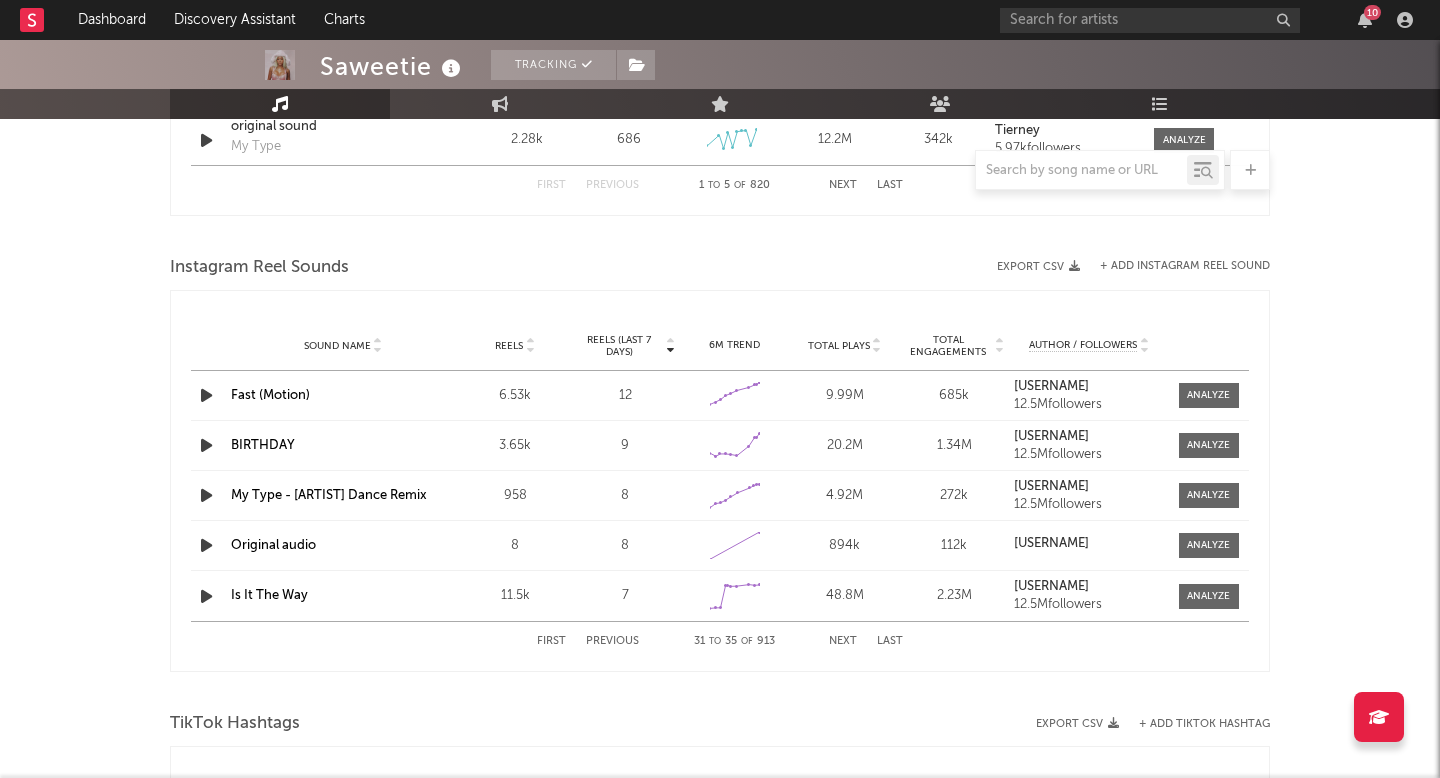 click on "Next" at bounding box center (843, 641) 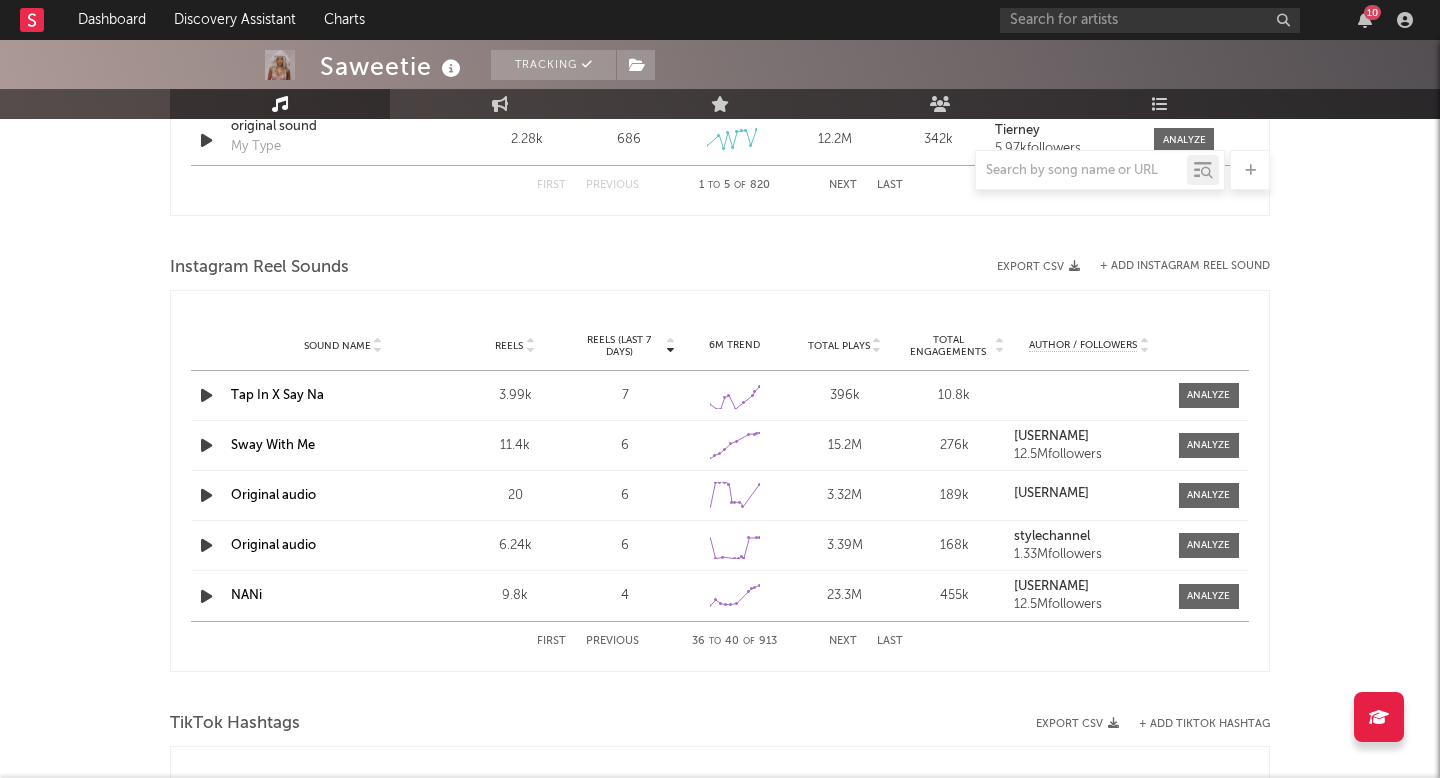 click on "Next" at bounding box center (843, 641) 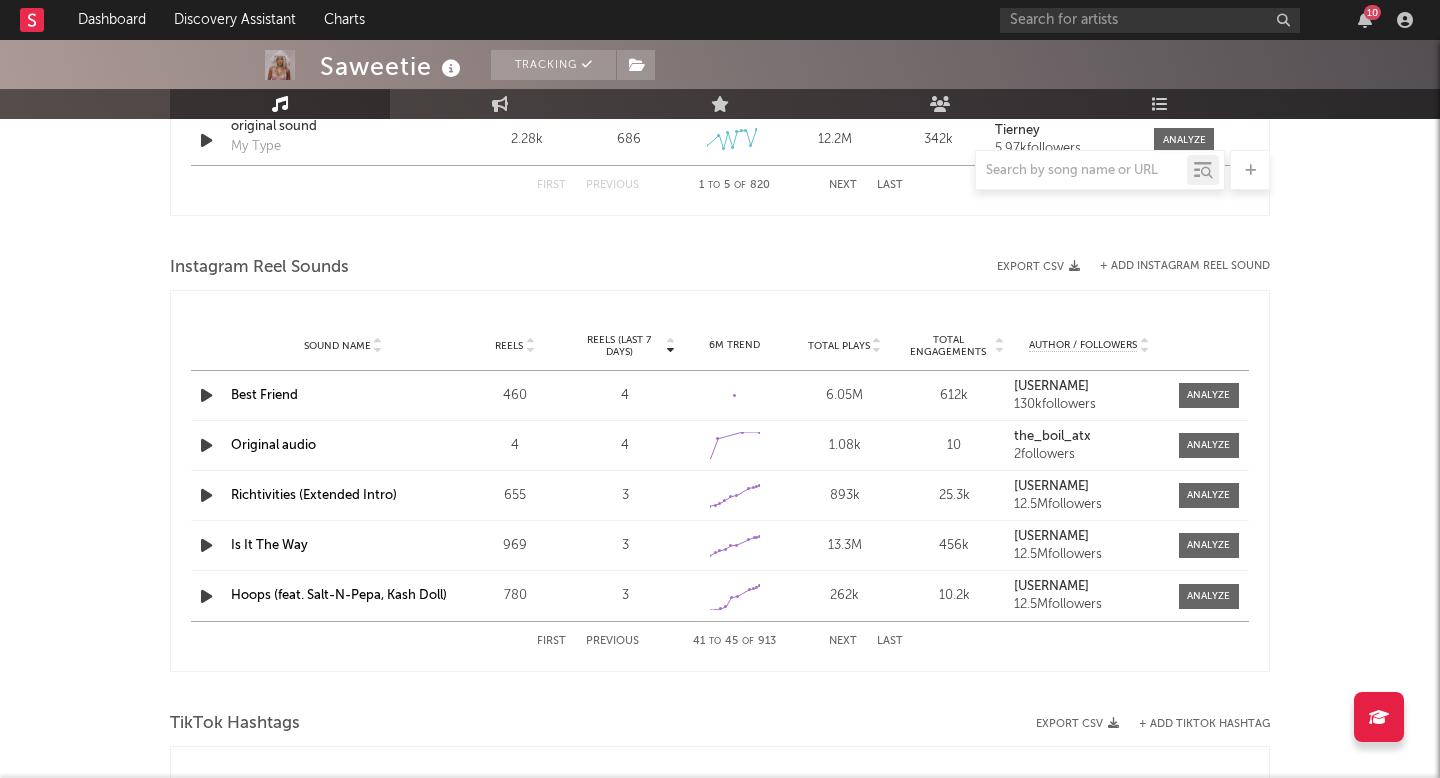 click on "Next" at bounding box center [843, 641] 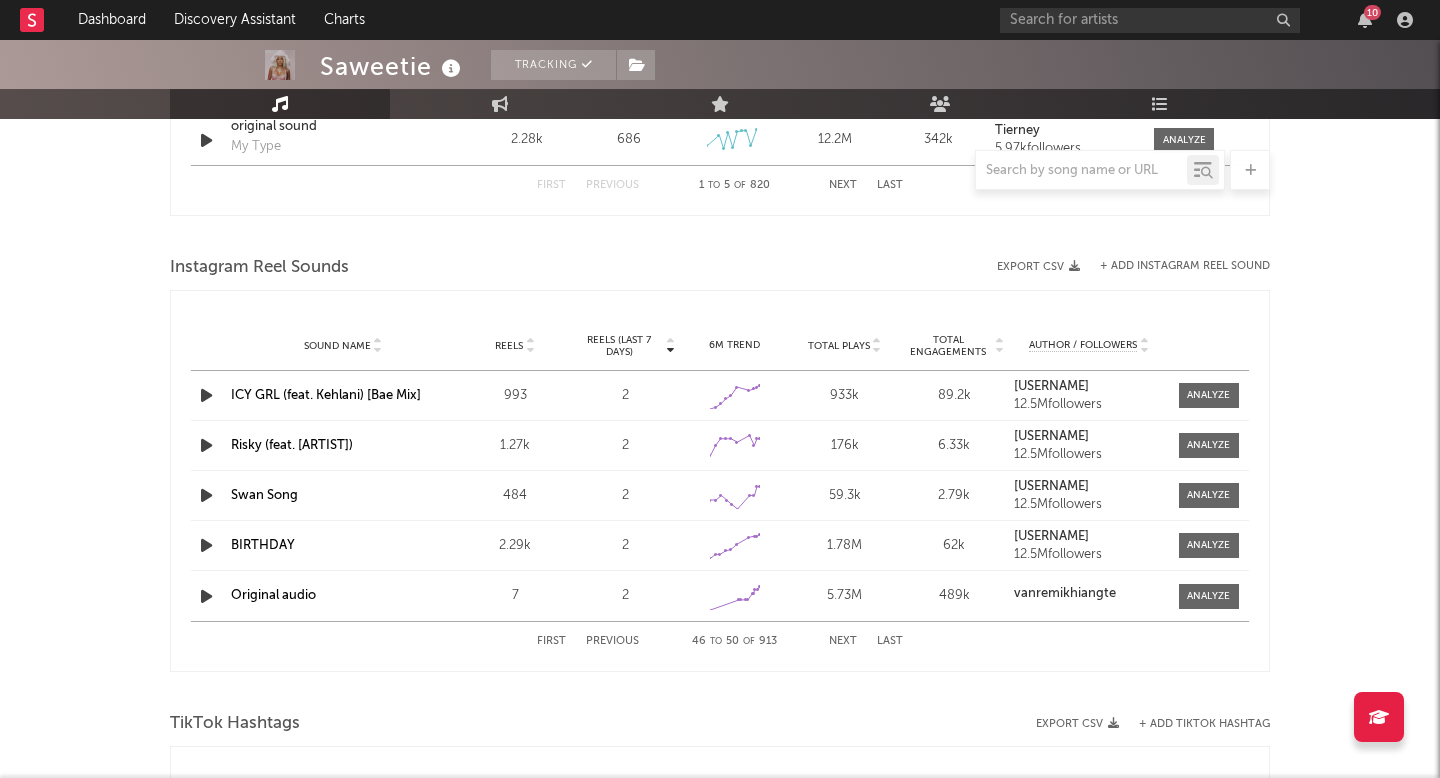 click on "Next" at bounding box center [843, 641] 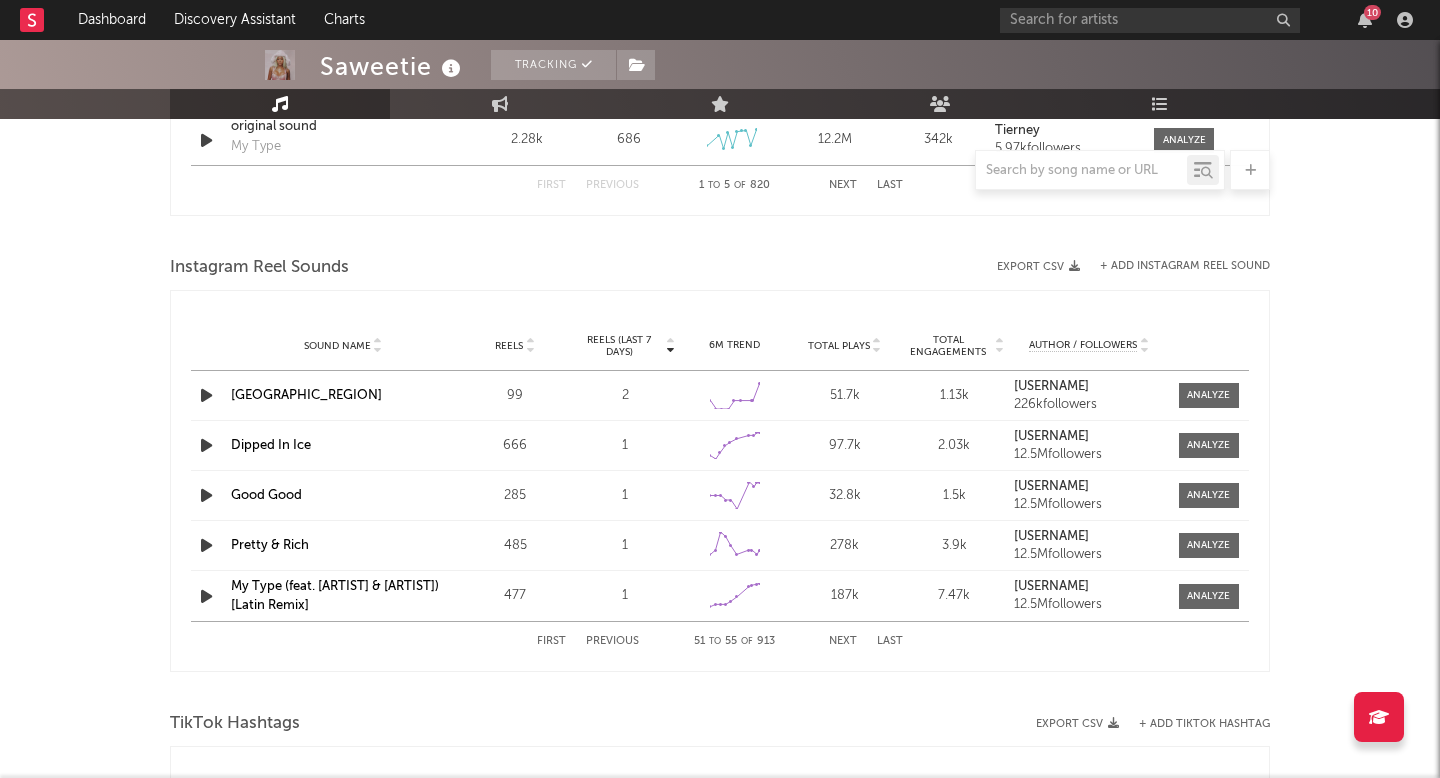 click on "Next" at bounding box center [843, 641] 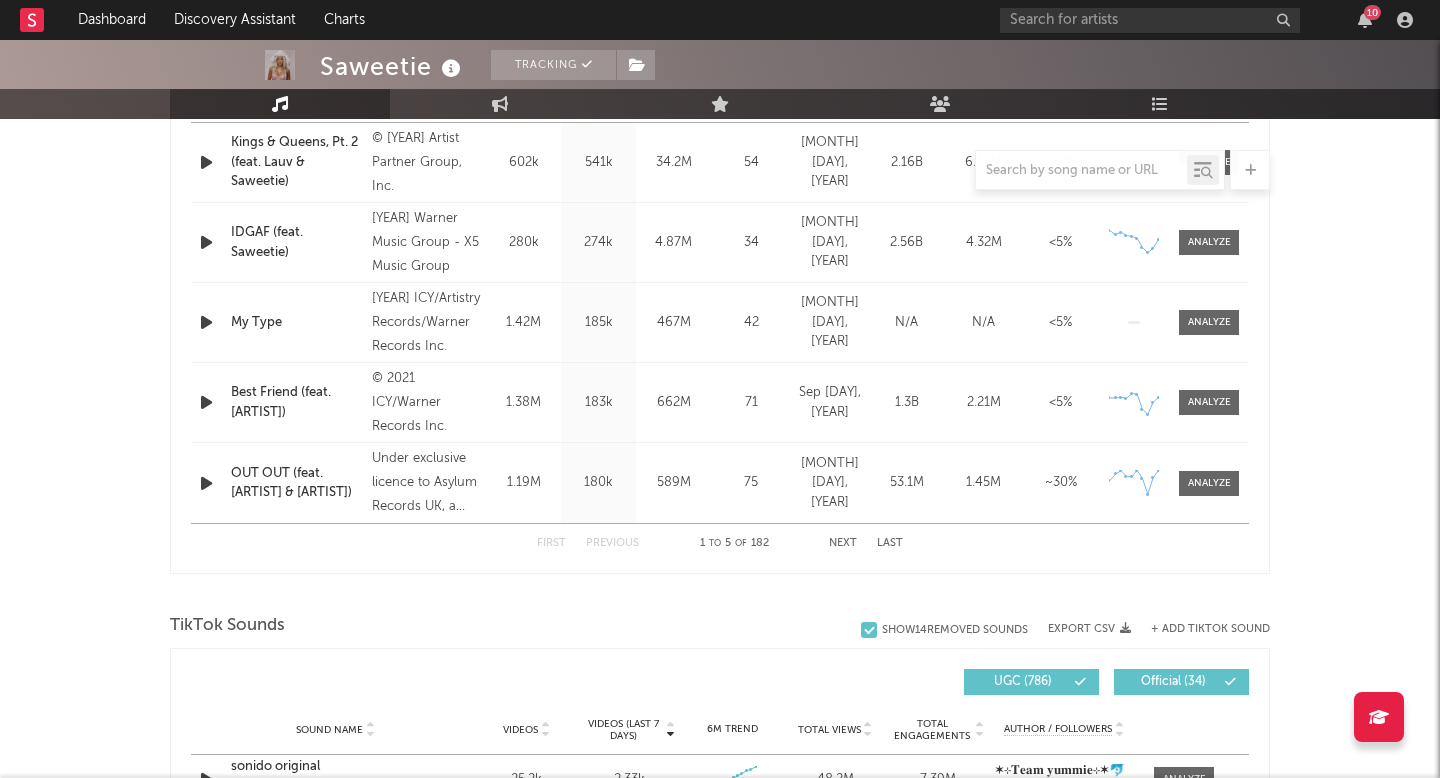 scroll, scrollTop: 940, scrollLeft: 0, axis: vertical 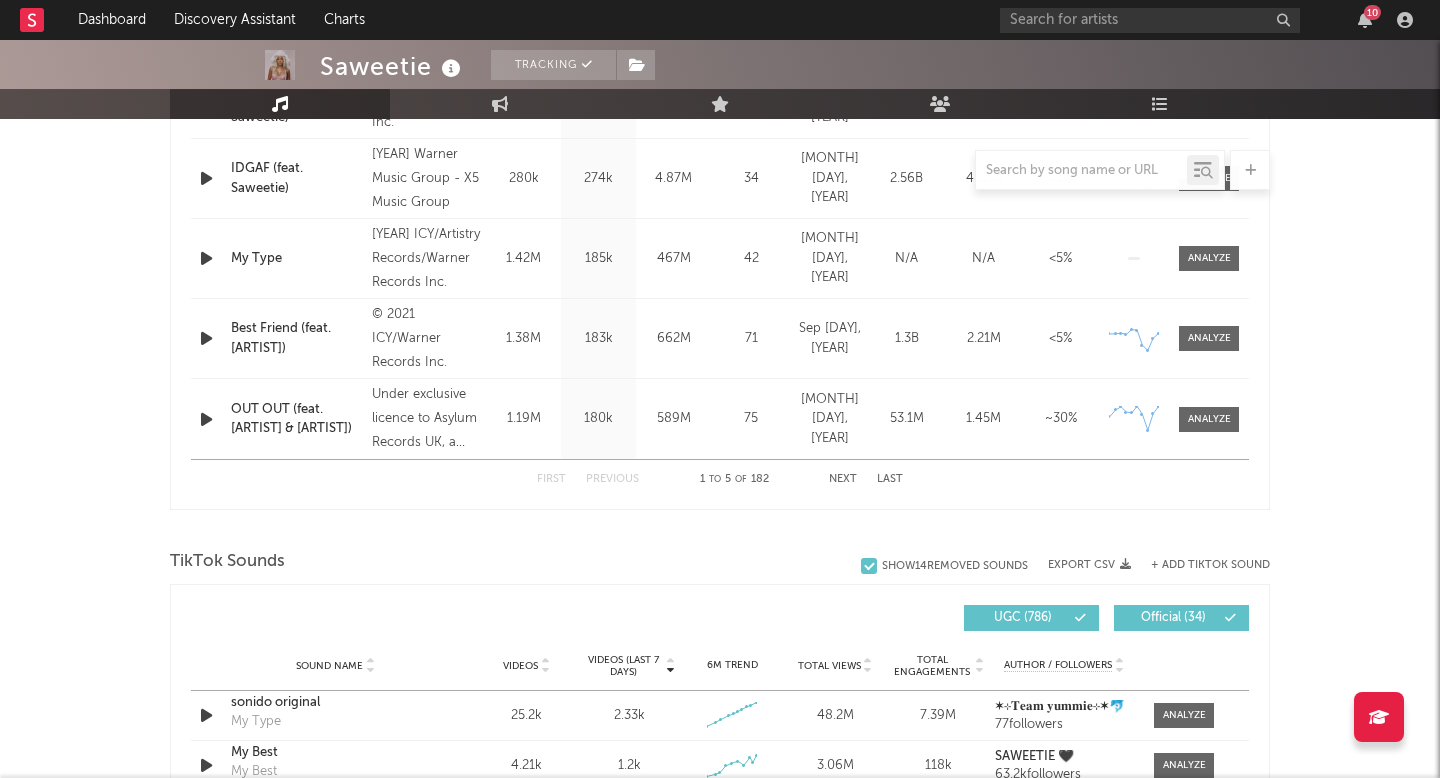 click on "Next" at bounding box center [843, 479] 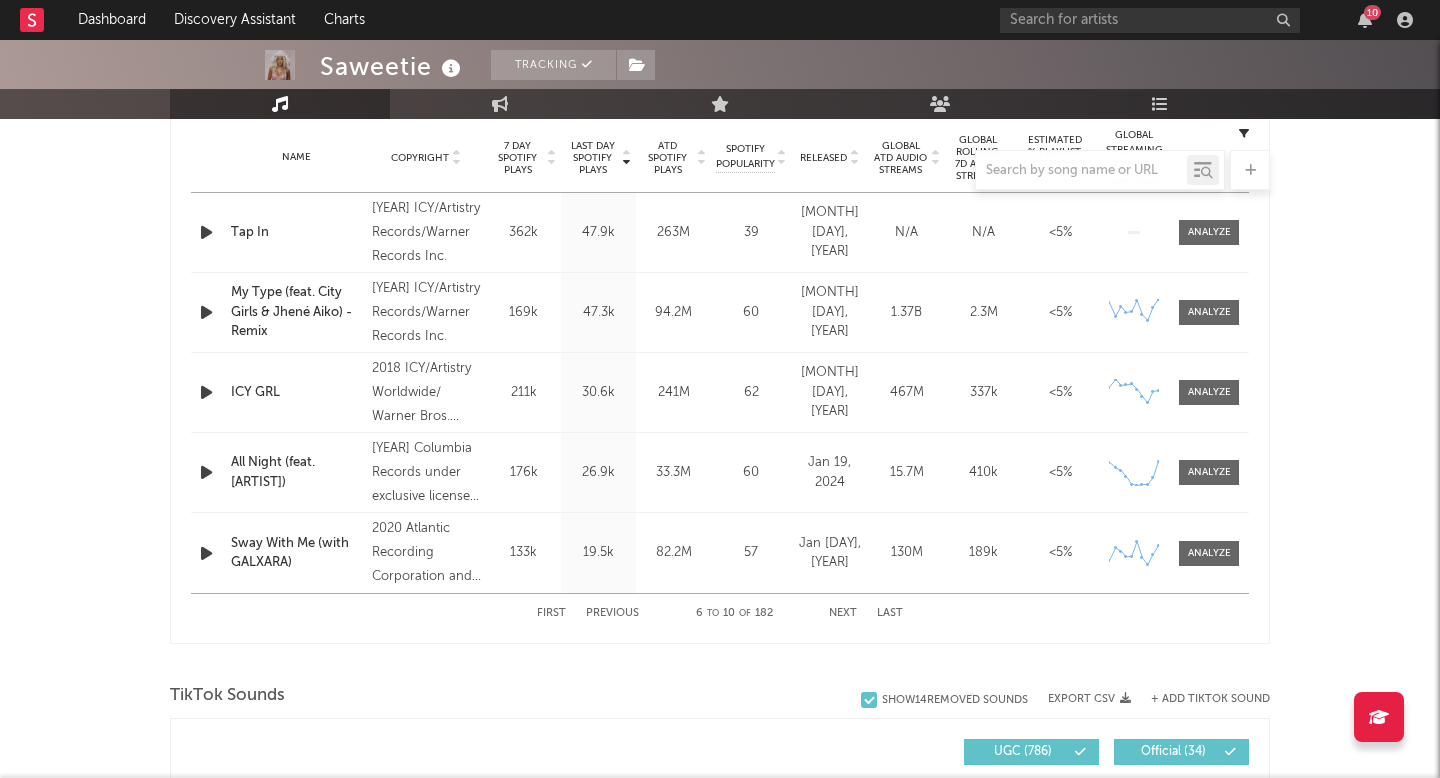 scroll, scrollTop: 791, scrollLeft: 0, axis: vertical 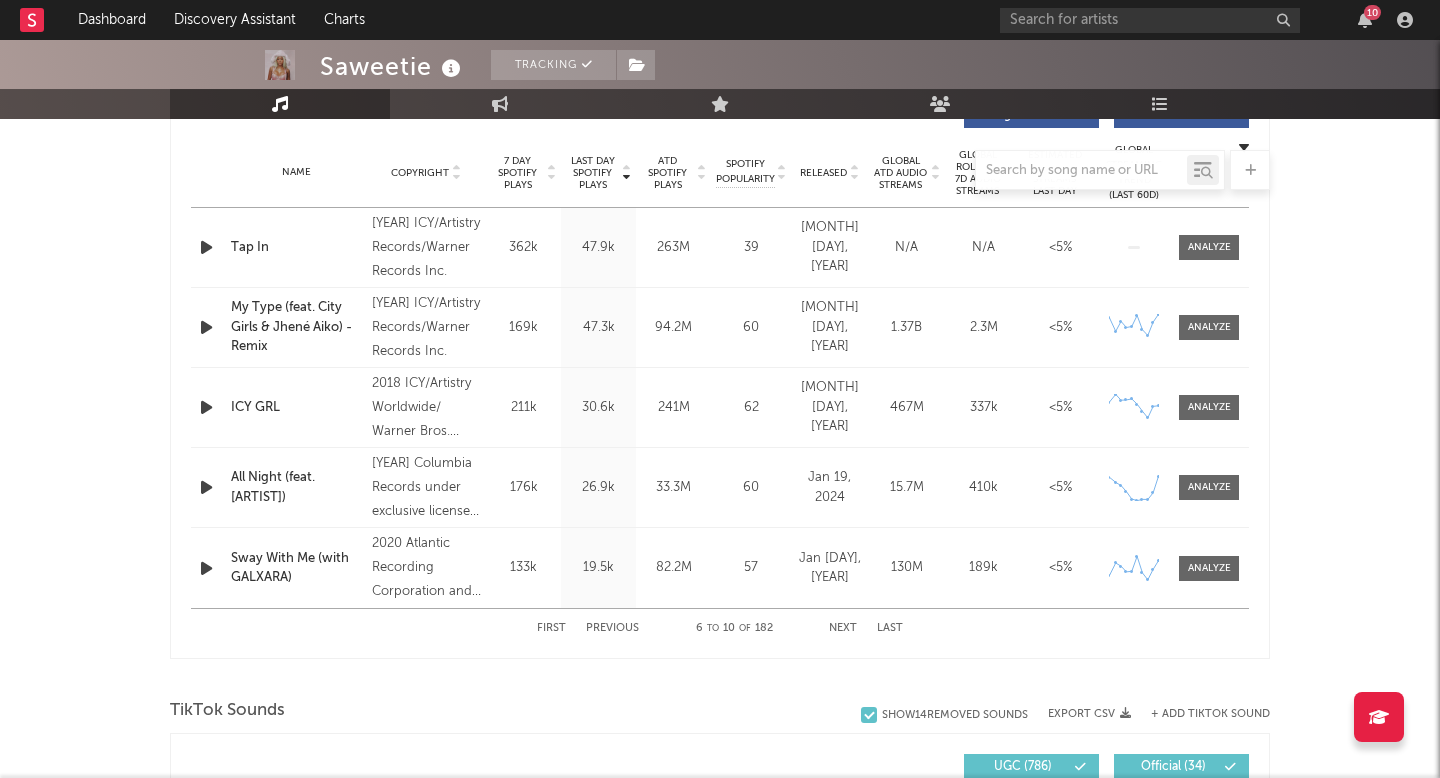 click on "Next" at bounding box center [843, 628] 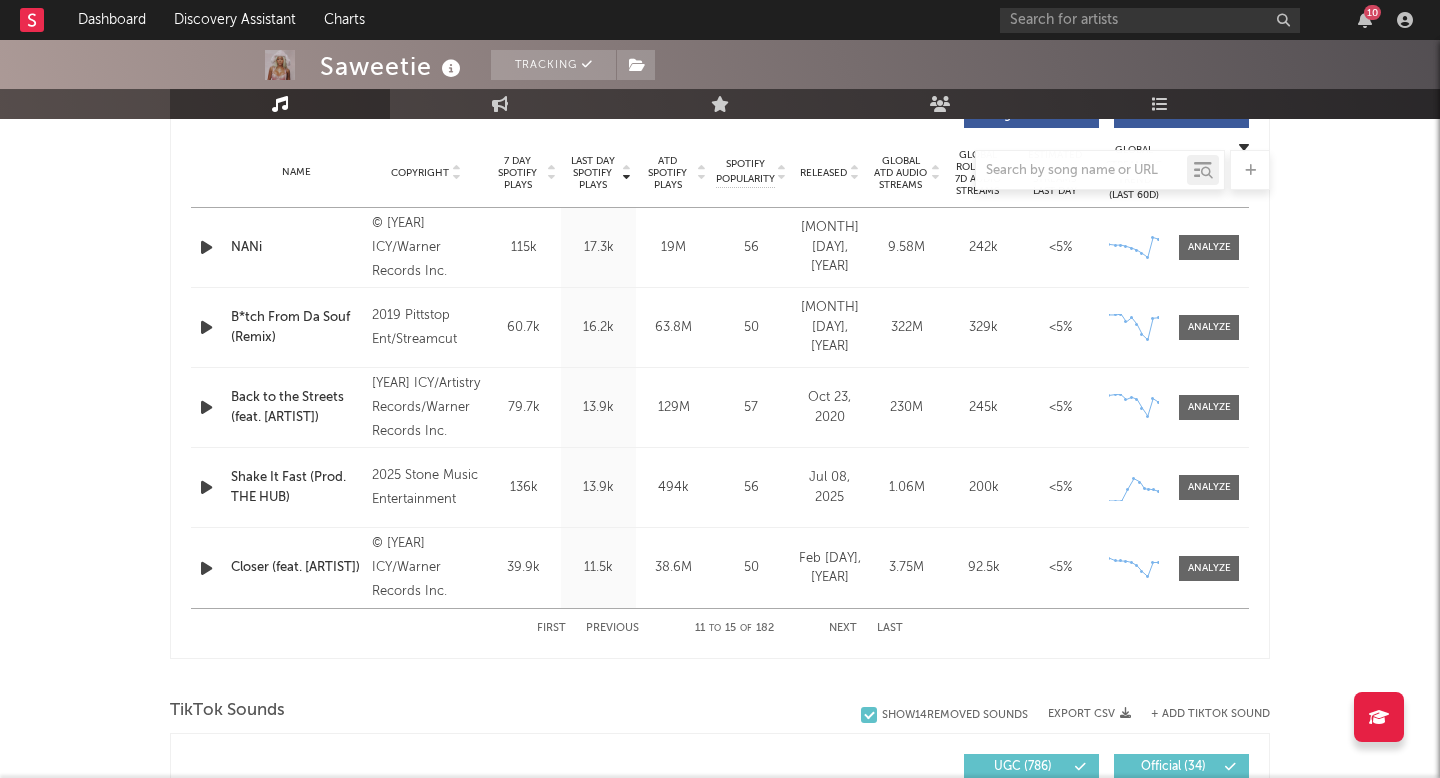 click on "Next" at bounding box center [843, 628] 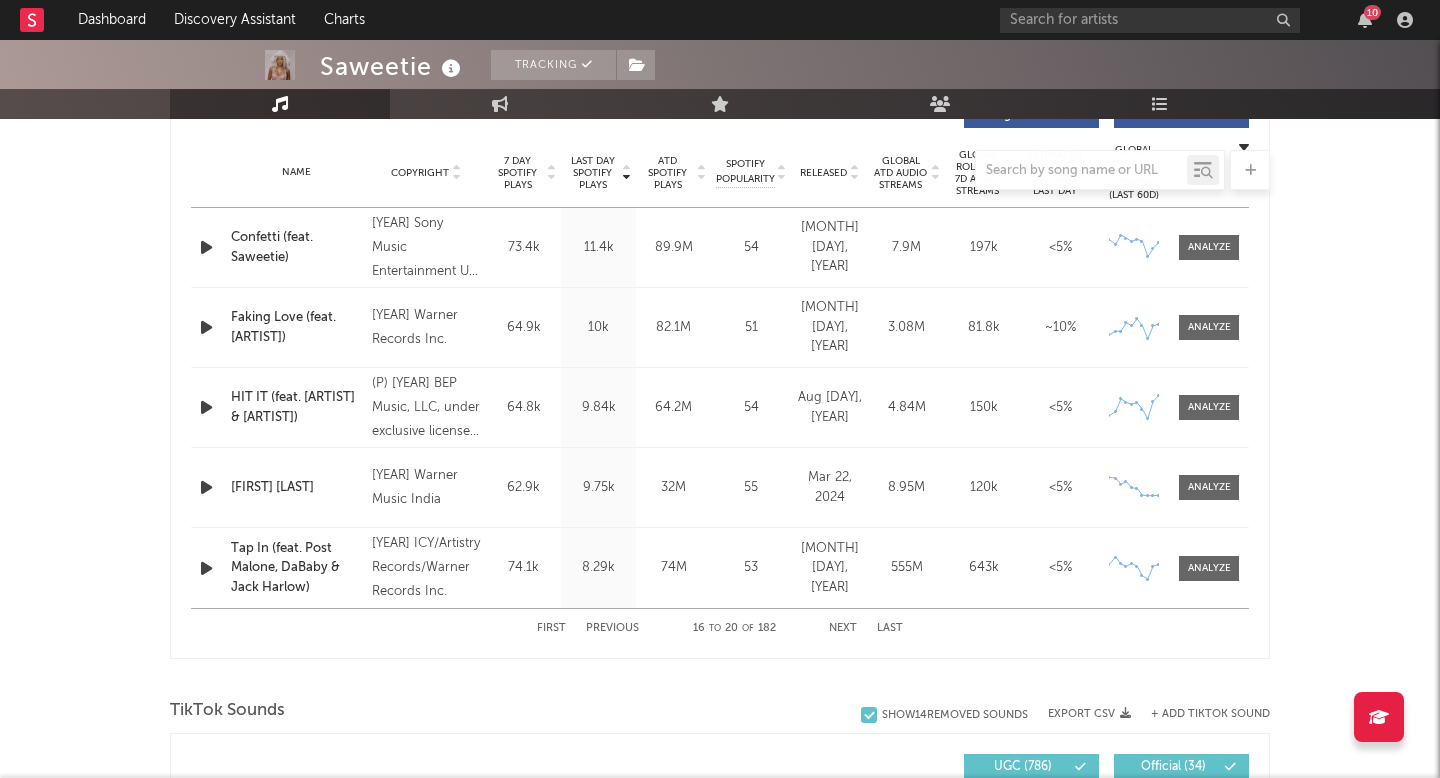 click on "Next" at bounding box center (843, 628) 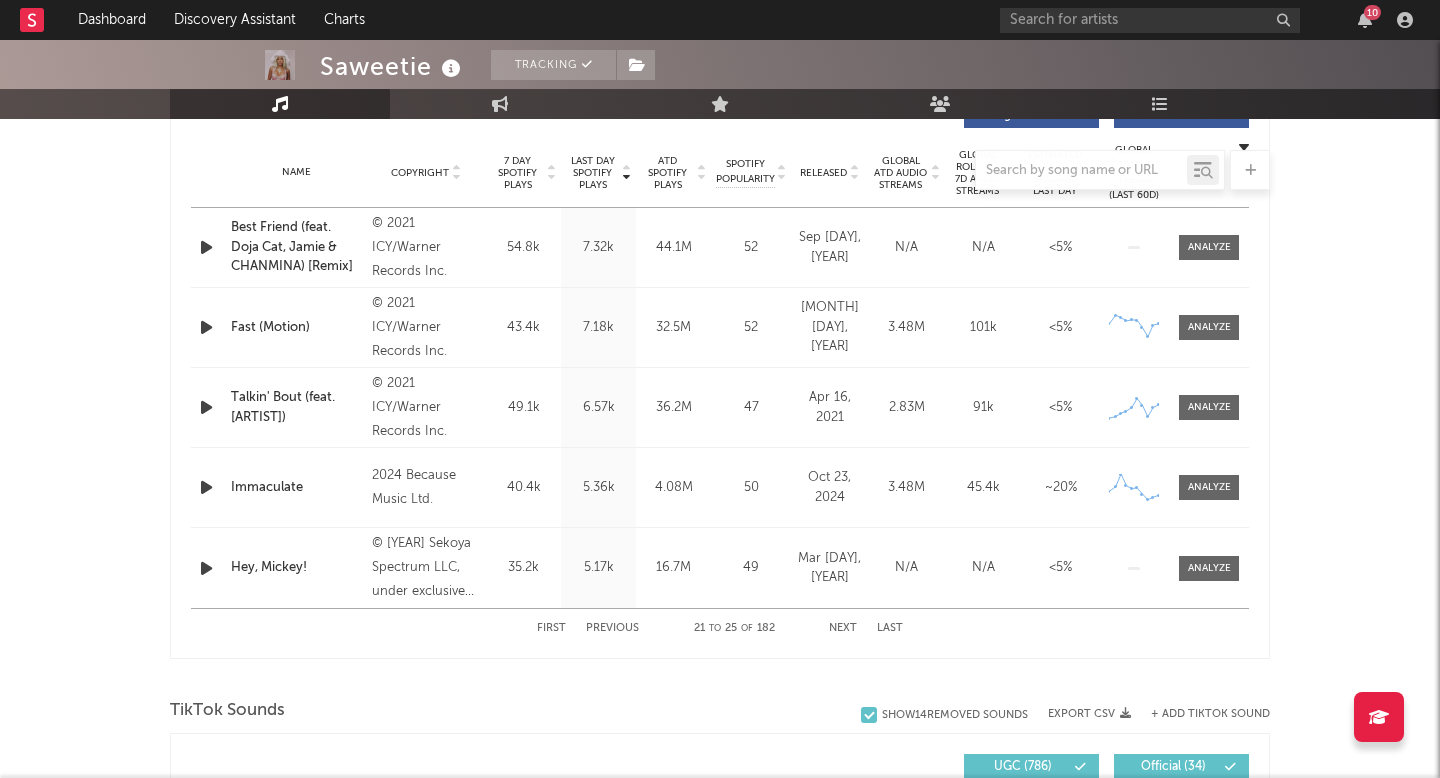 click on "Next" at bounding box center (843, 628) 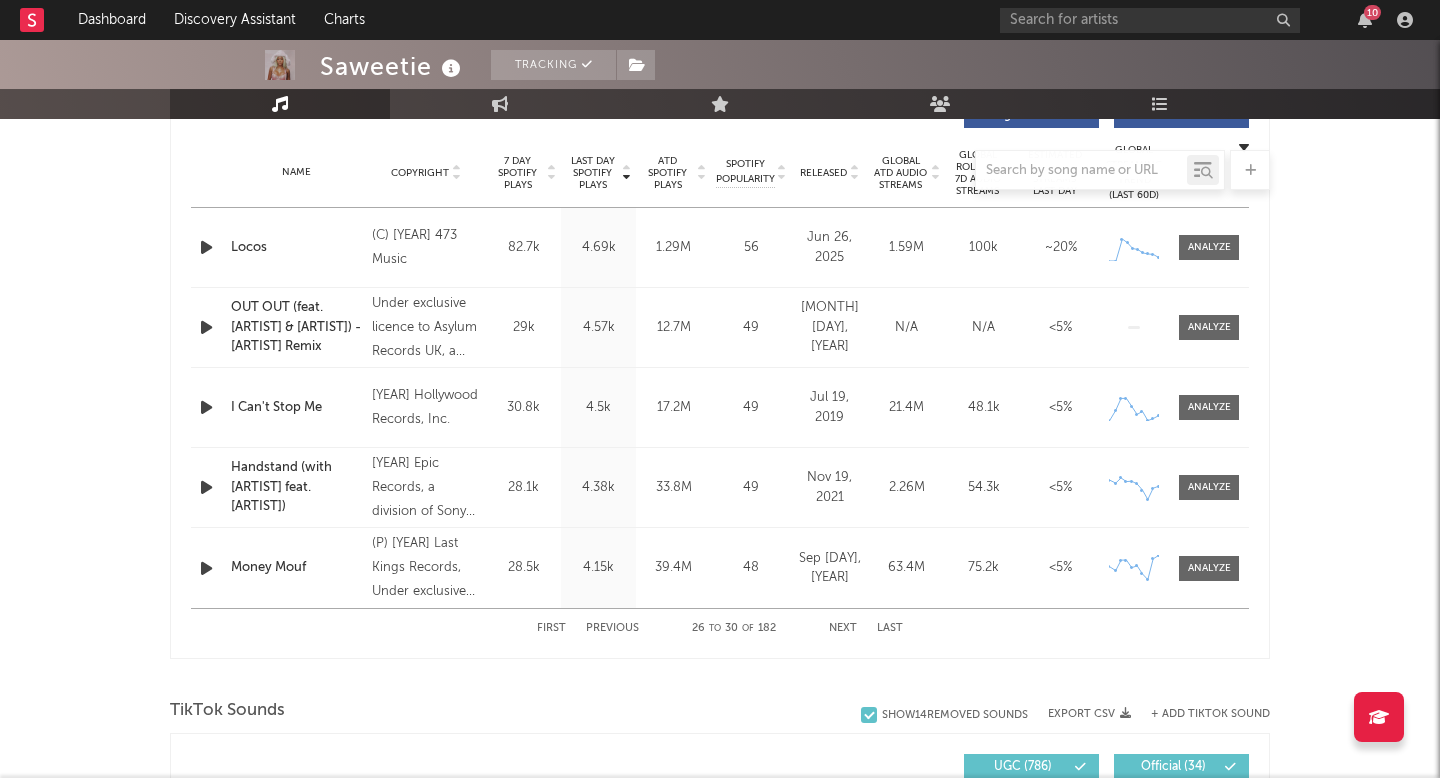 click on "Next" at bounding box center [843, 628] 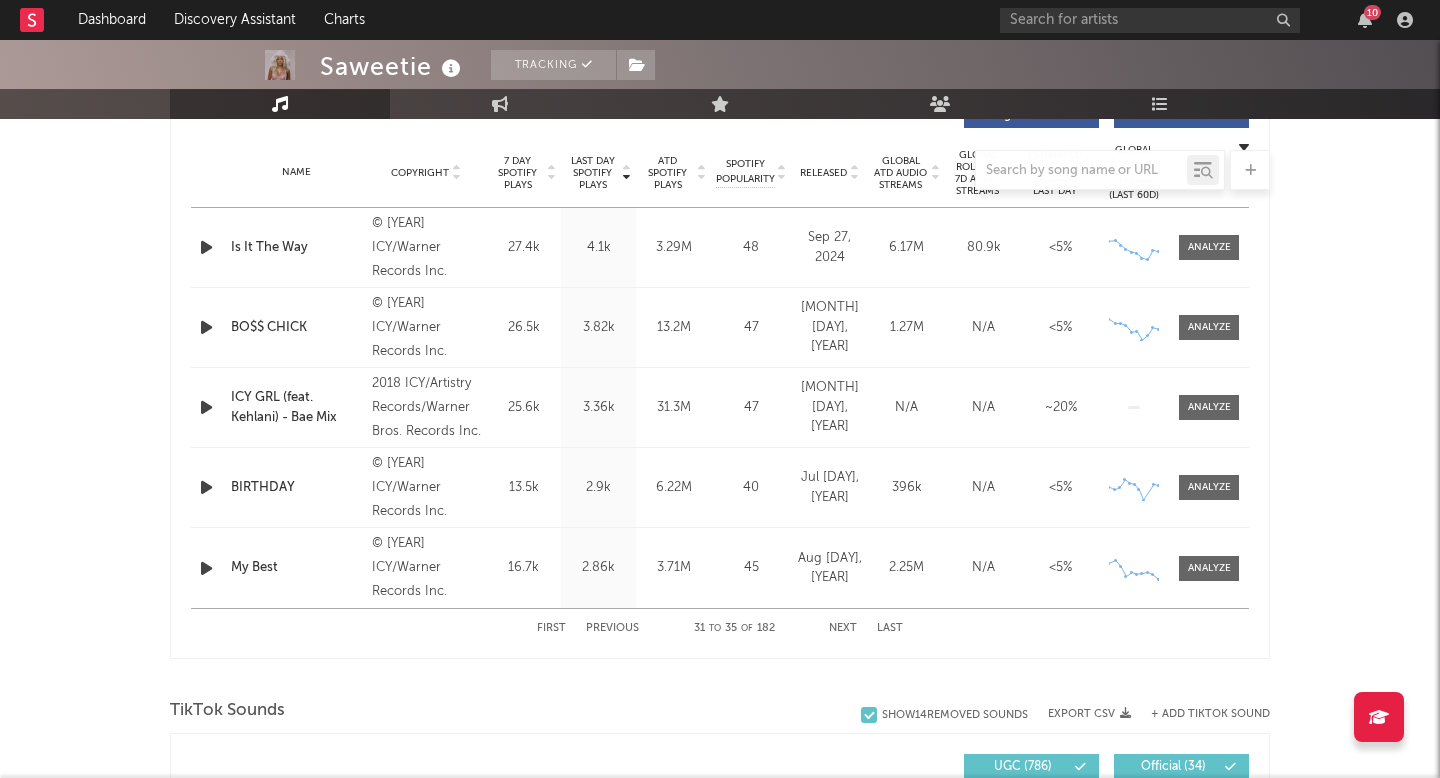 click on "Next" at bounding box center [843, 628] 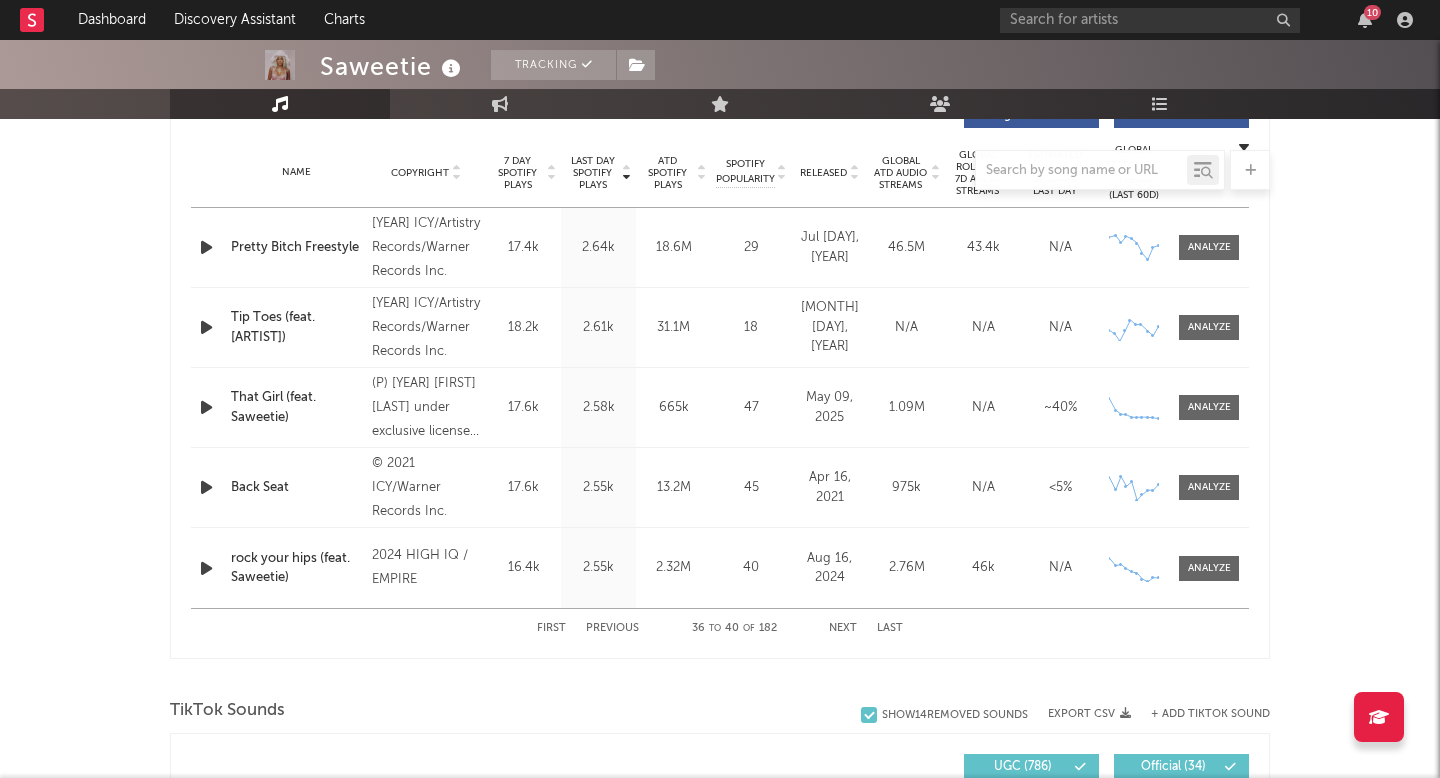 click on "Next" at bounding box center (843, 628) 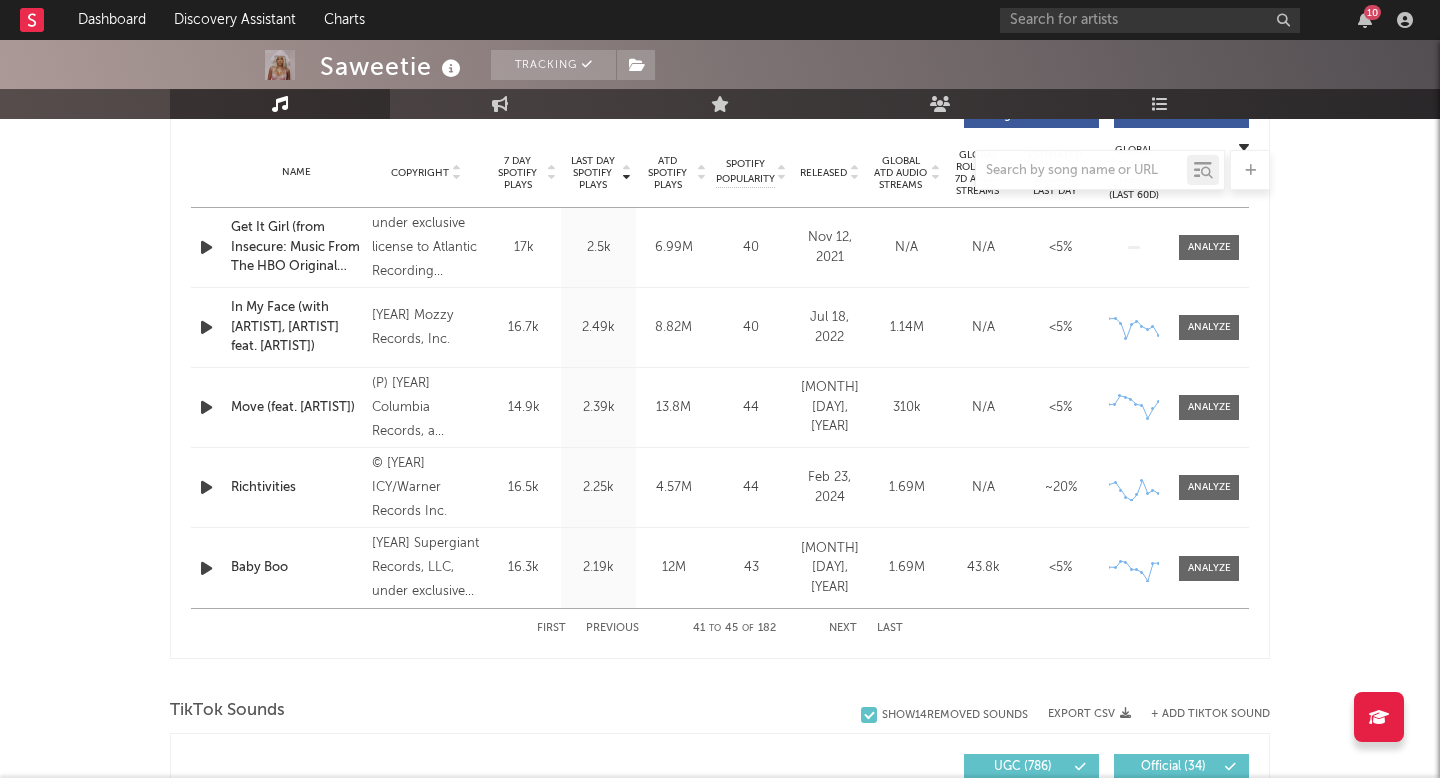 click on "Next" at bounding box center [843, 628] 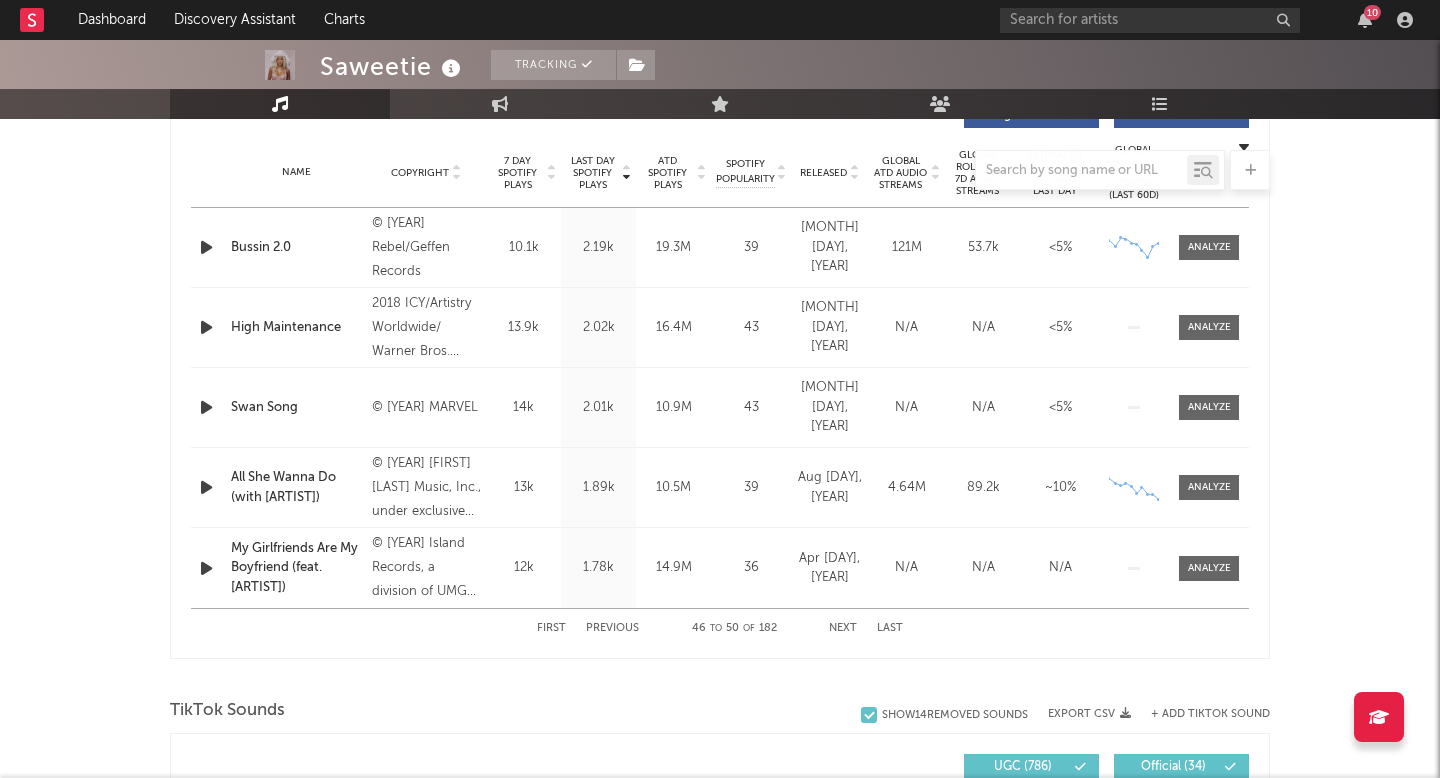 click on "Next" at bounding box center (843, 628) 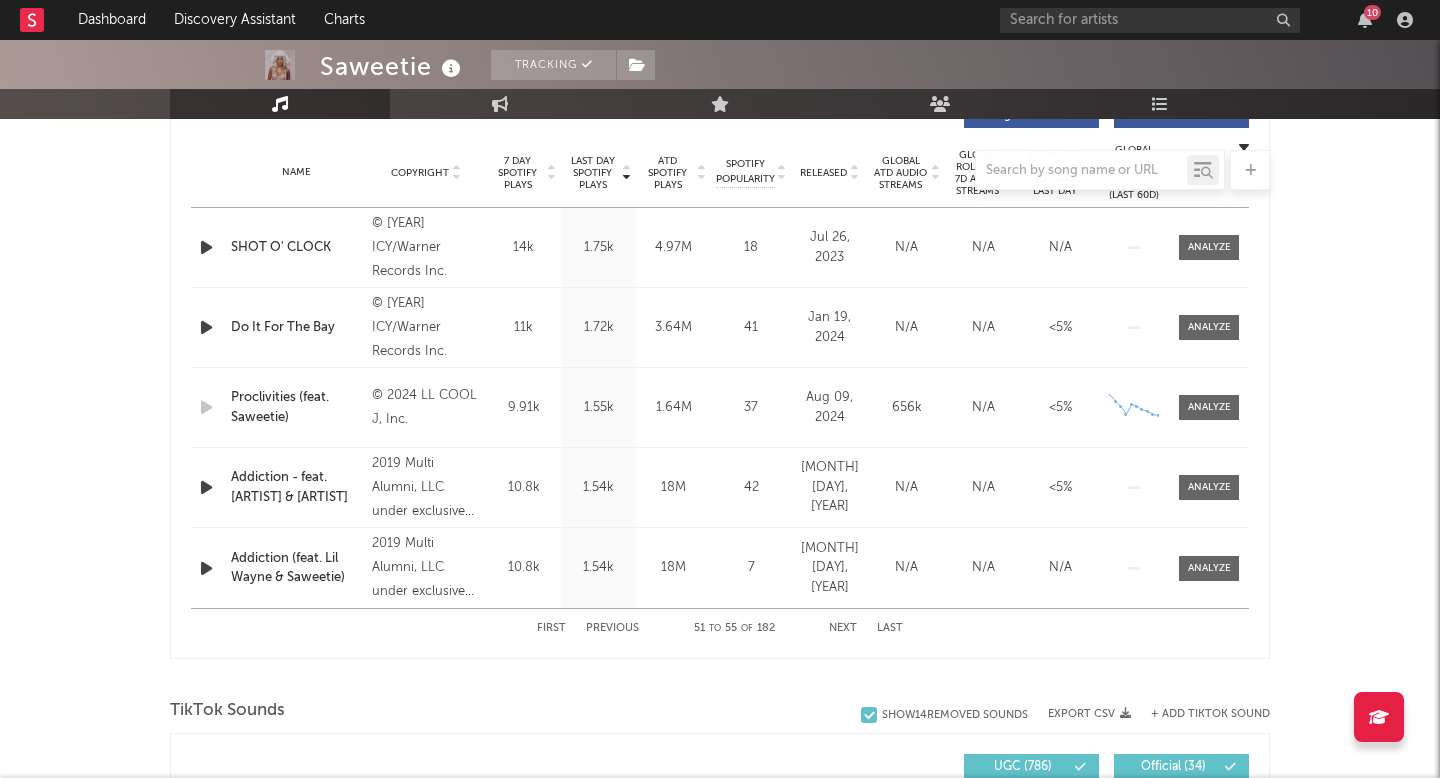 click on "Next" at bounding box center (843, 628) 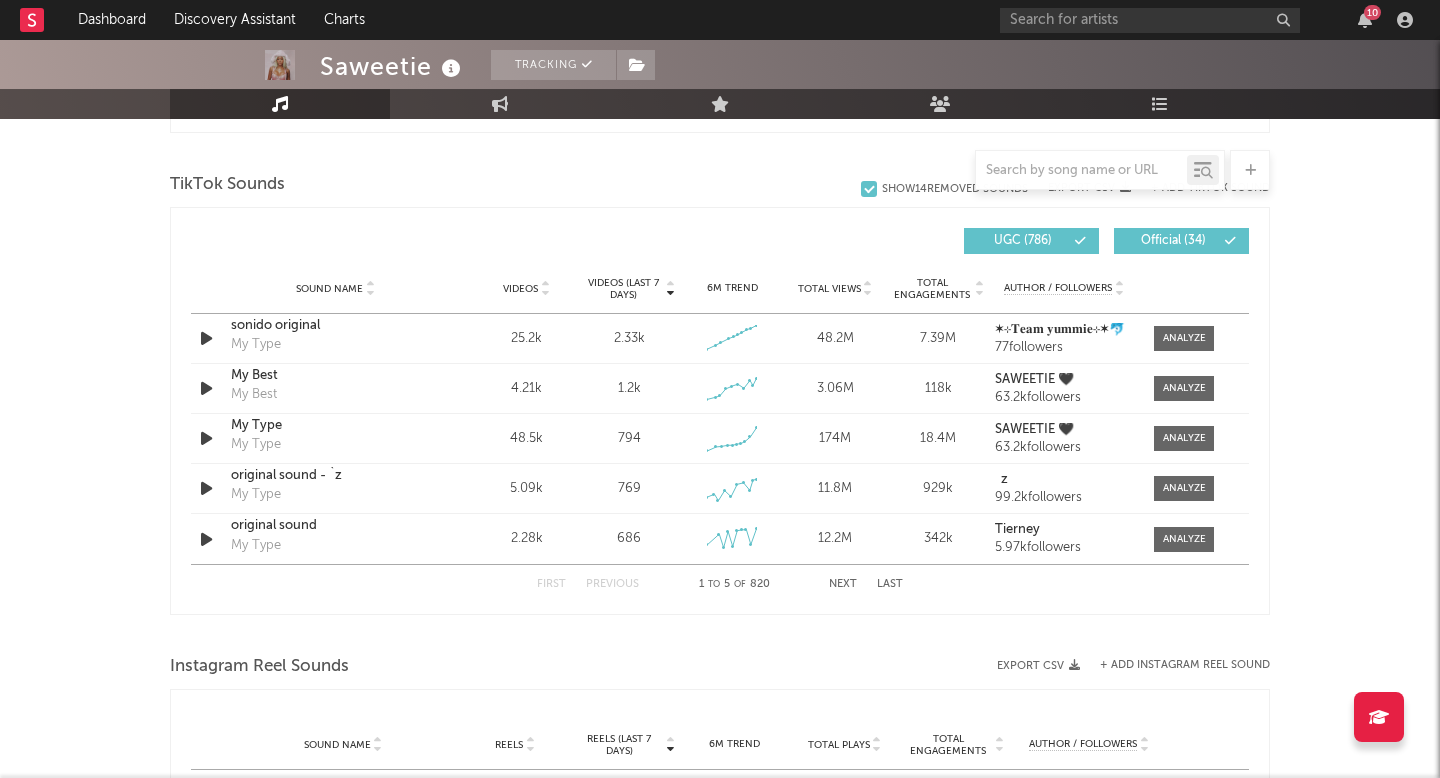 scroll, scrollTop: 1320, scrollLeft: 0, axis: vertical 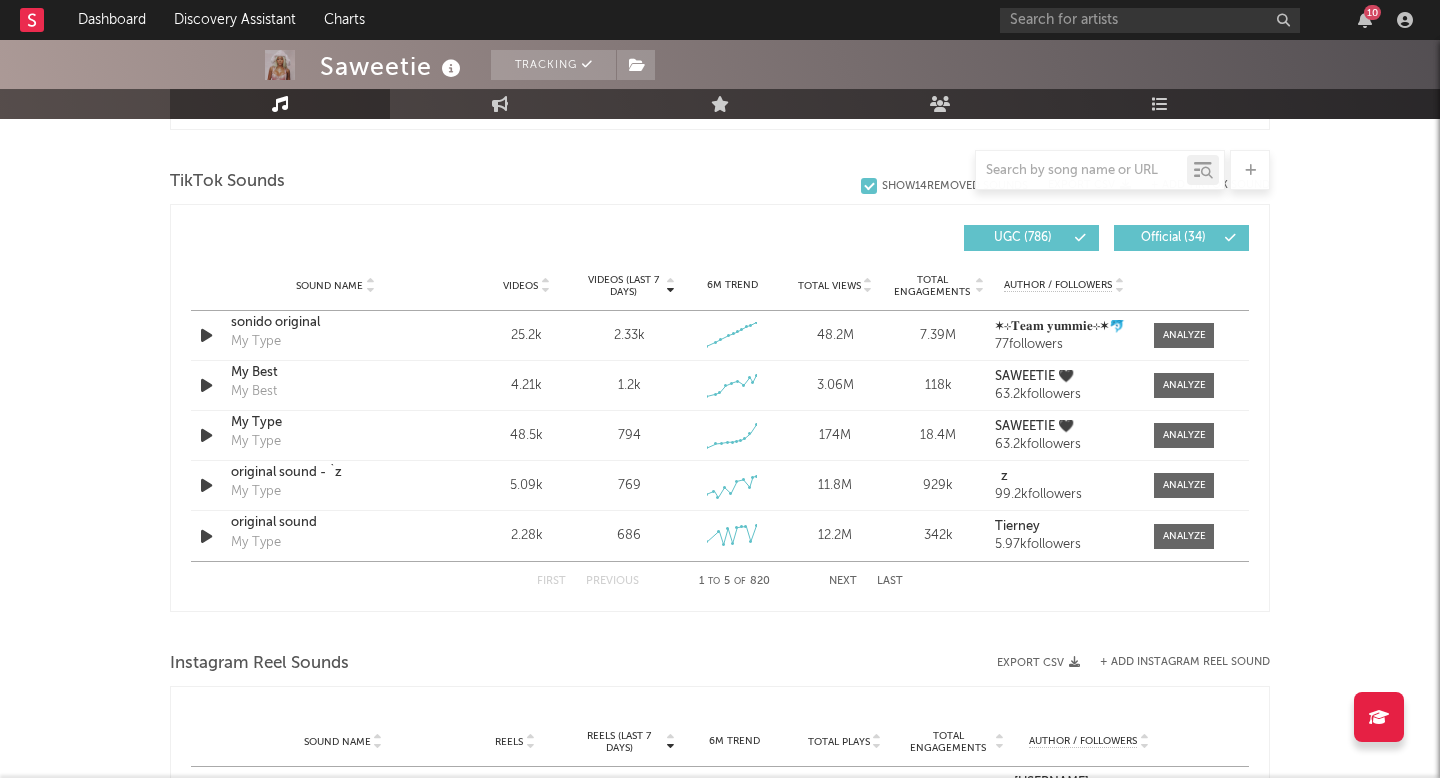 click on "Next" at bounding box center (843, 581) 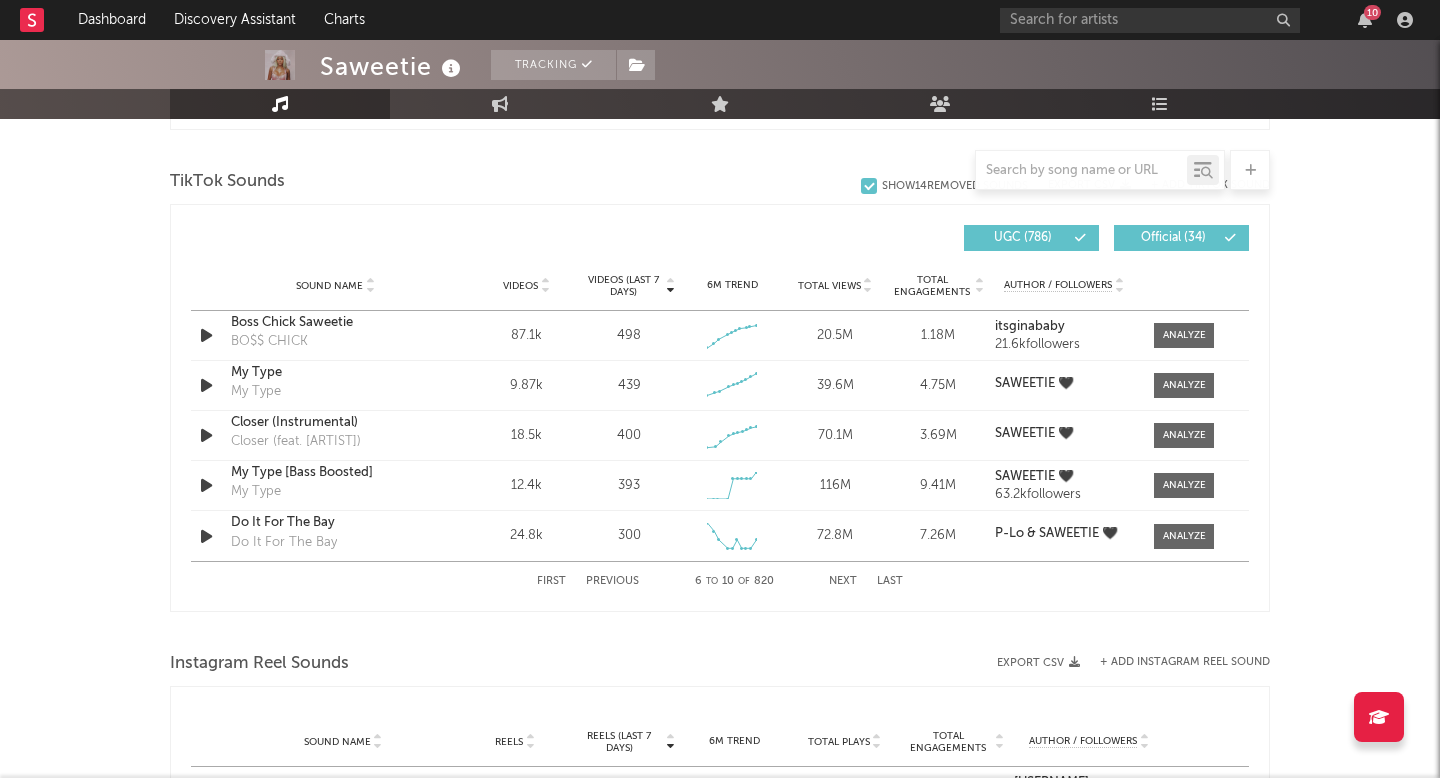 click on "Next" at bounding box center (843, 581) 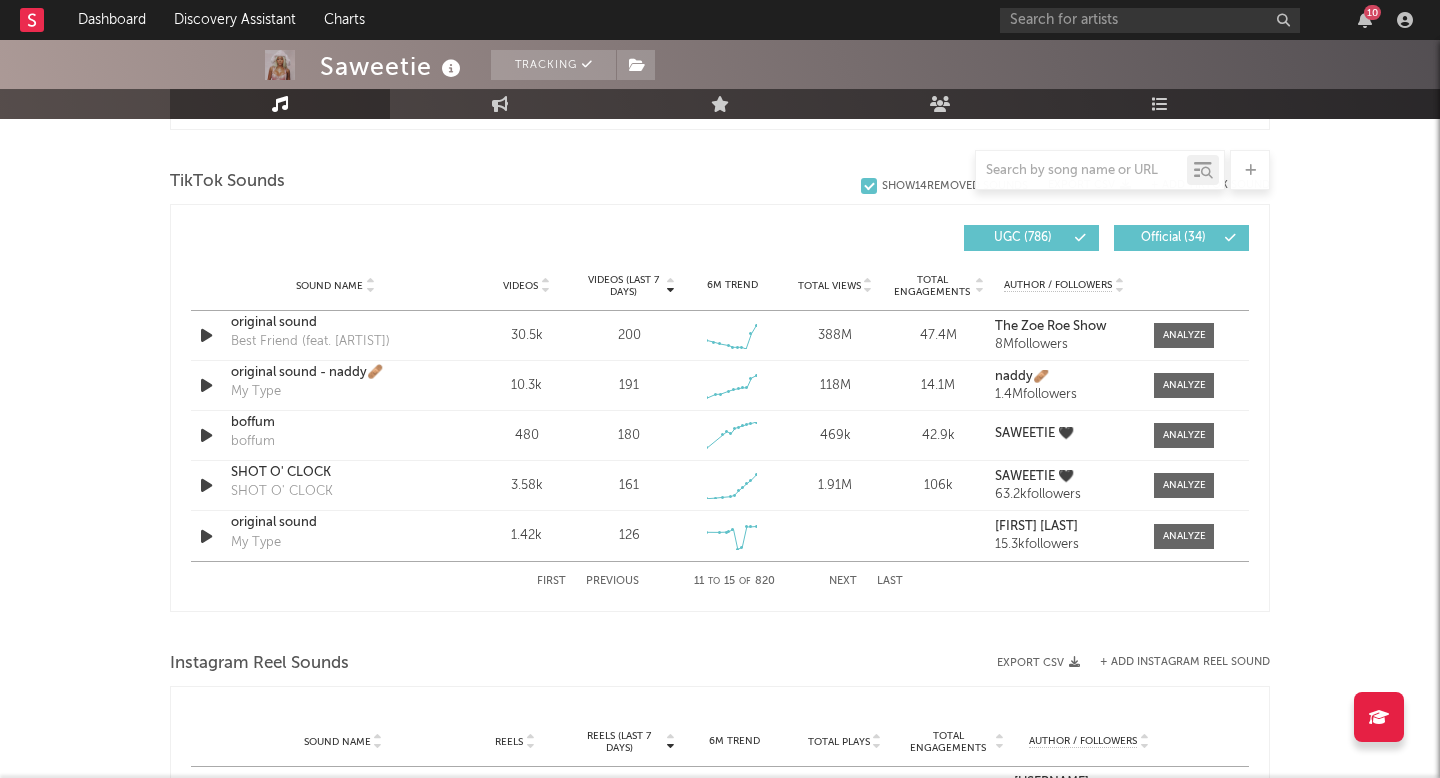 click on "Next" at bounding box center (843, 581) 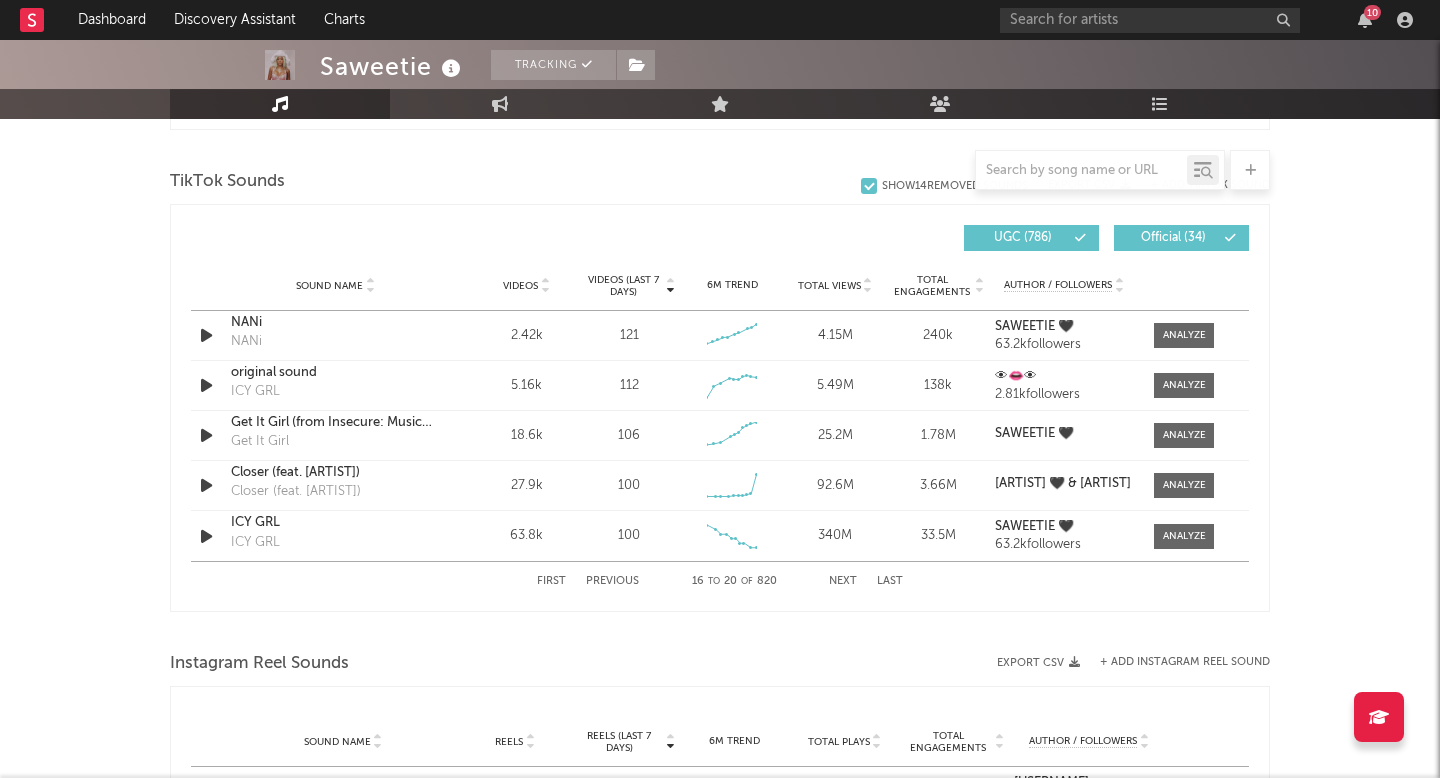 click on "Next" at bounding box center [843, 581] 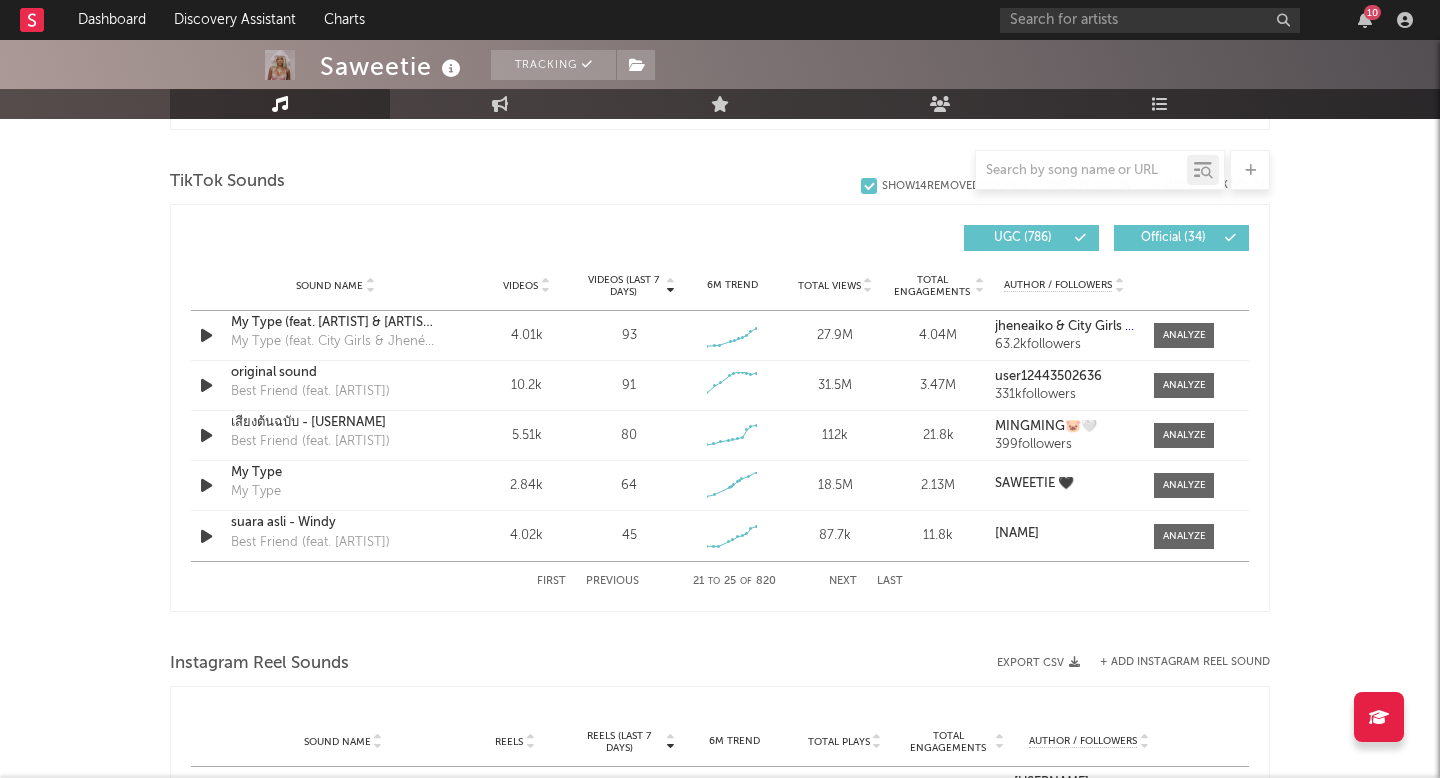 click on "Next" at bounding box center [843, 581] 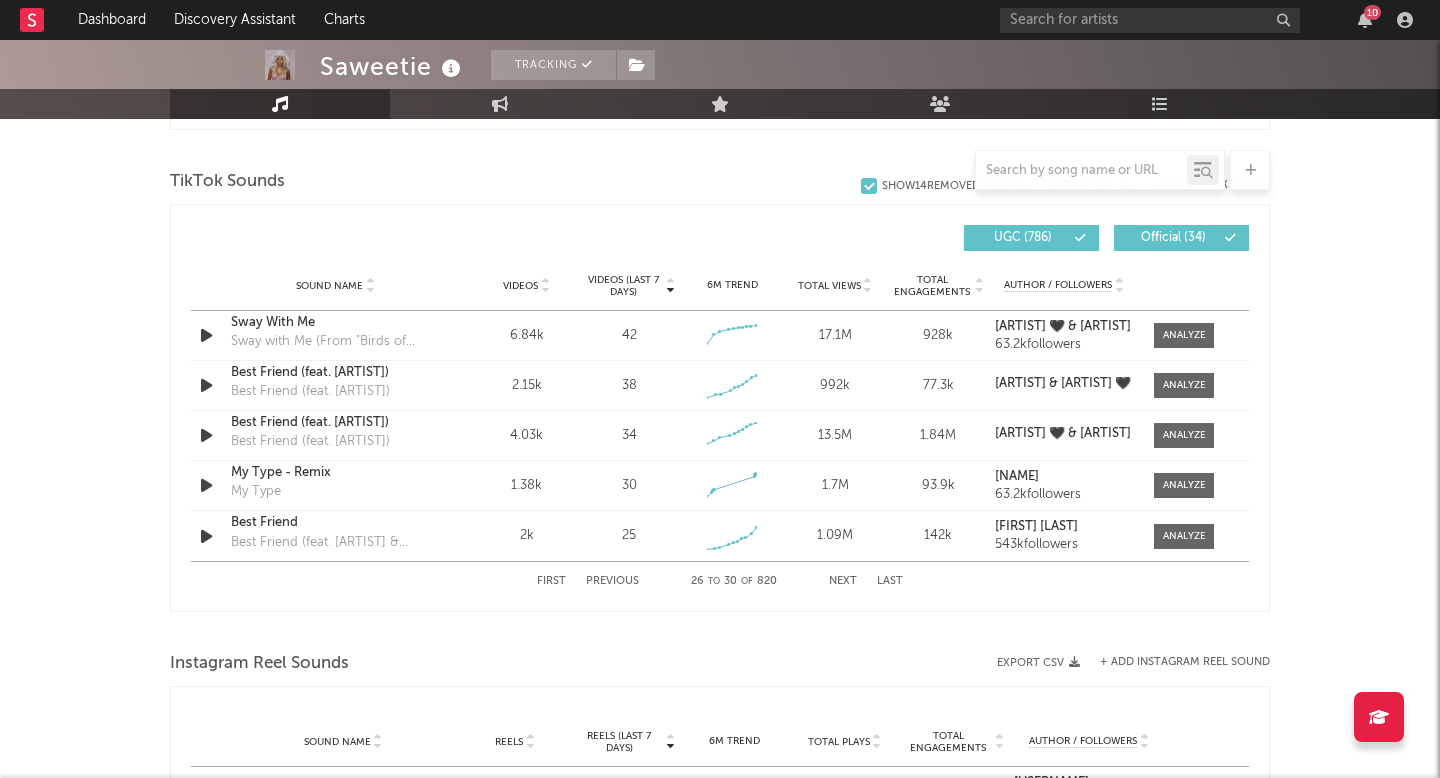 click on "Next" at bounding box center (843, 581) 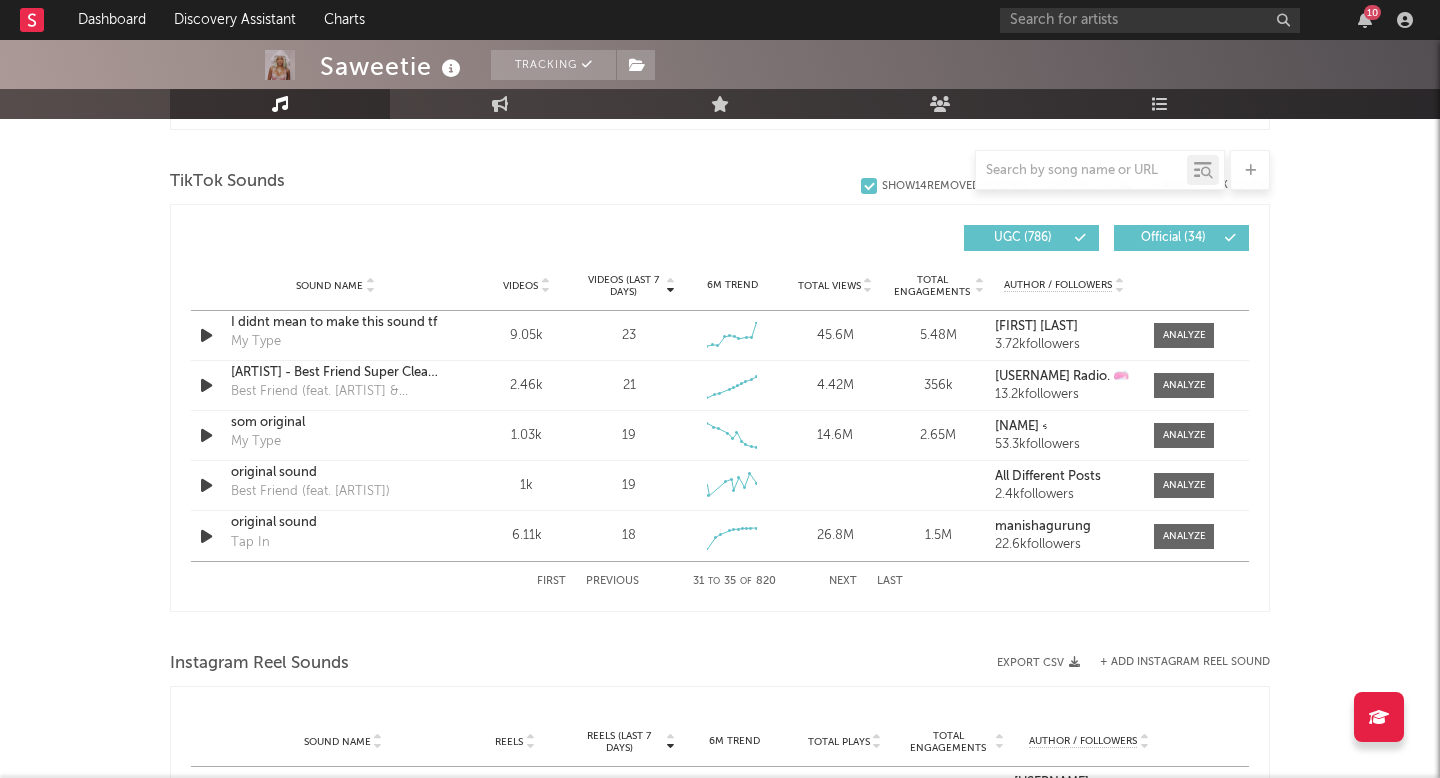click on "Next" at bounding box center (843, 581) 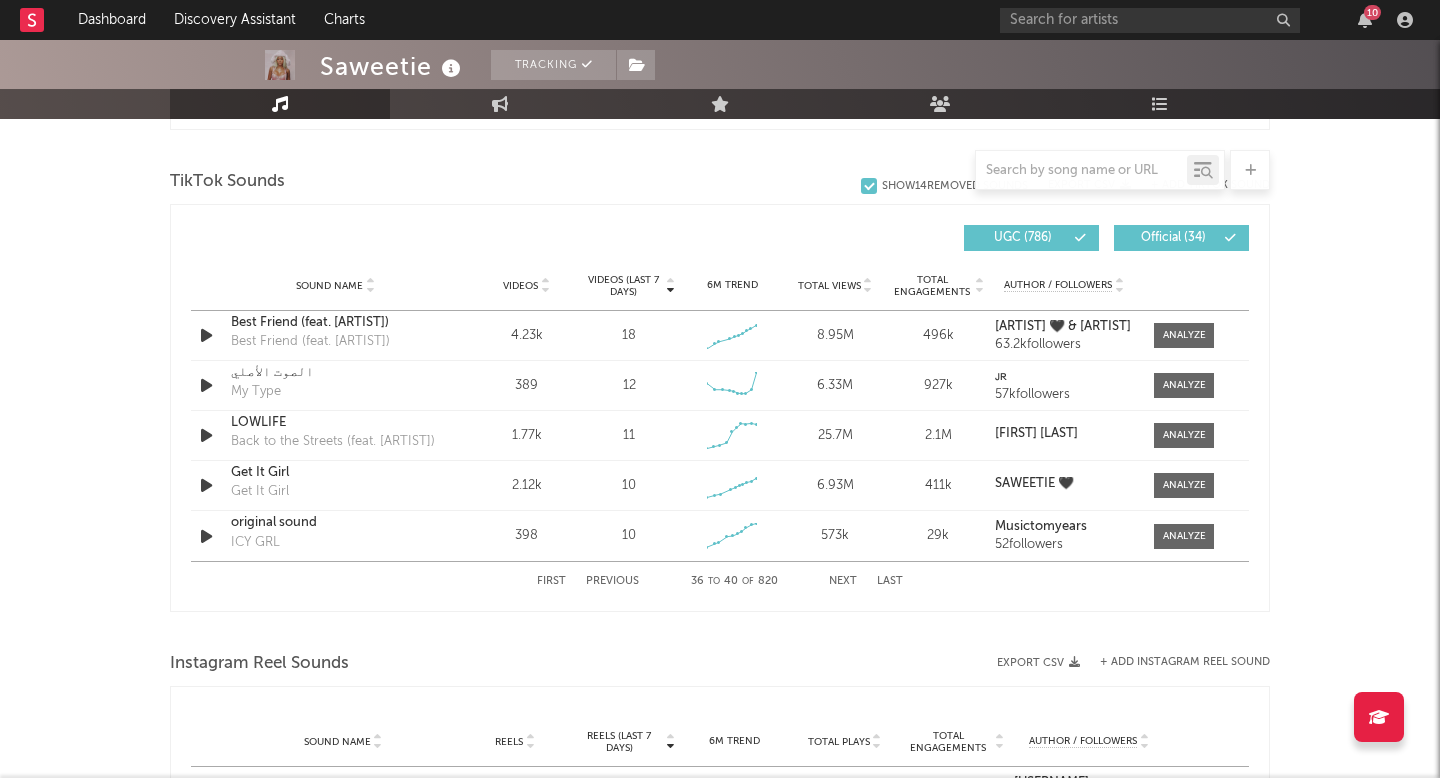 click on "Next" at bounding box center [843, 581] 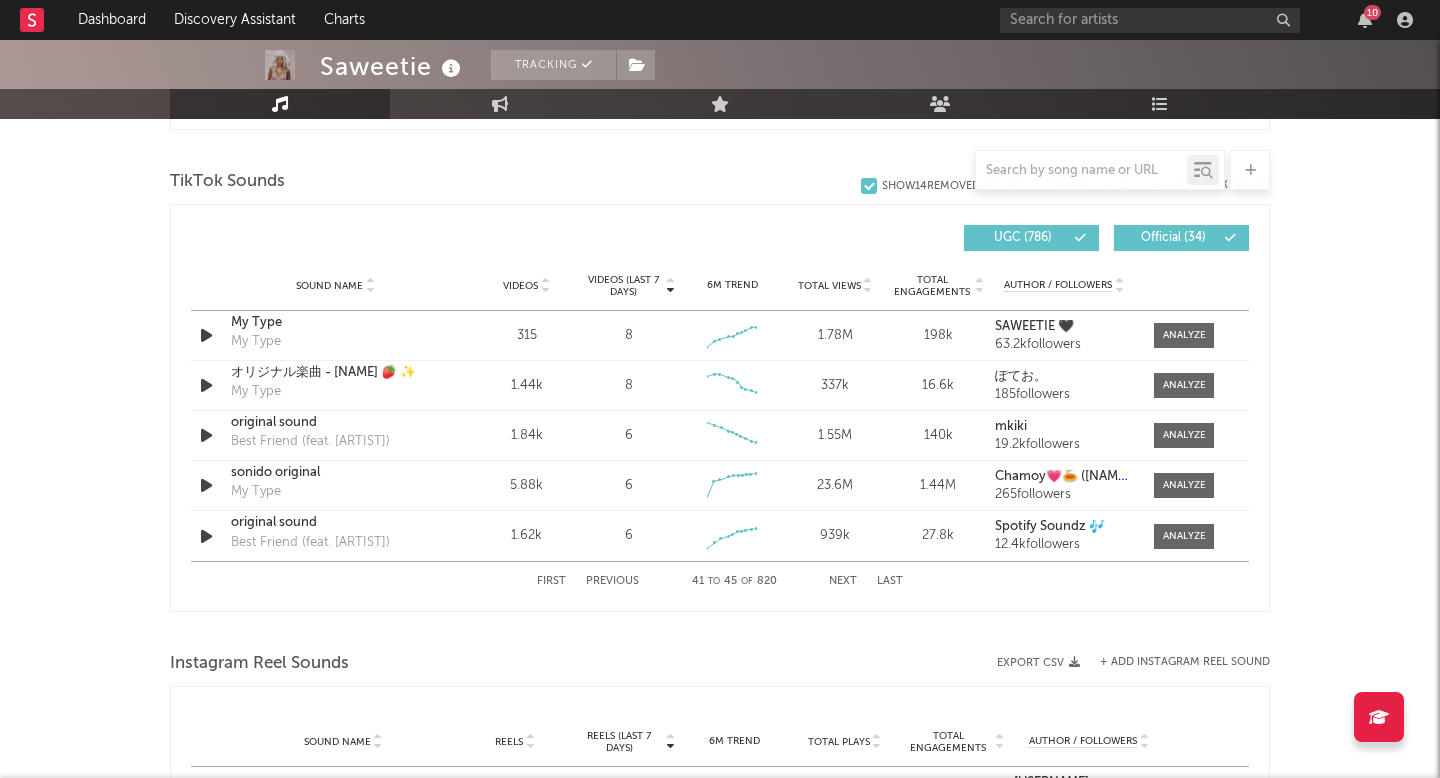 click on "Next" at bounding box center (843, 581) 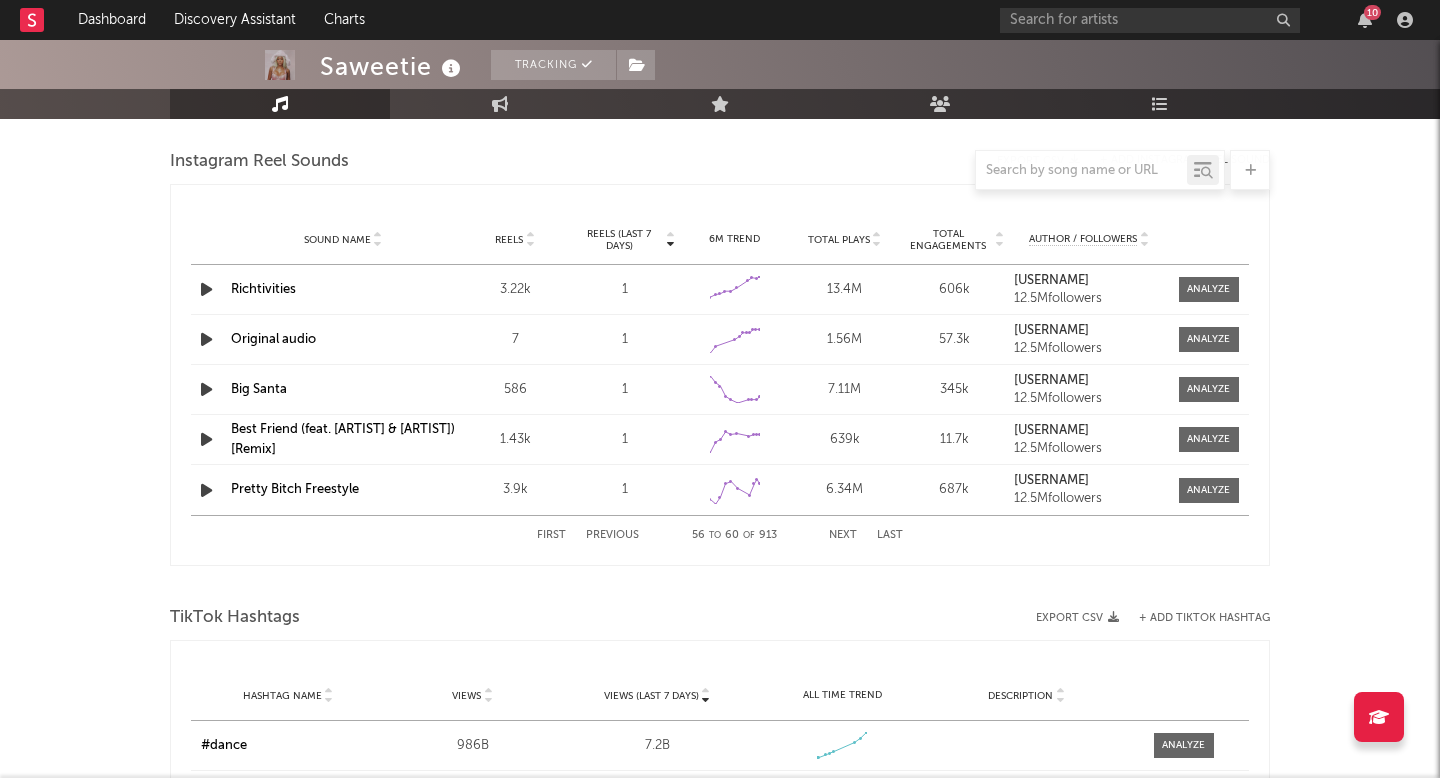 scroll, scrollTop: 1824, scrollLeft: 0, axis: vertical 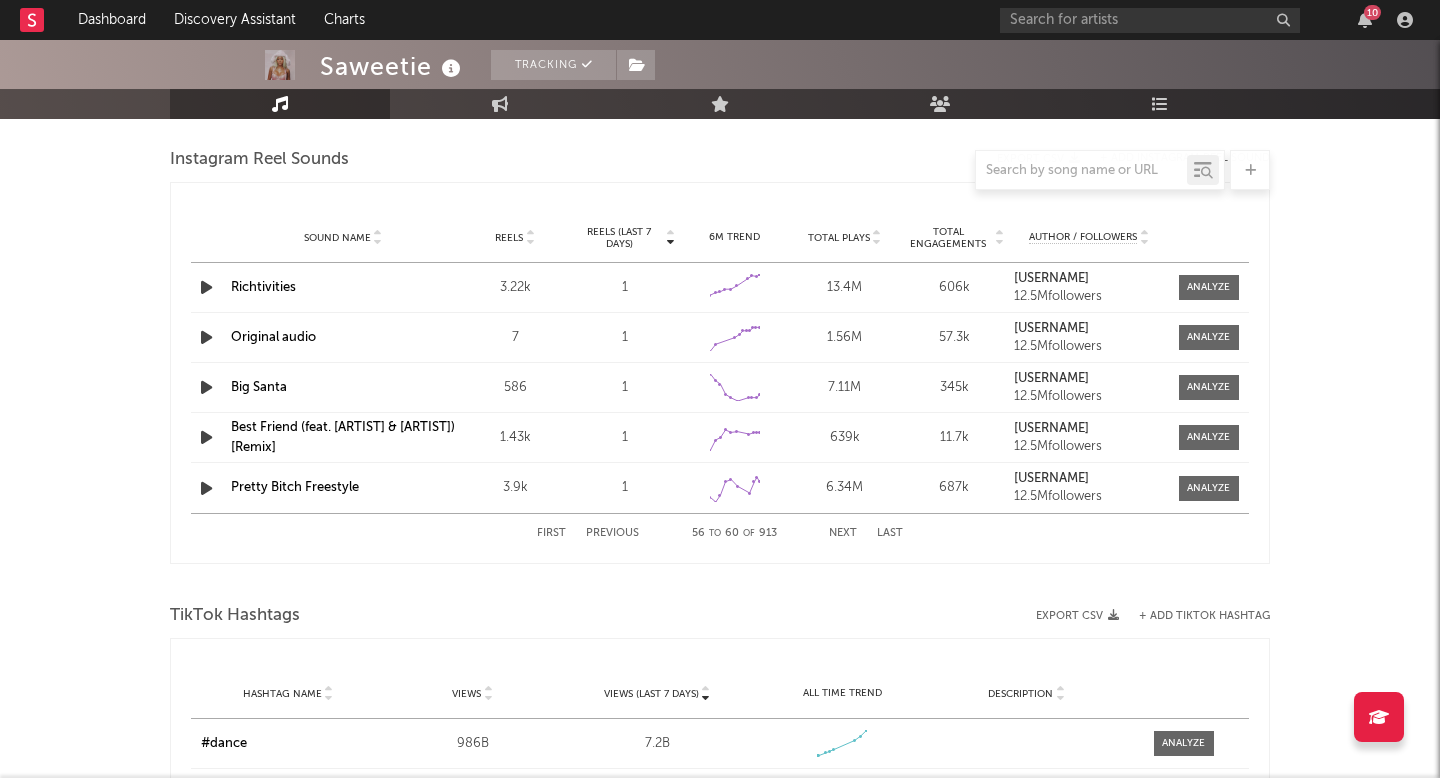 click on "Next" at bounding box center [843, 533] 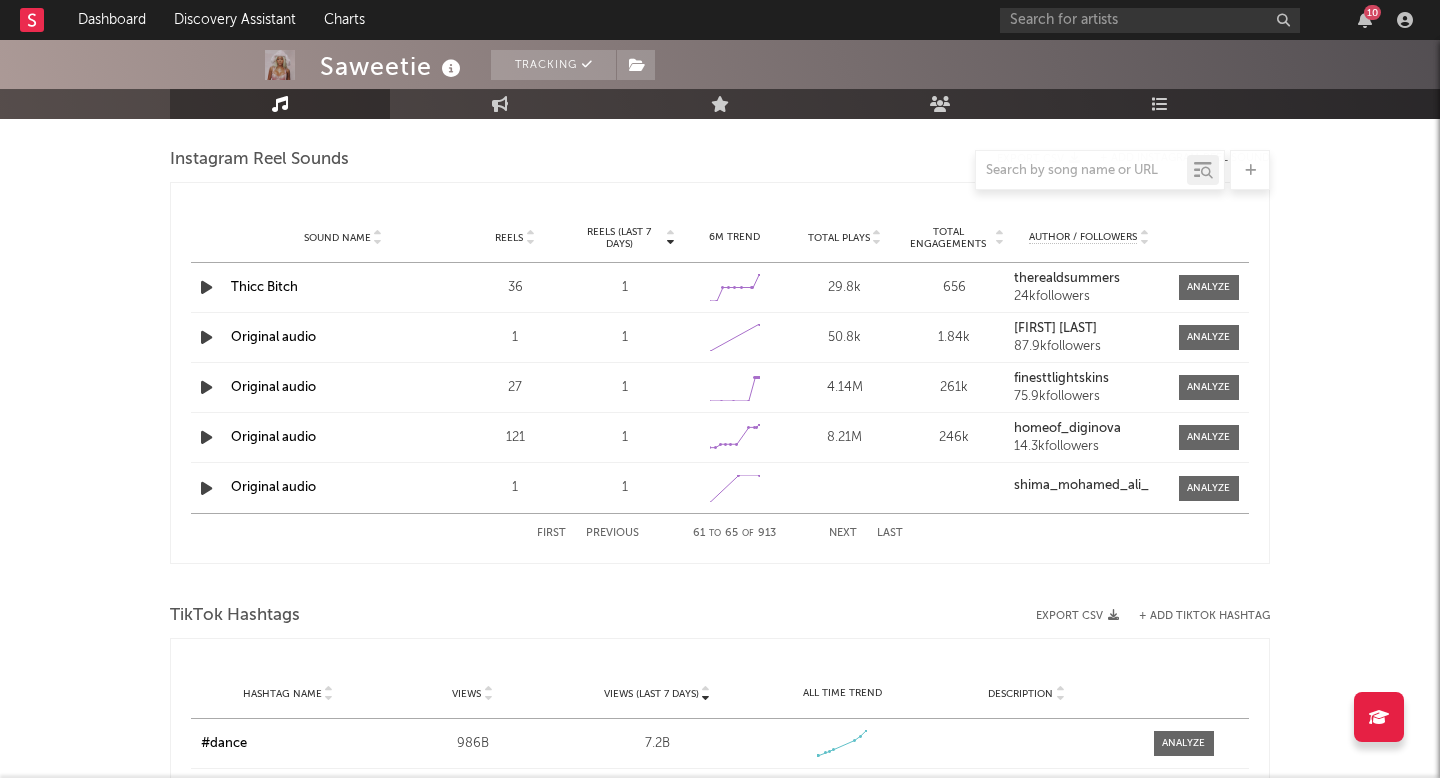 click on "Next" at bounding box center (843, 533) 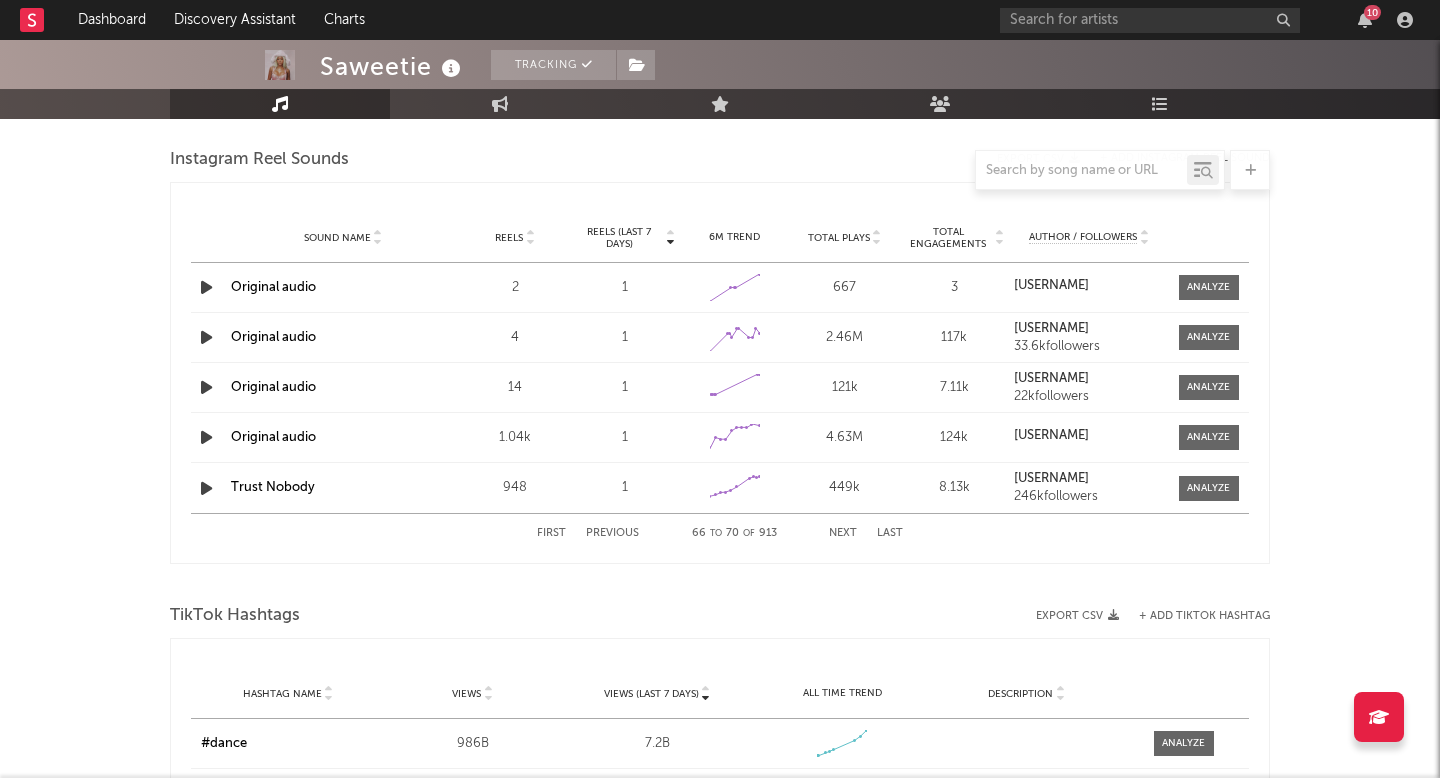 click on "Next" at bounding box center [843, 533] 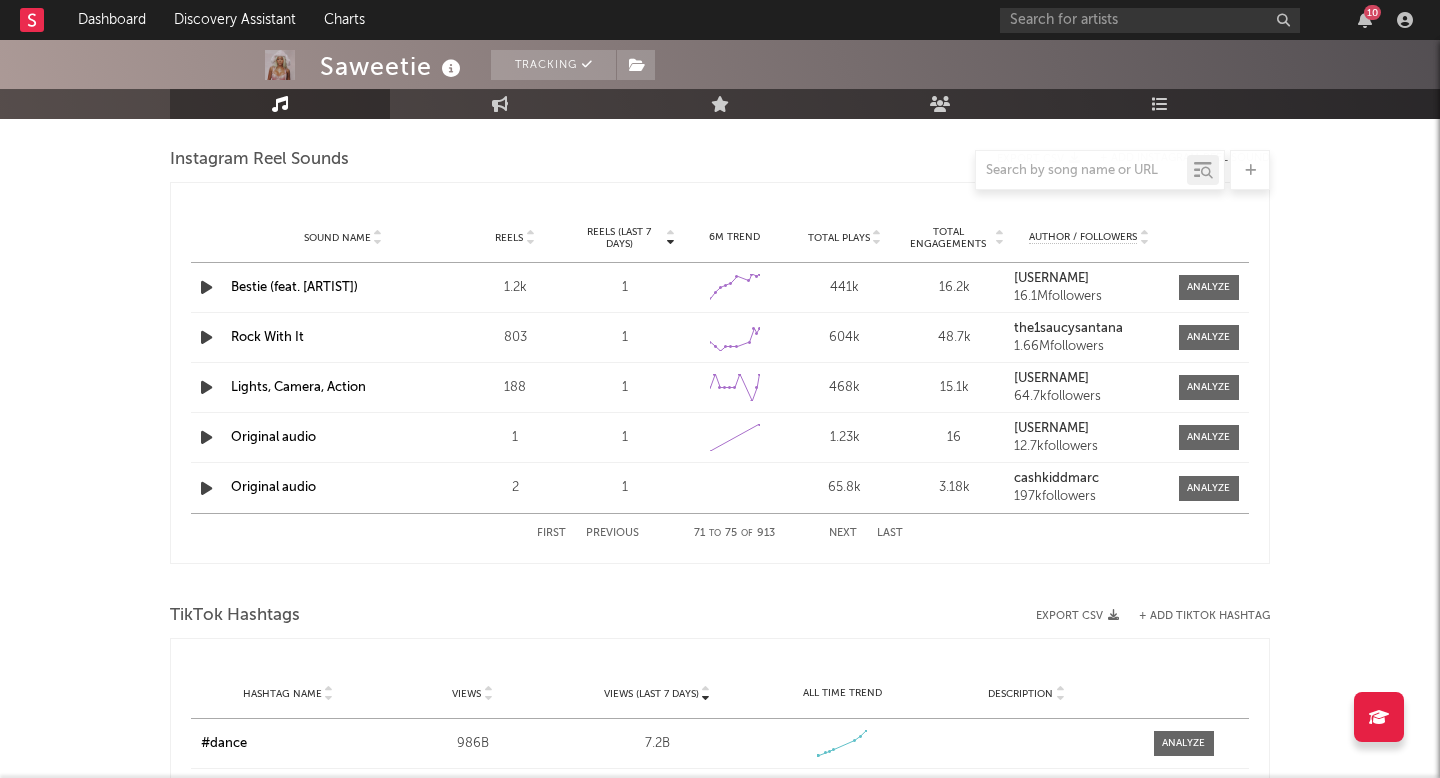 click on "Next" at bounding box center (843, 533) 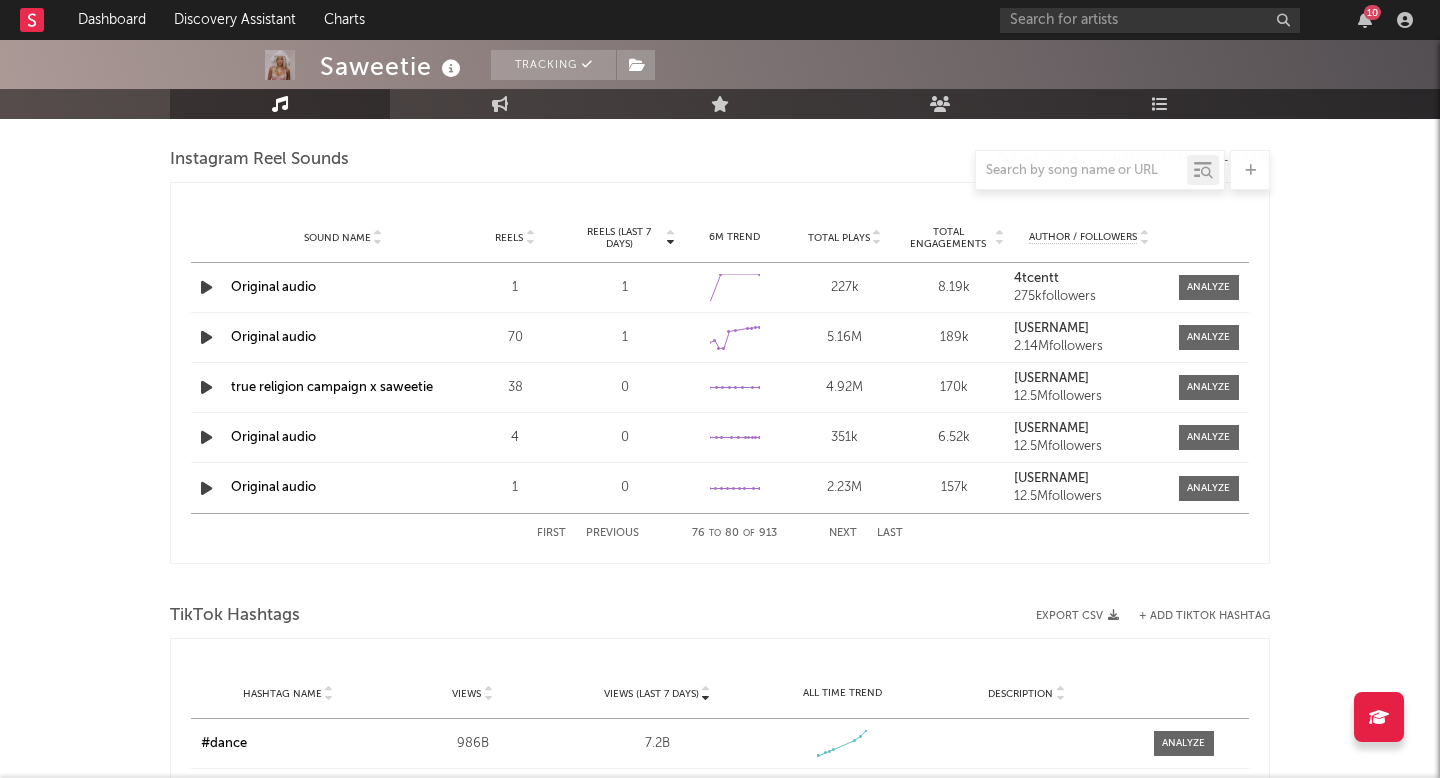 click on "Next" at bounding box center (843, 533) 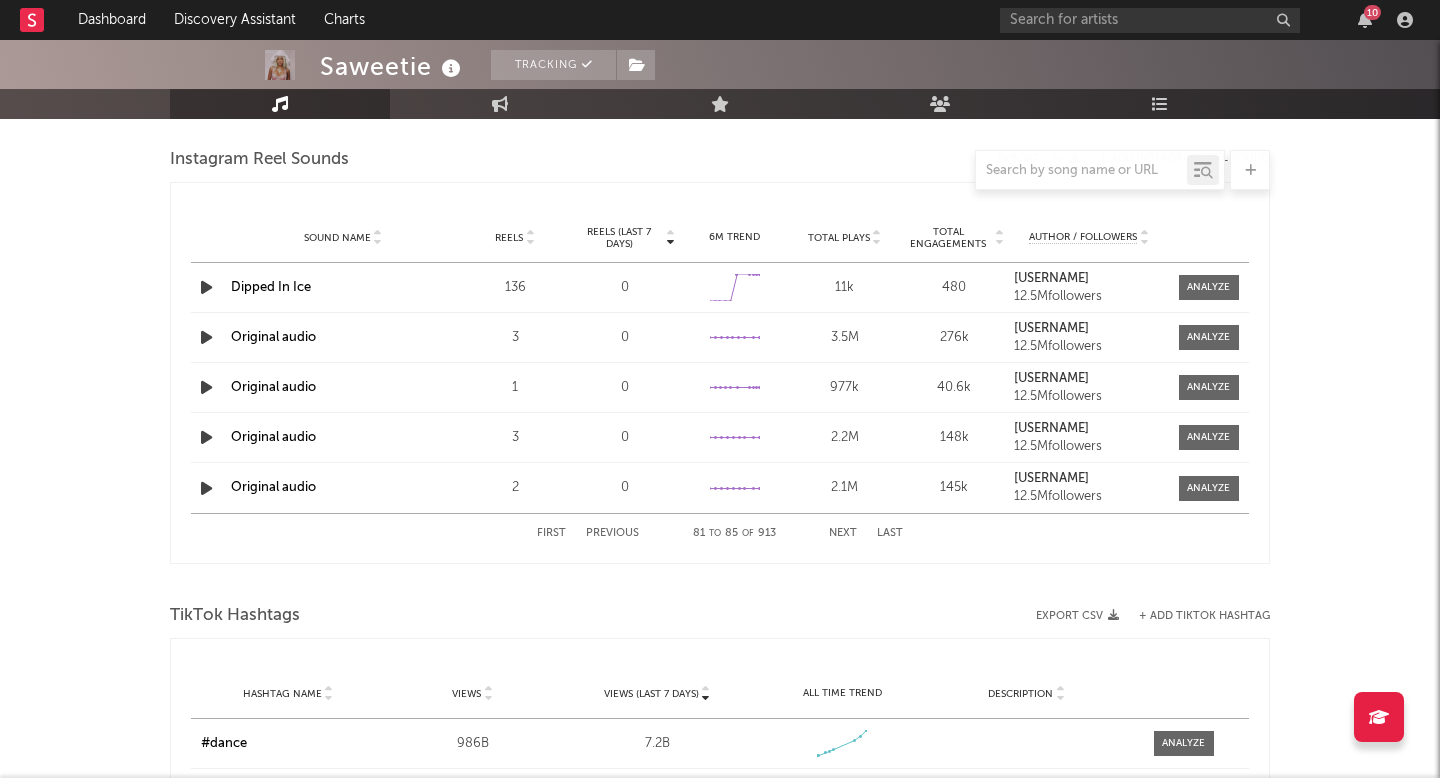 click on "Next" at bounding box center (843, 533) 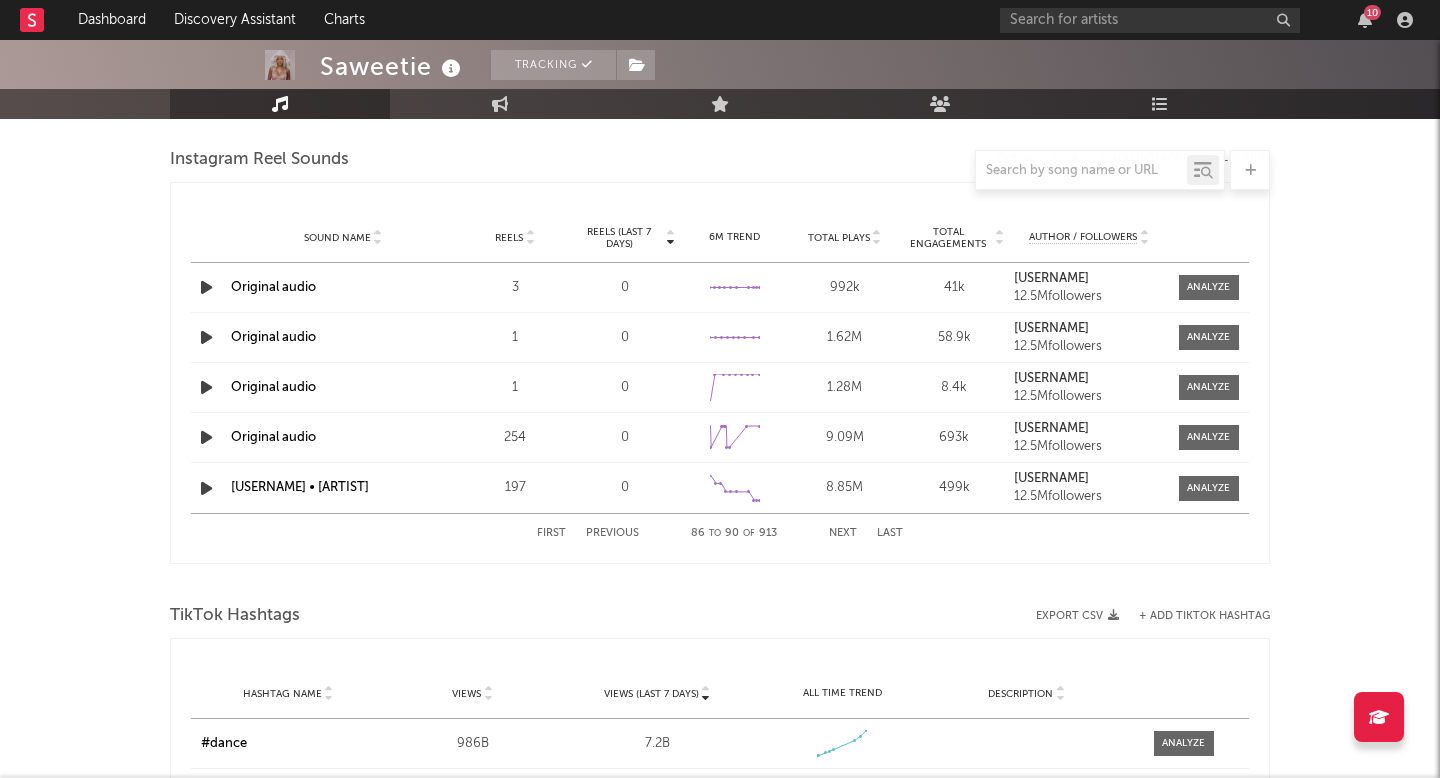 click on "Next" at bounding box center (843, 533) 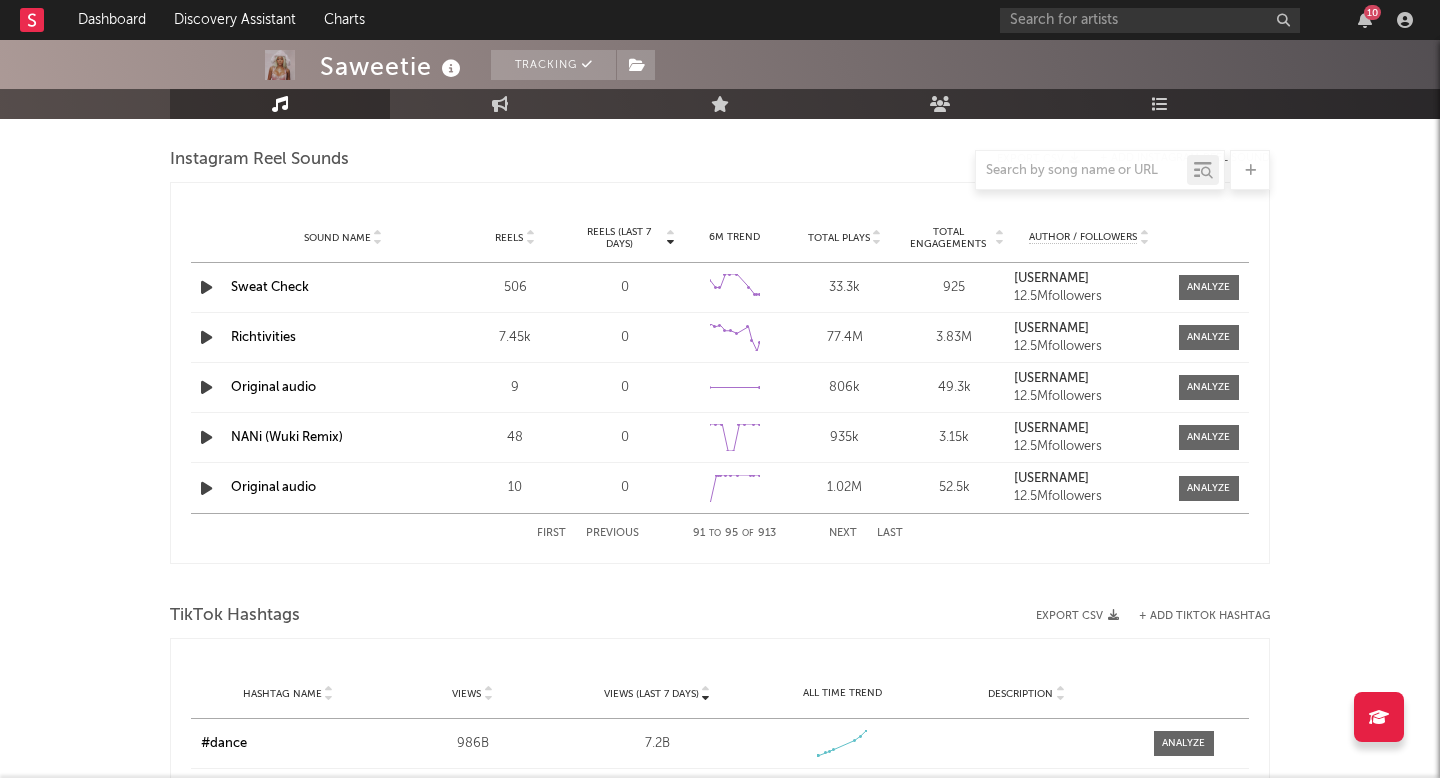 click on "Next" at bounding box center [843, 533] 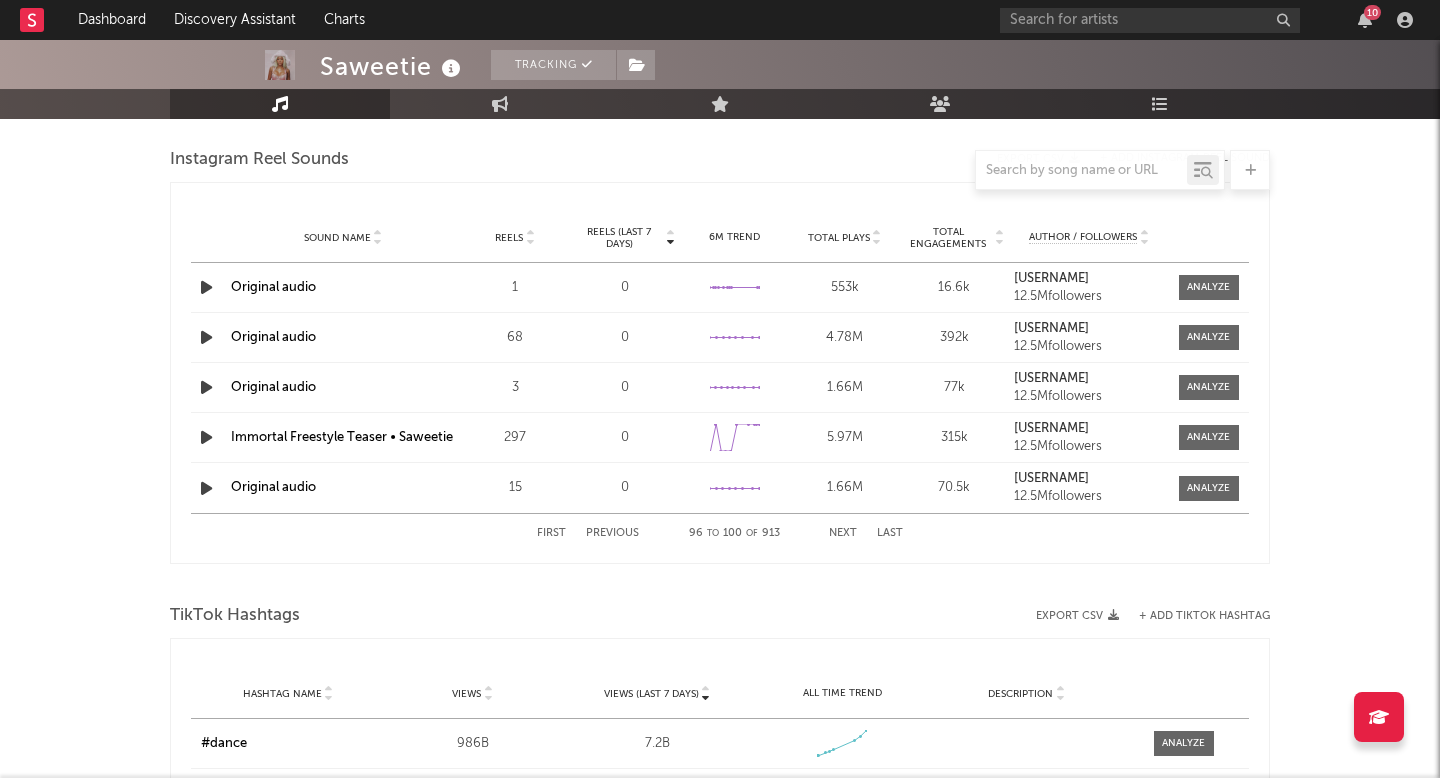 click on "Next" at bounding box center [843, 533] 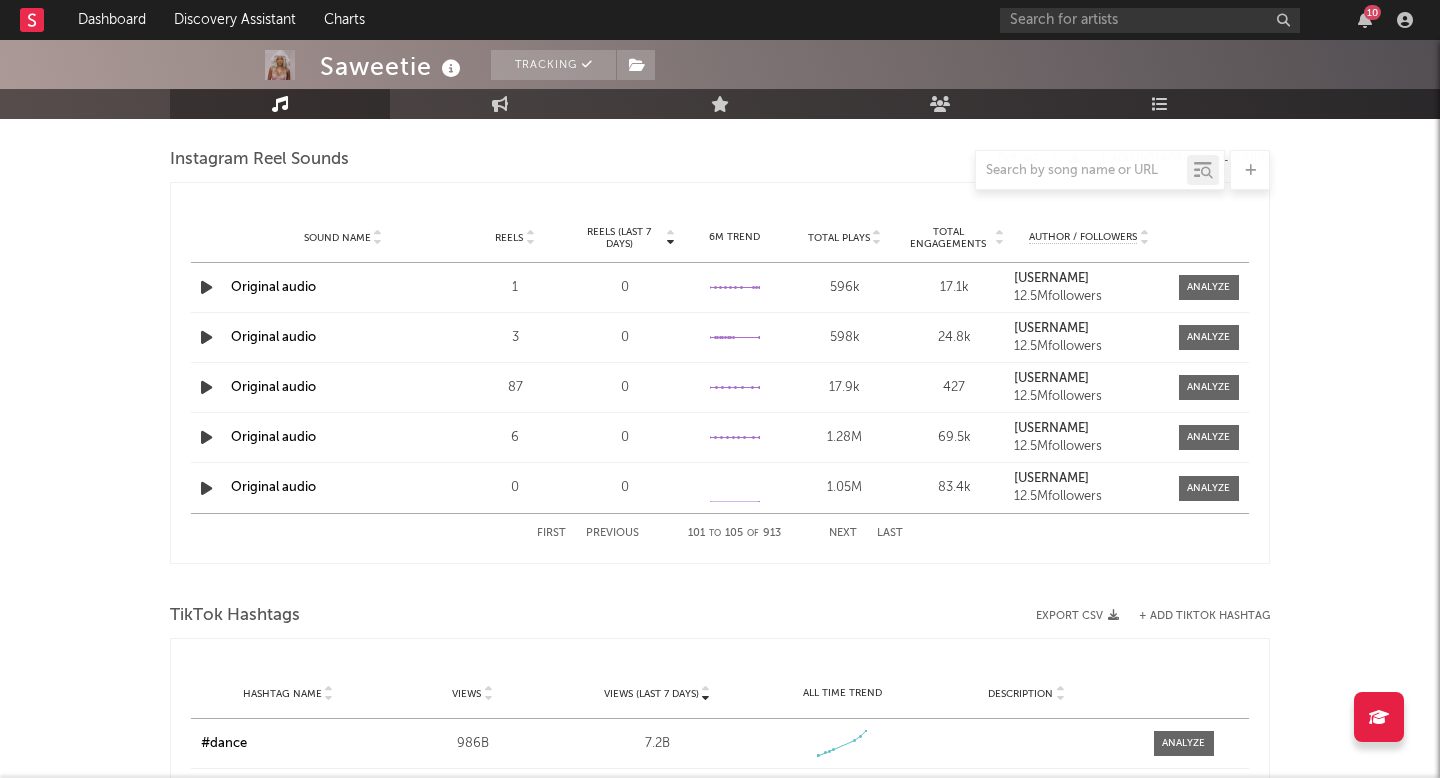 click on "Next" at bounding box center (843, 533) 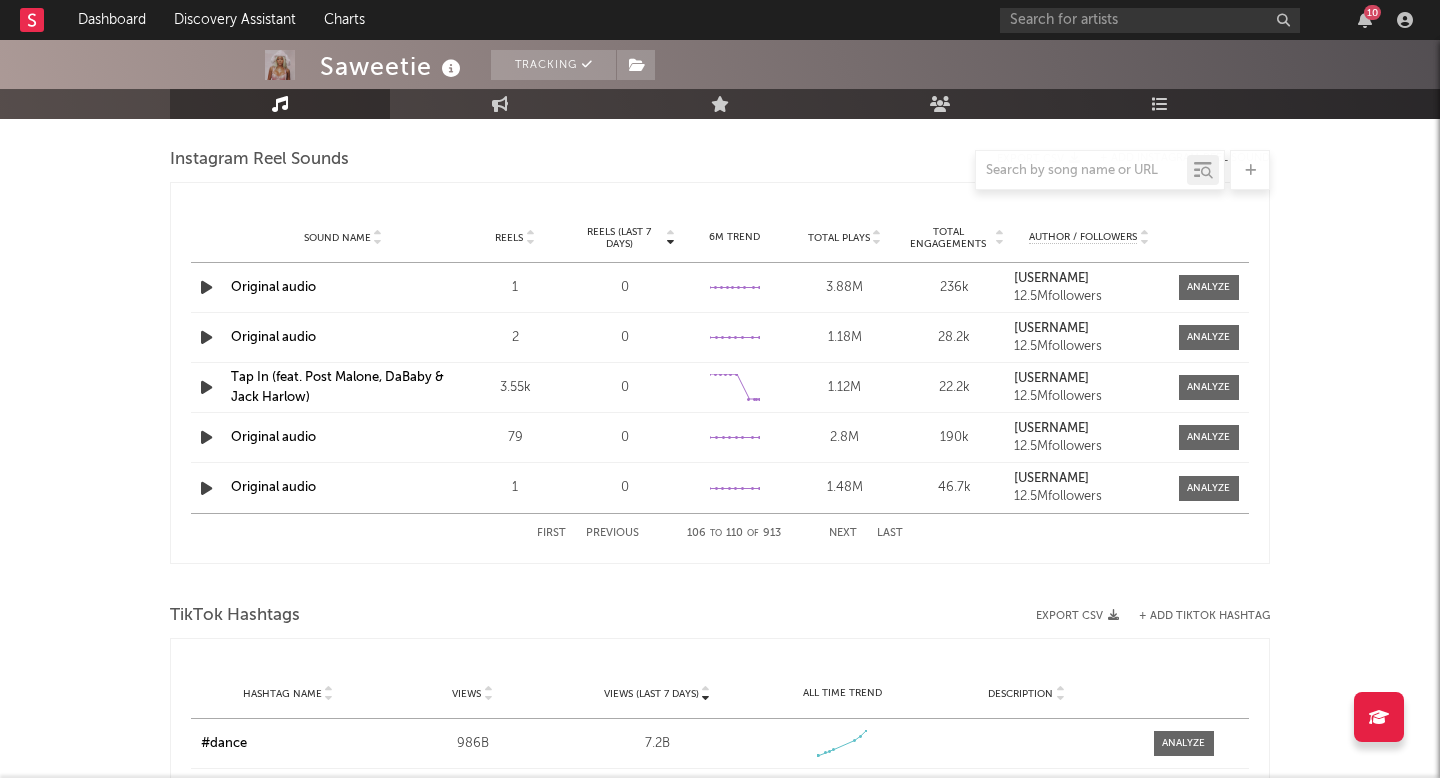 click on "Next" at bounding box center [843, 533] 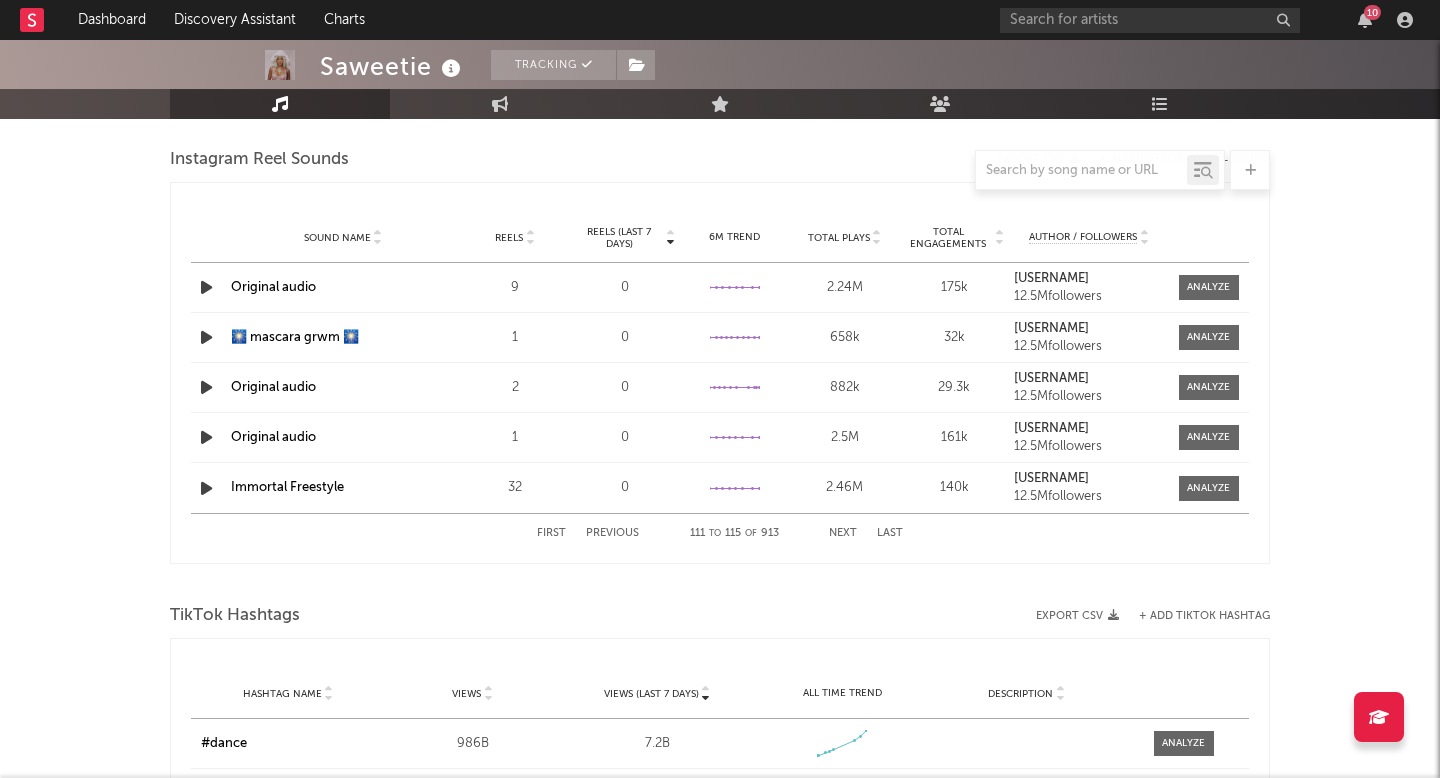 click on "Next" at bounding box center (843, 533) 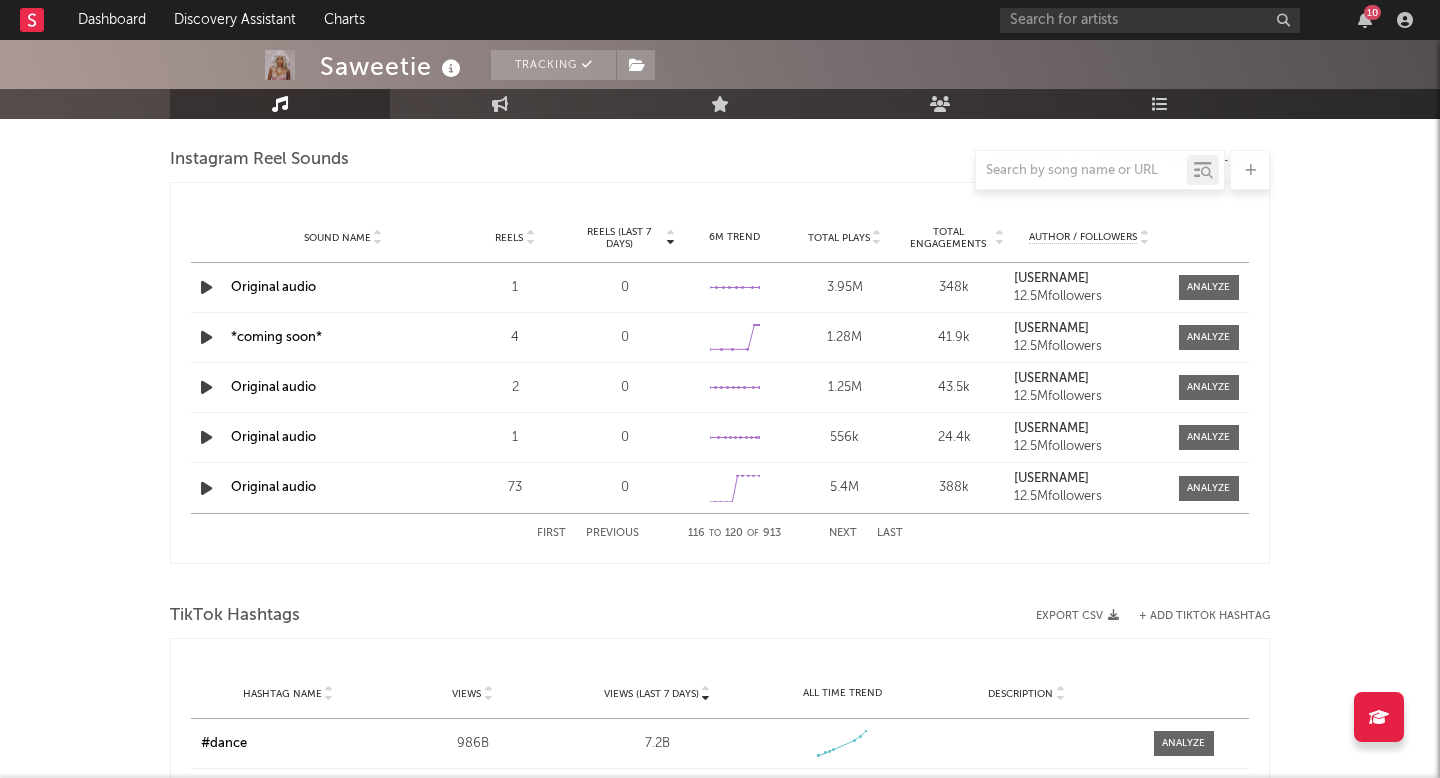 click on "Next" at bounding box center [843, 533] 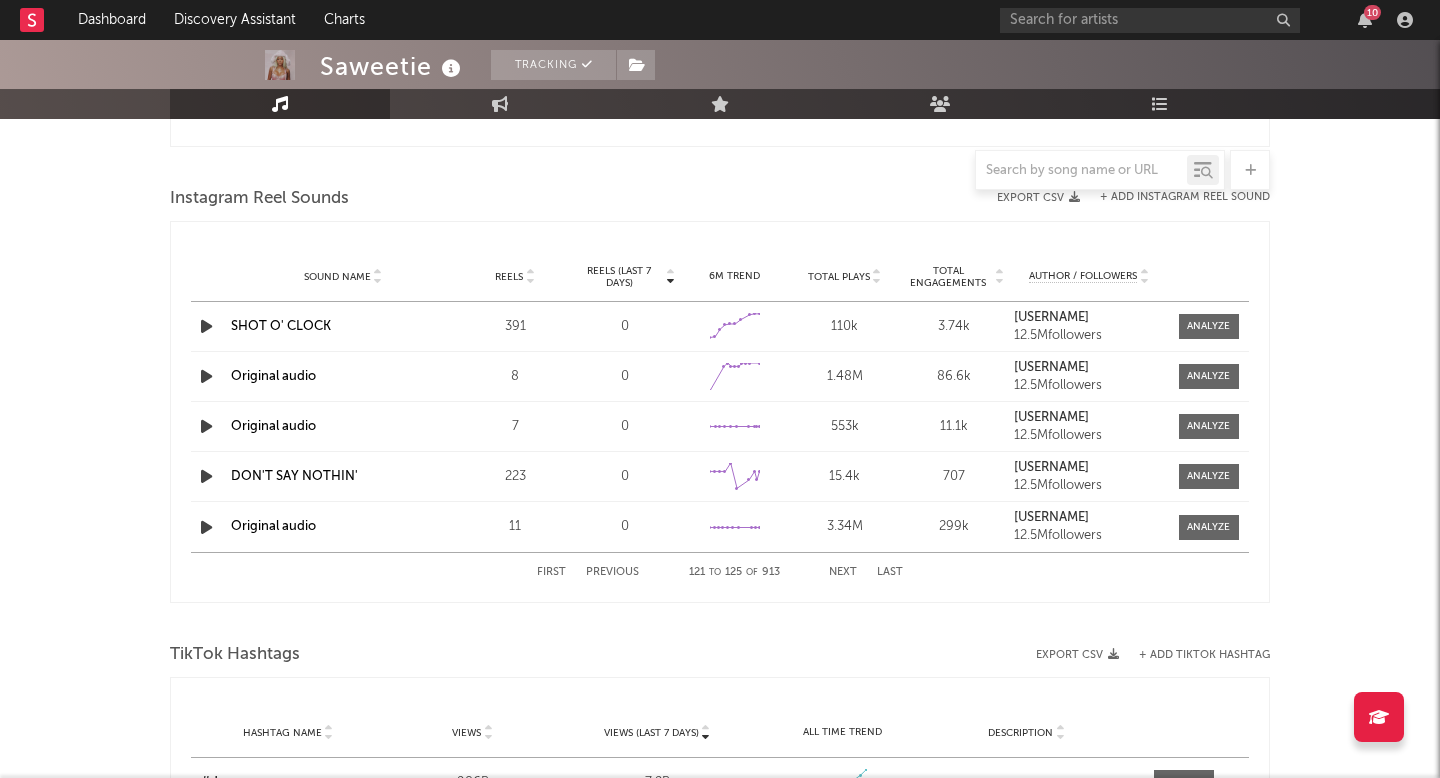scroll, scrollTop: 1789, scrollLeft: 0, axis: vertical 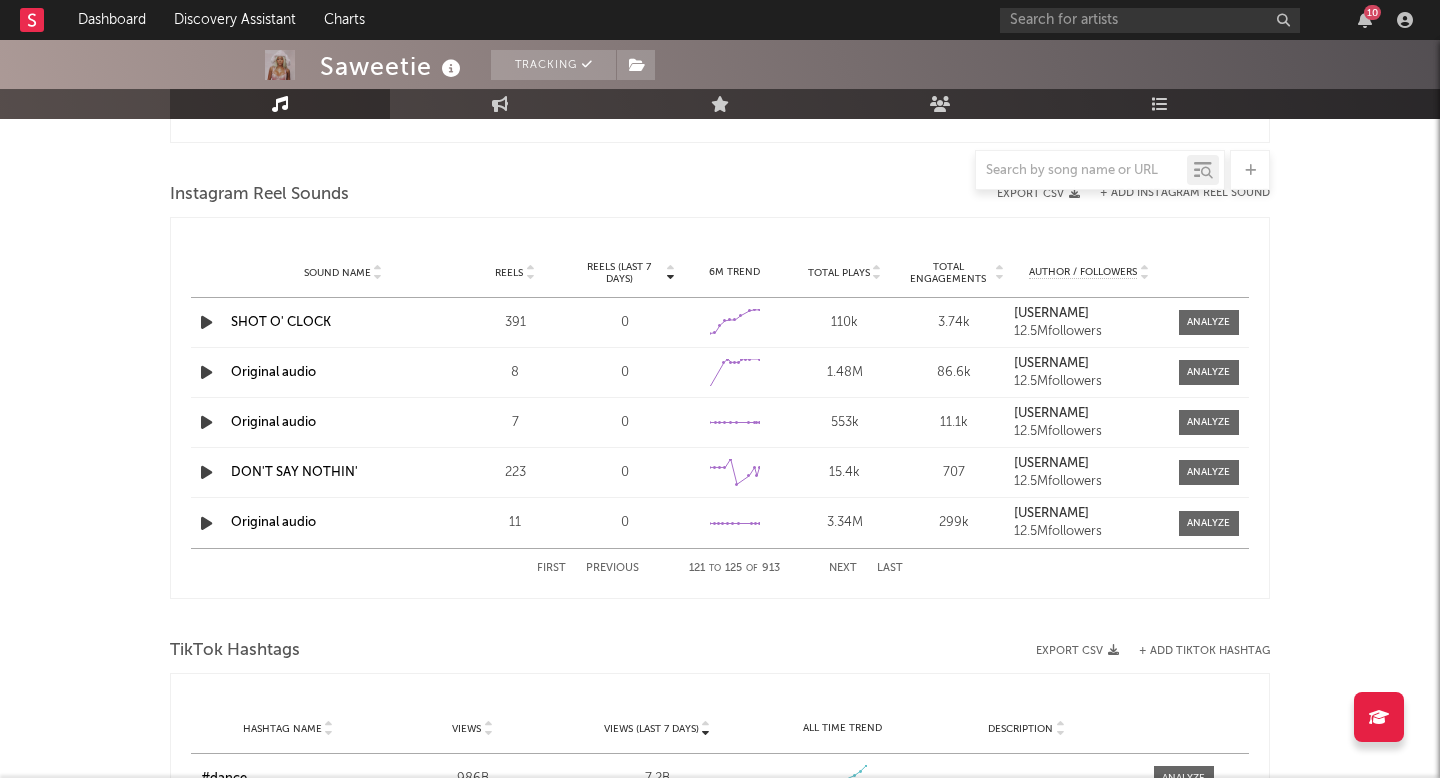click on "First" at bounding box center (551, 568) 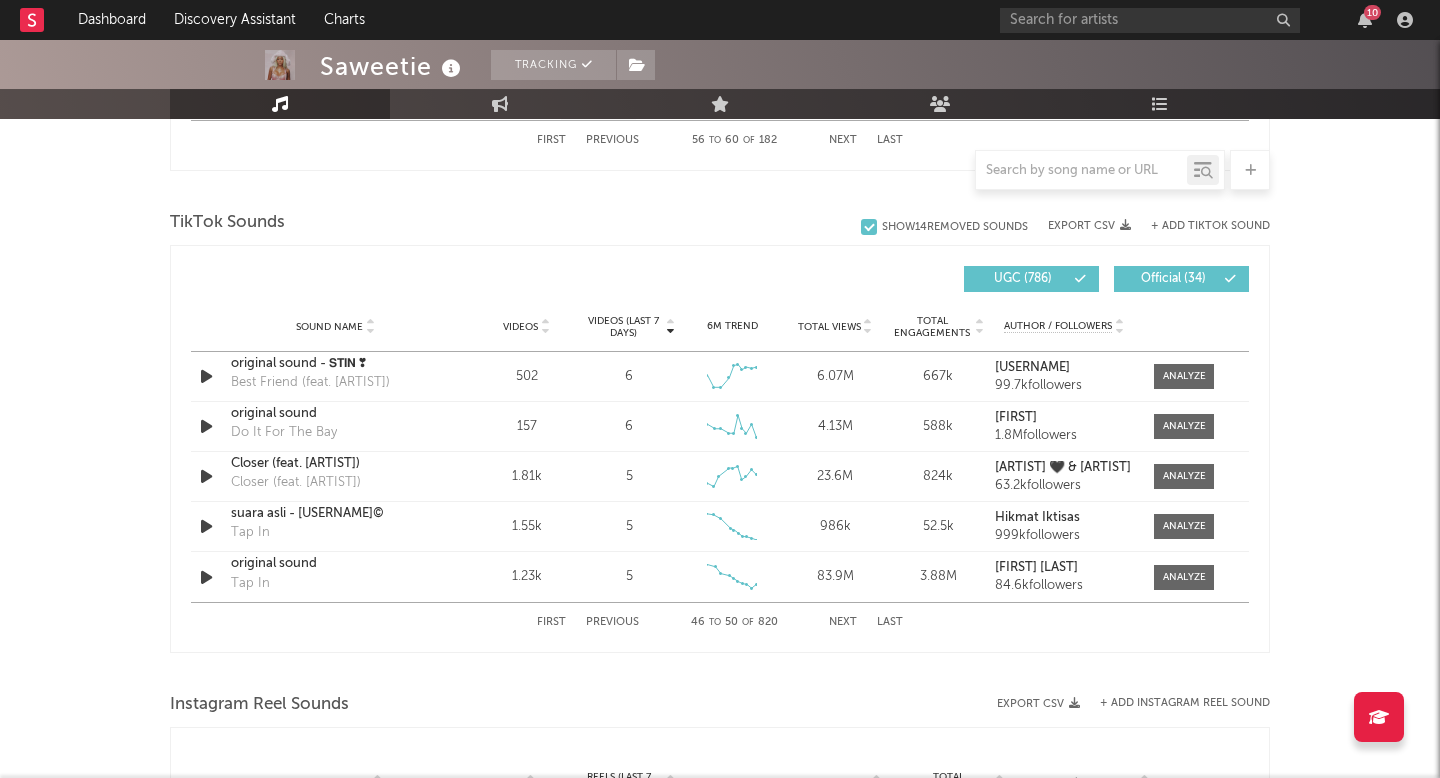 scroll, scrollTop: 1270, scrollLeft: 0, axis: vertical 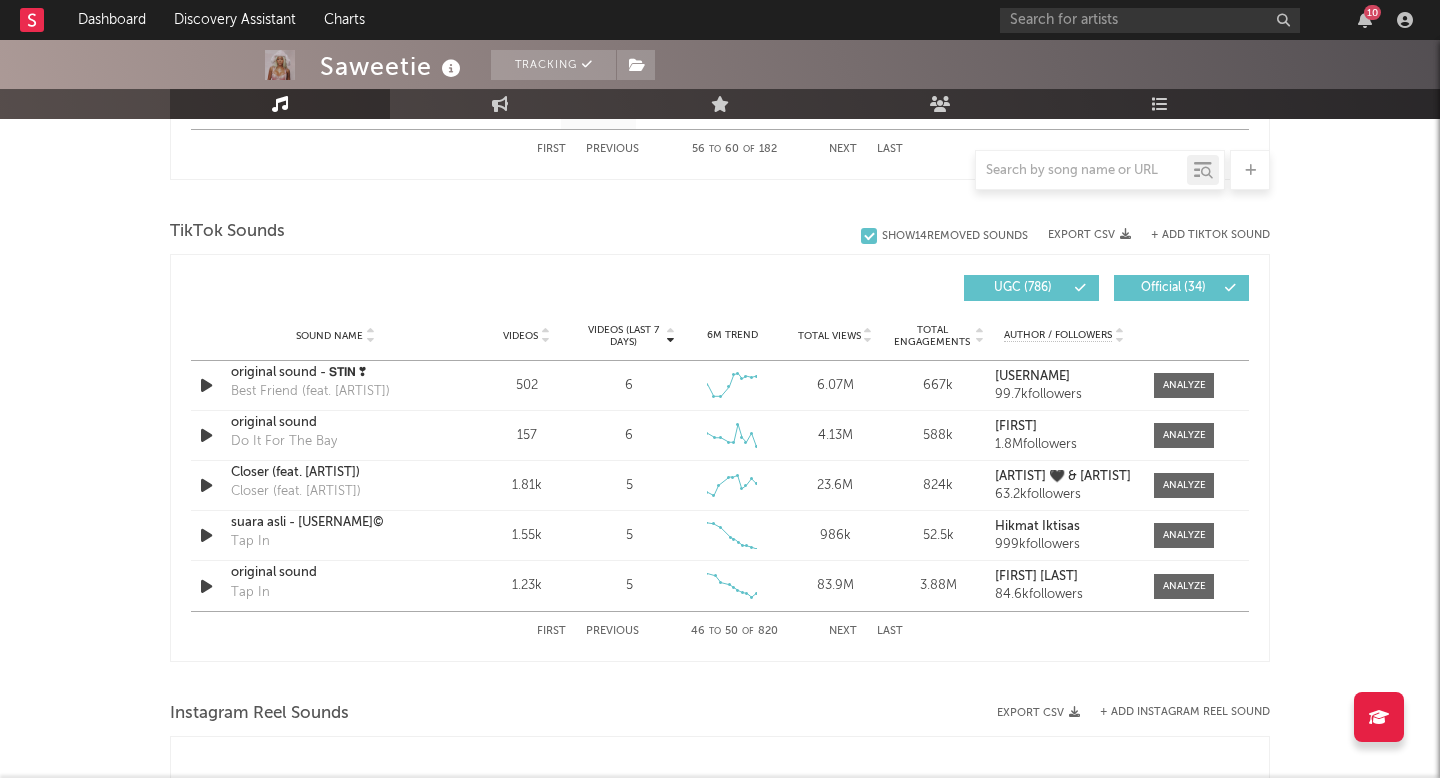 click on "First" at bounding box center [551, 631] 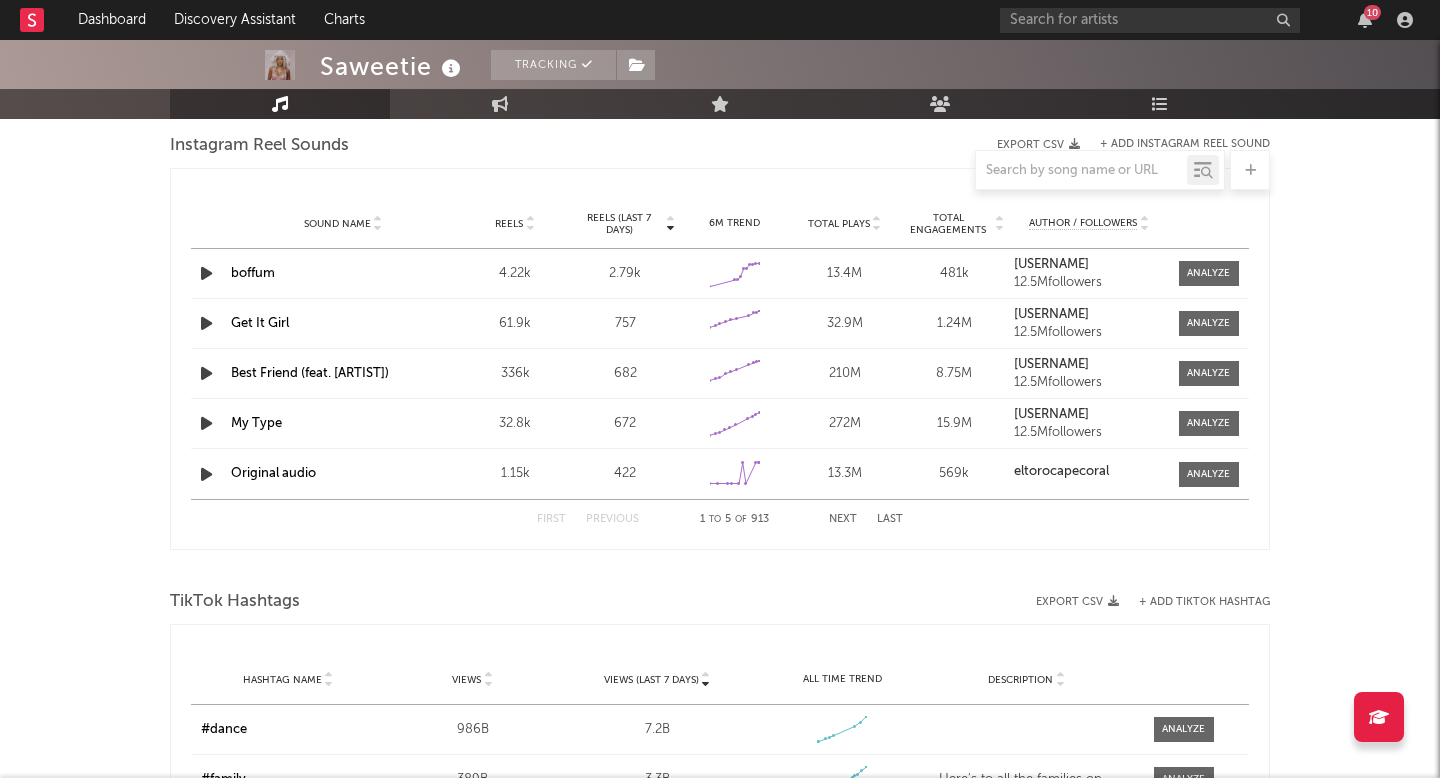 scroll, scrollTop: 1836, scrollLeft: 0, axis: vertical 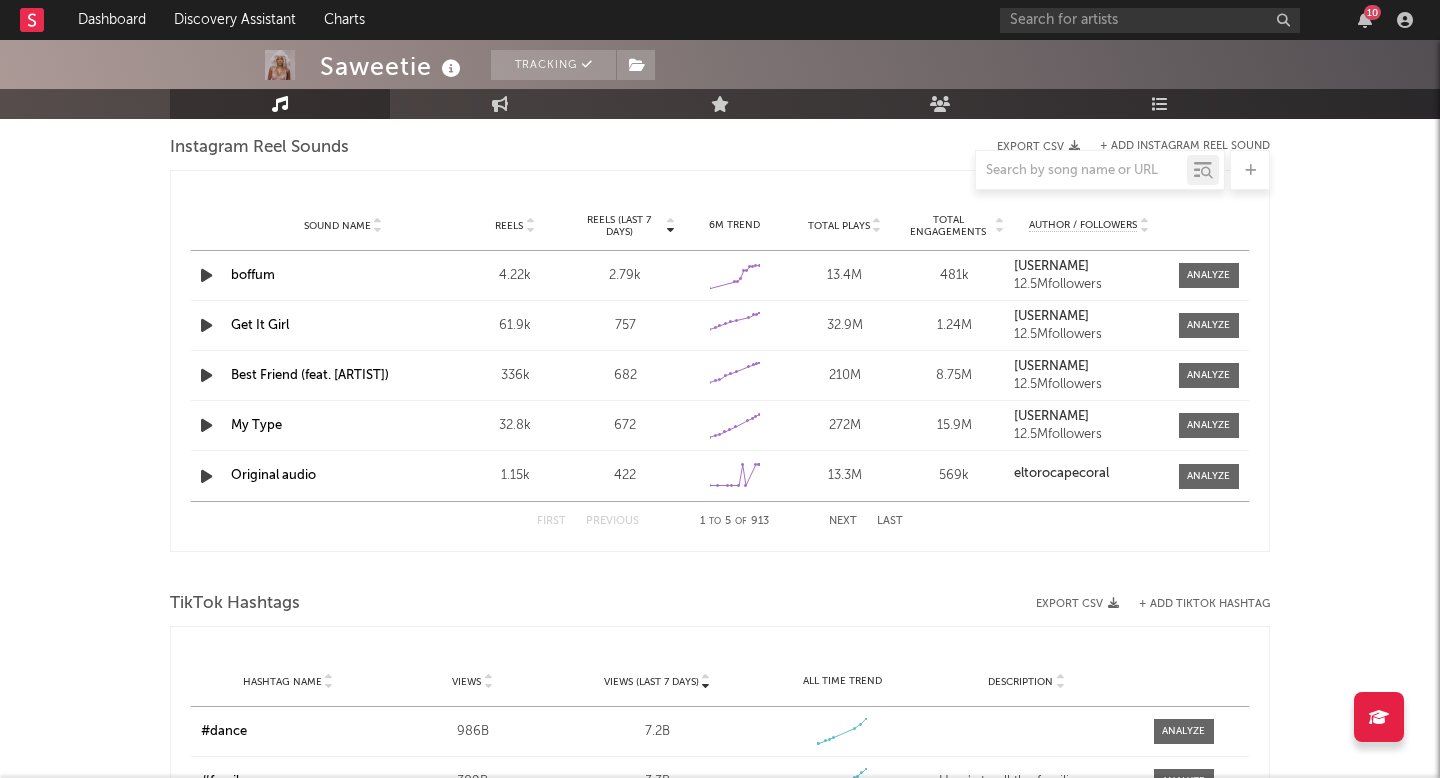 click on "First Previous 1   to   5   of   913 Next Last" at bounding box center [720, 521] 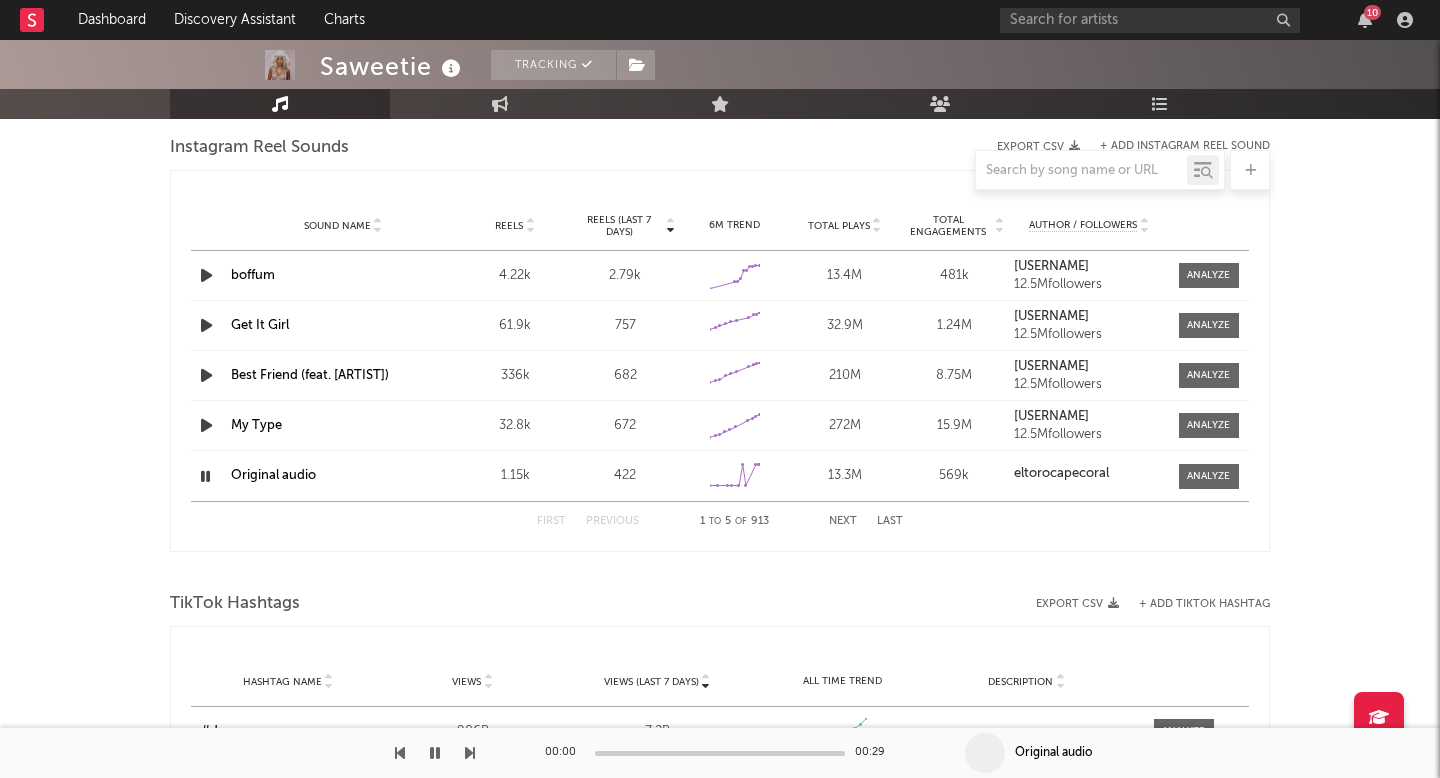 click on "TikTok Hashtags Export CSV  + Add TikTok Hashtag" at bounding box center [720, 604] 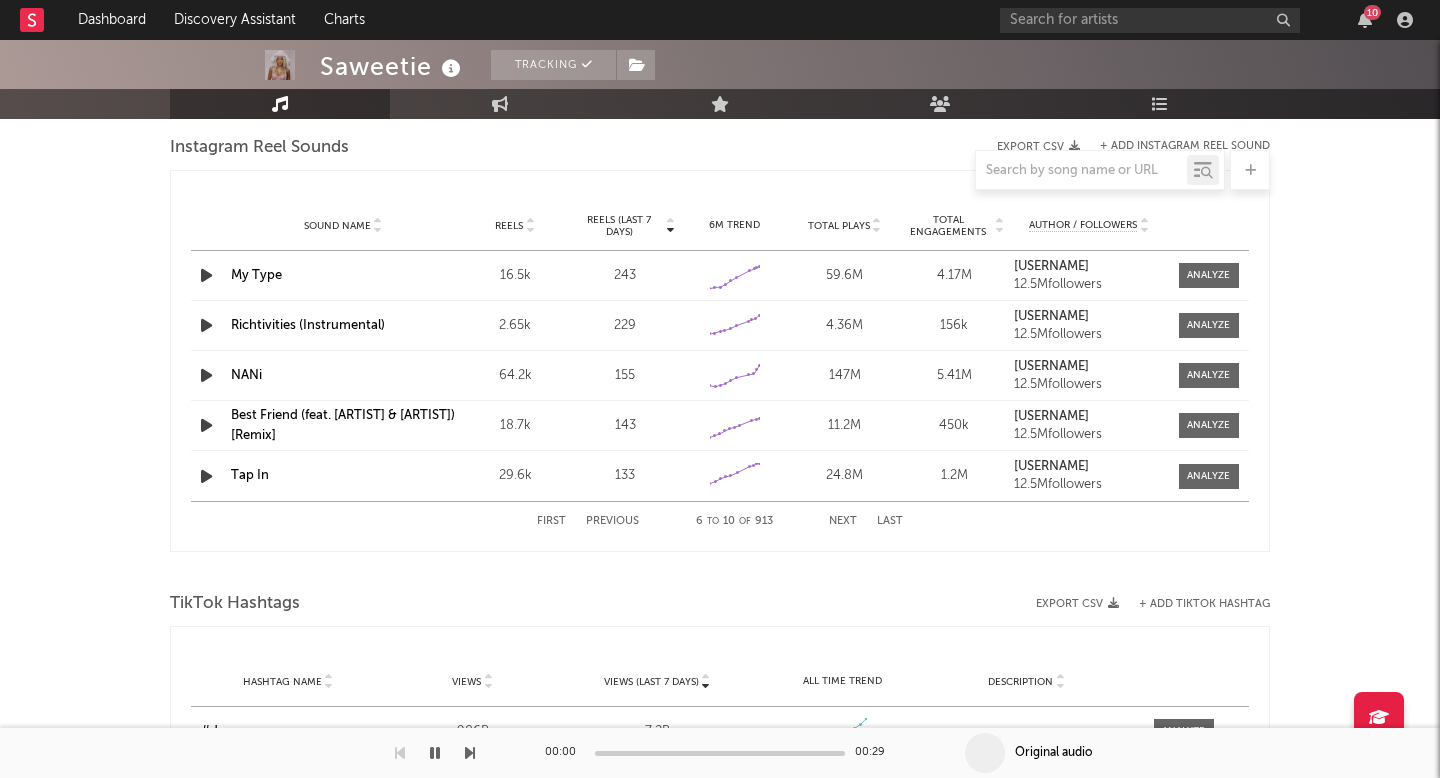 click on "Next" at bounding box center [843, 521] 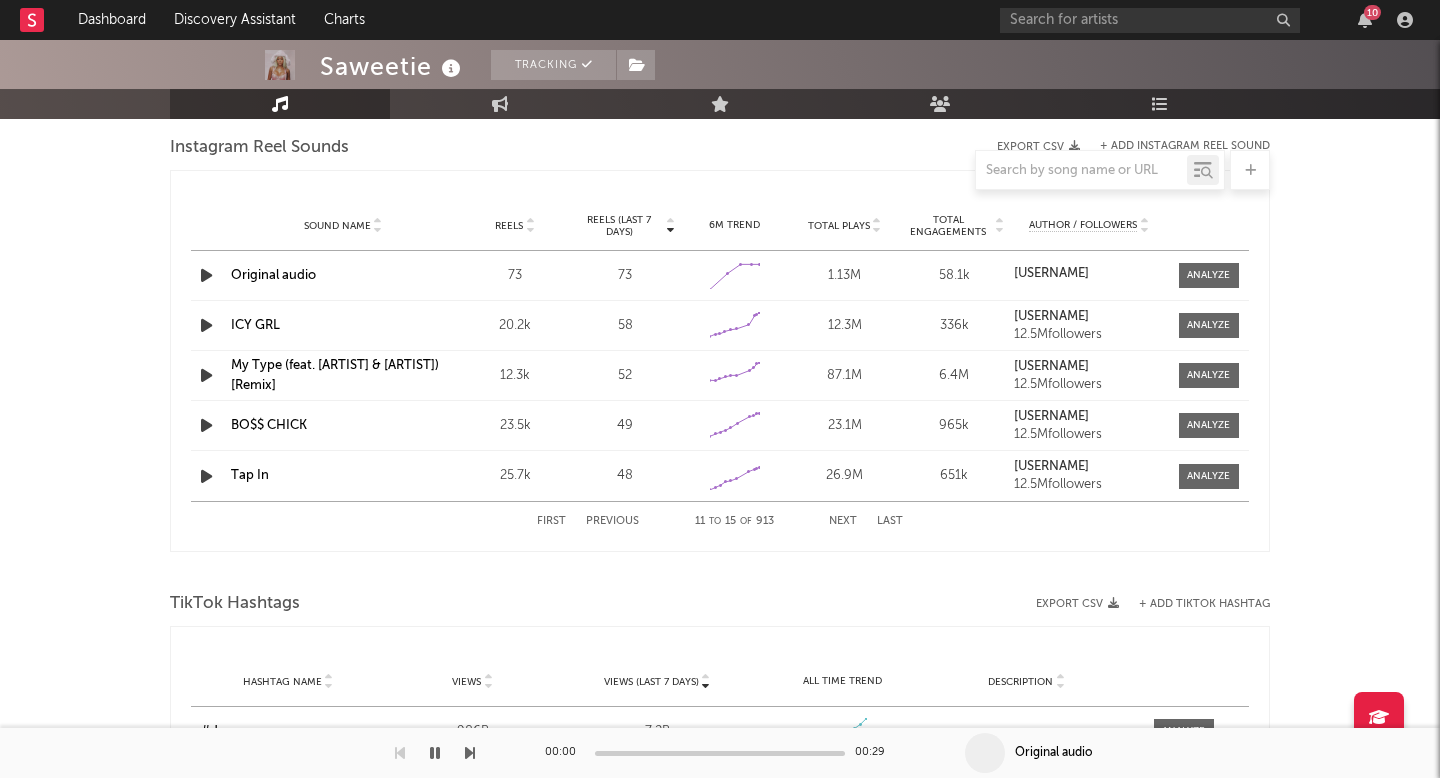 click on "Next" at bounding box center [843, 521] 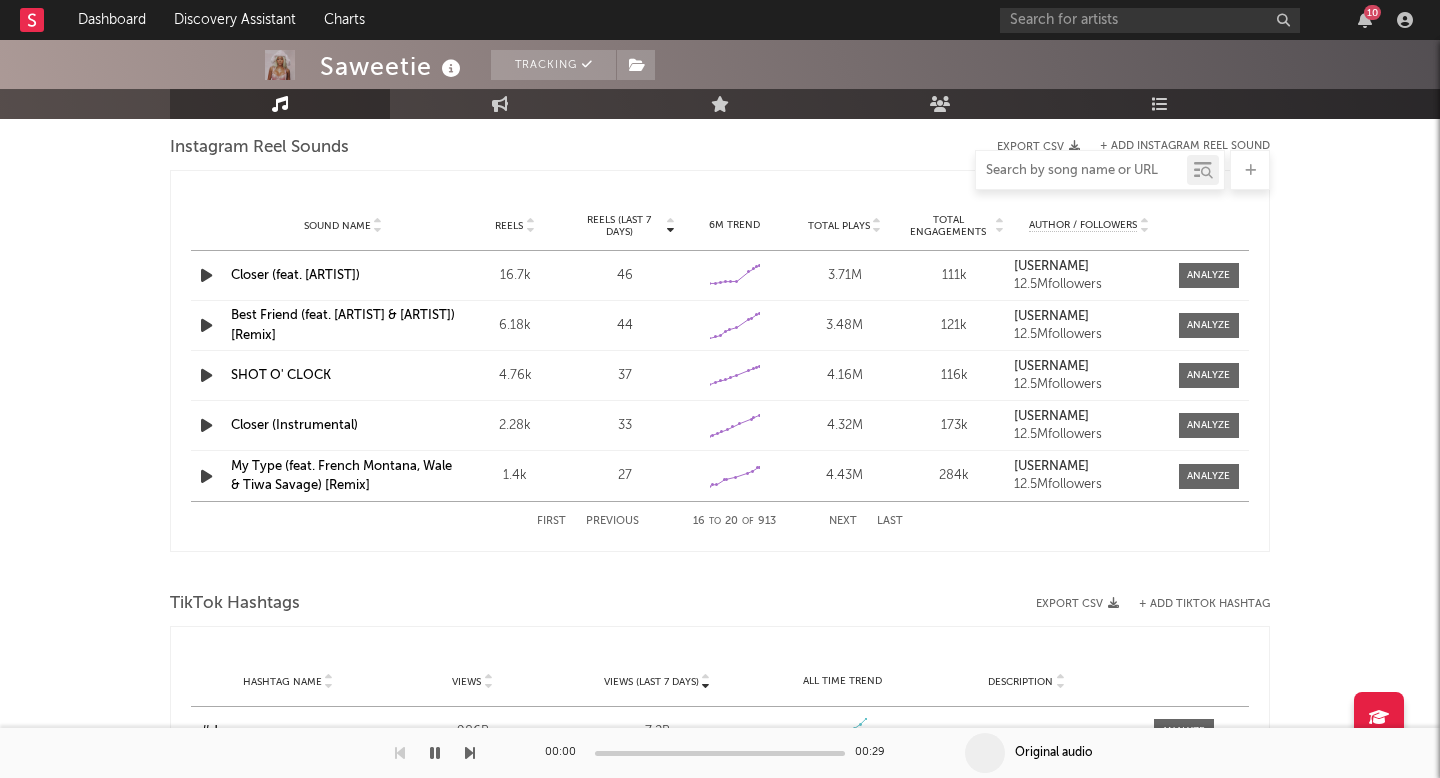 click at bounding box center [1081, 171] 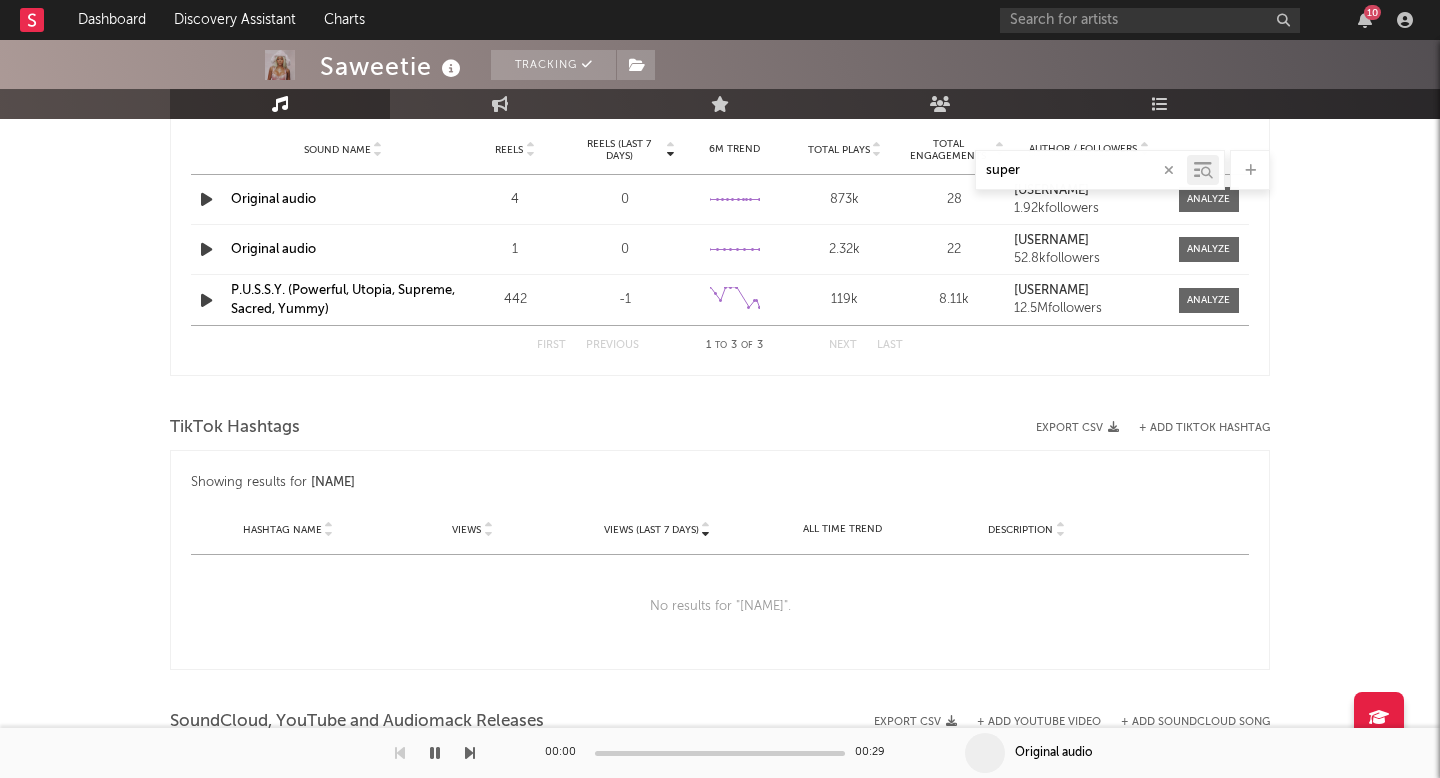 type on "supers" 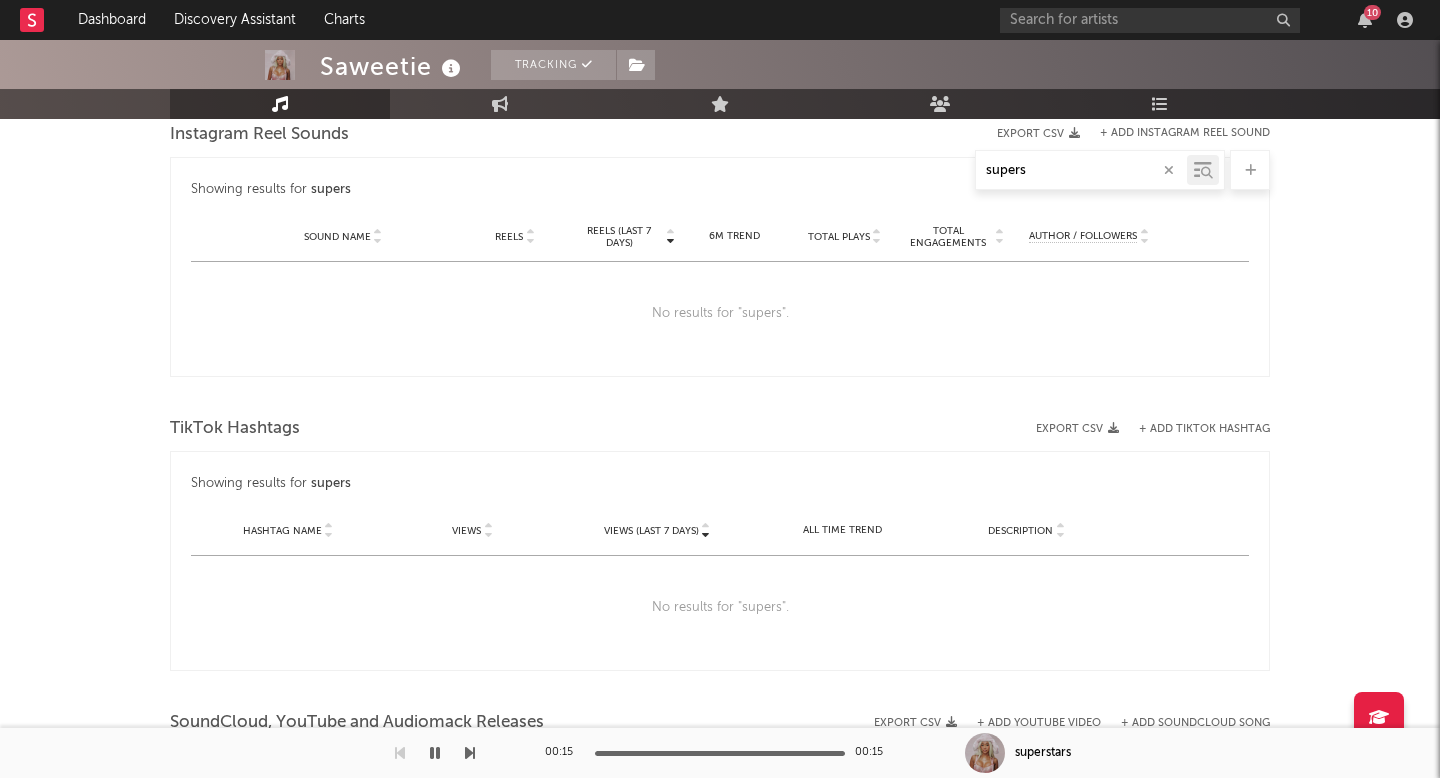 scroll, scrollTop: 1430, scrollLeft: 0, axis: vertical 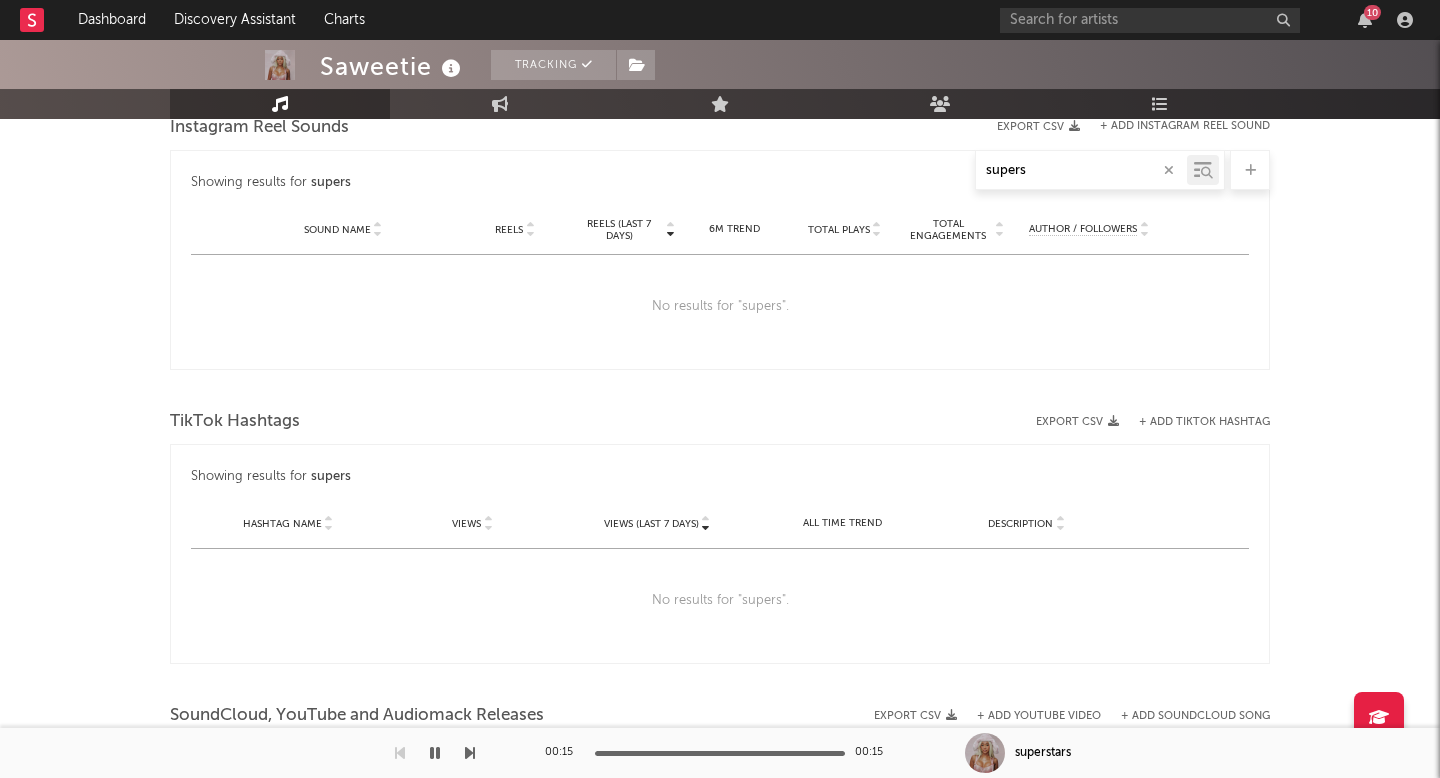 click at bounding box center (1169, 170) 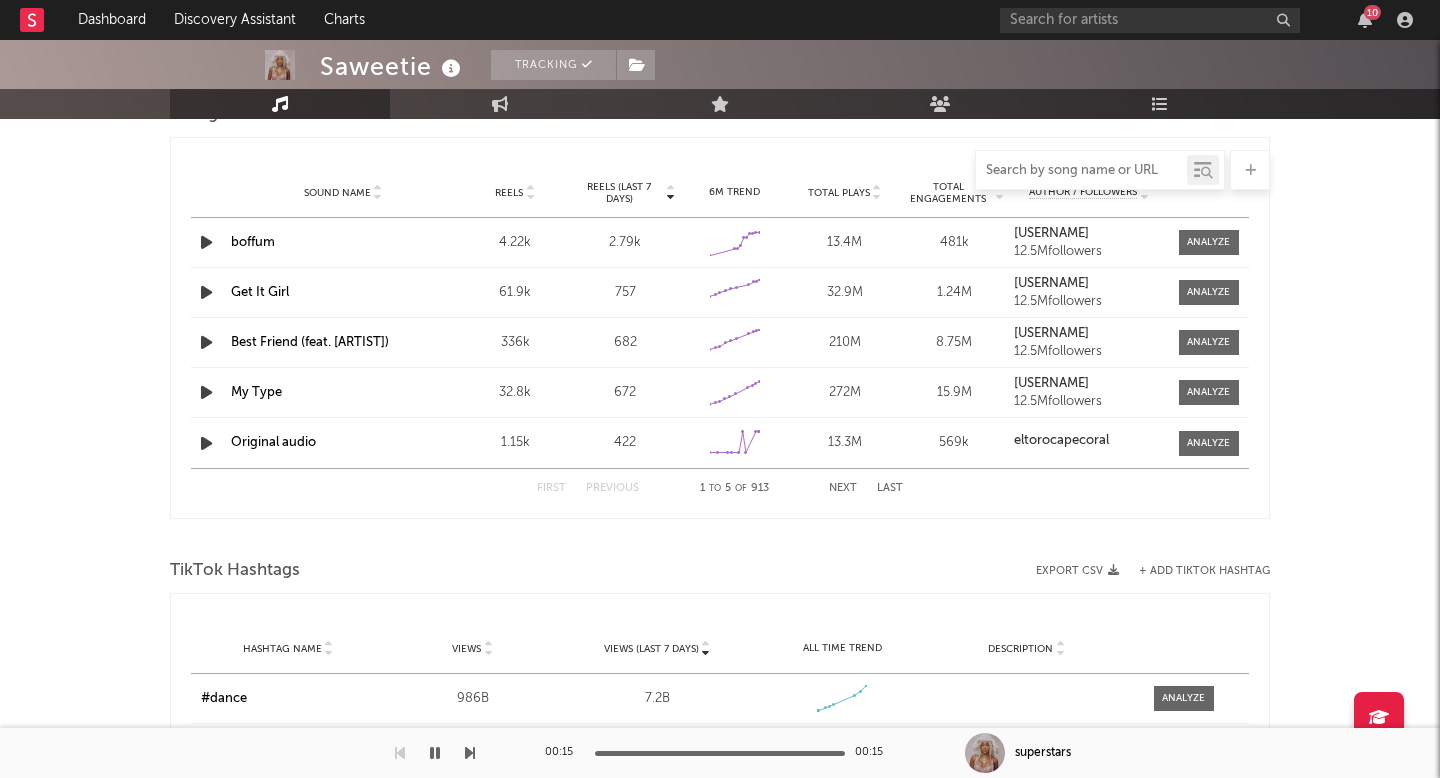 scroll, scrollTop: 1867, scrollLeft: 0, axis: vertical 